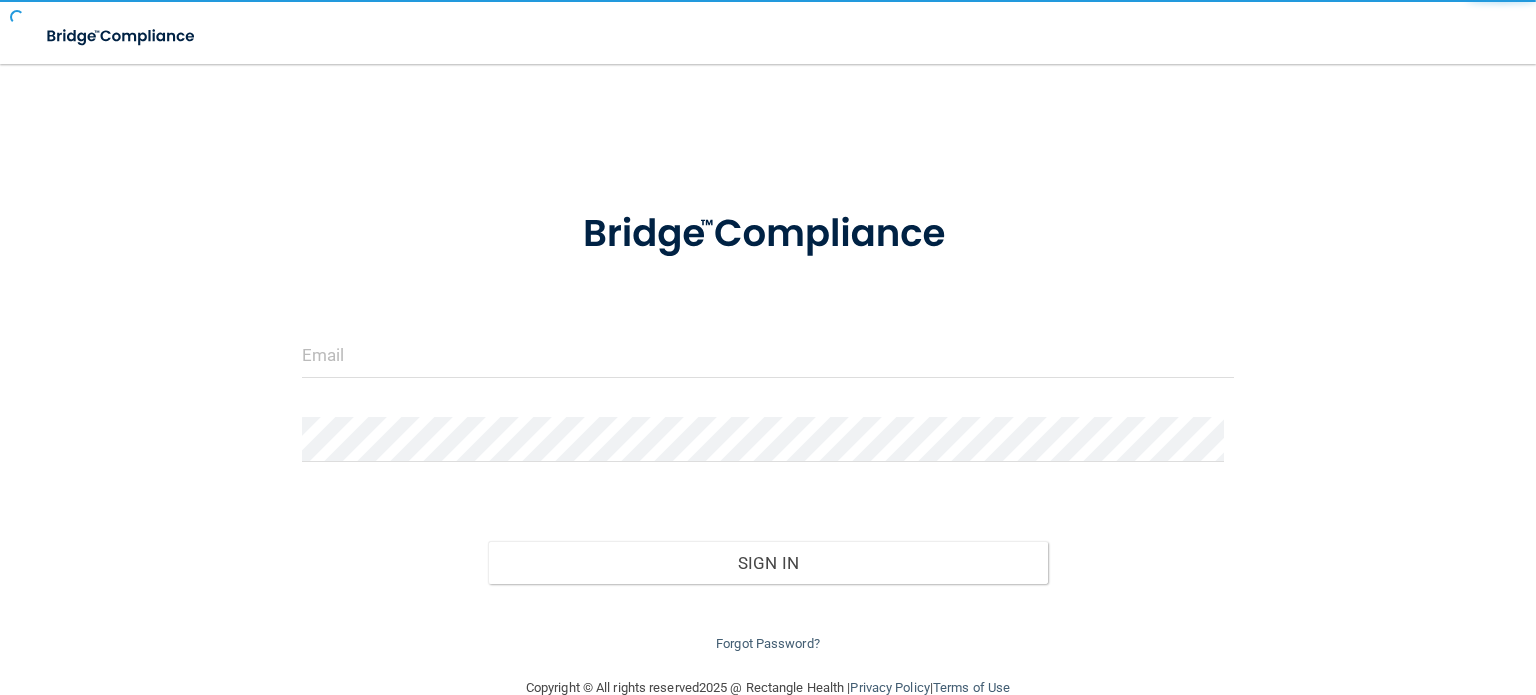 scroll, scrollTop: 0, scrollLeft: 0, axis: both 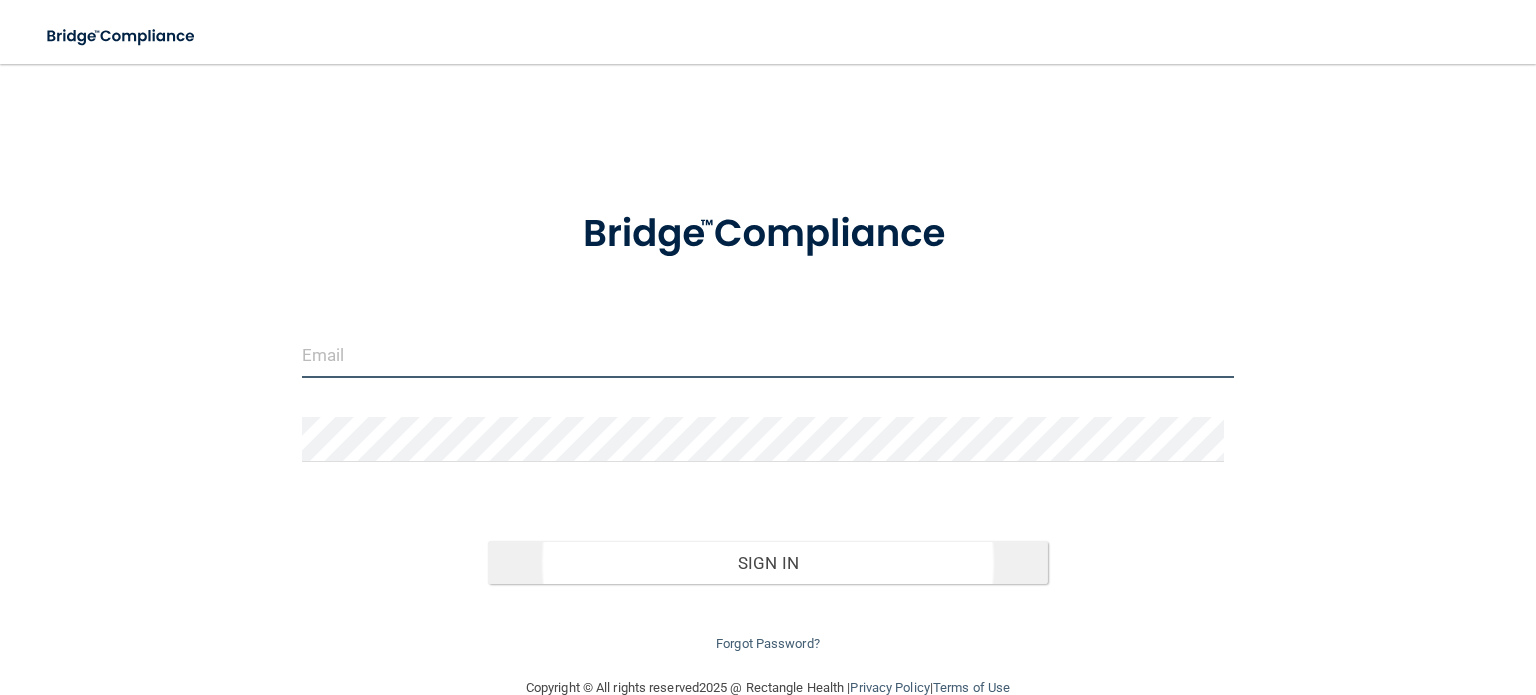 type on "[EMAIL_ADDRESS][DOMAIN_NAME]" 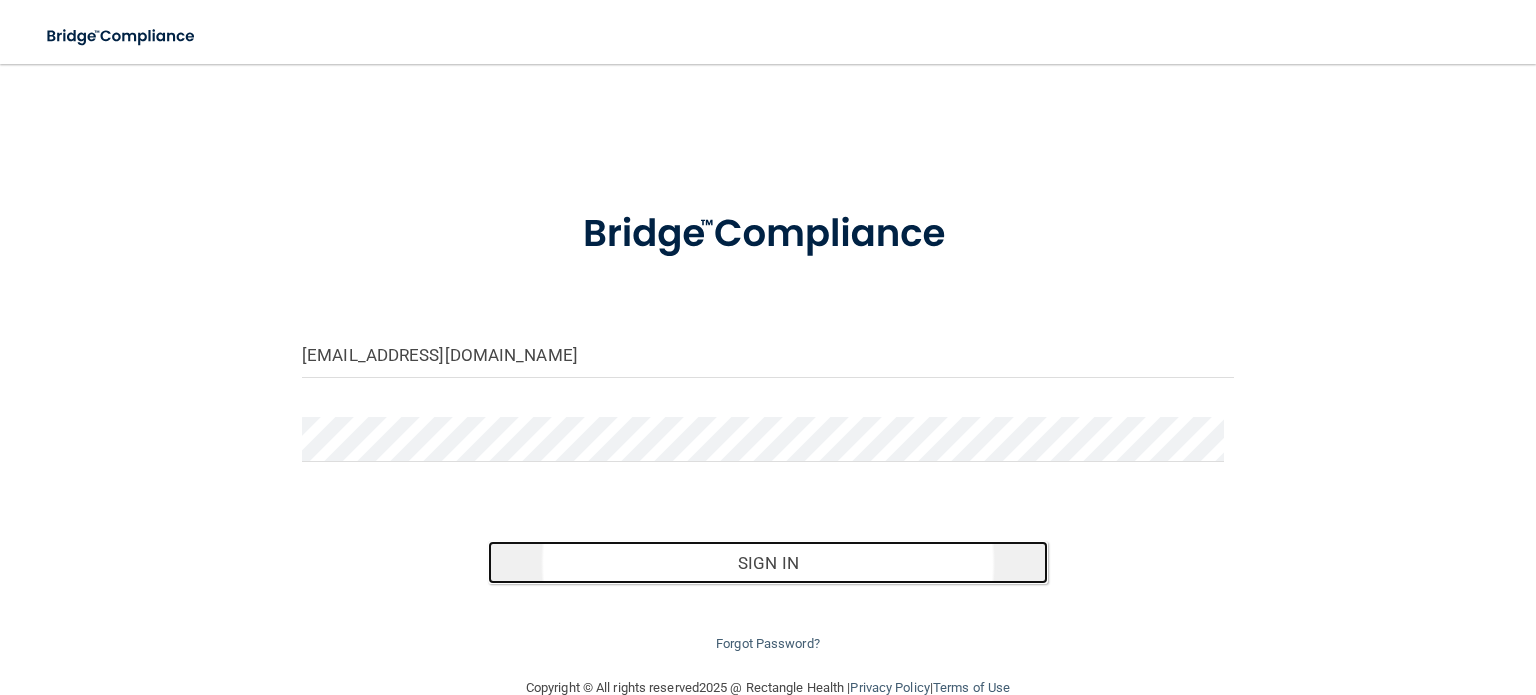 click on "Sign In" at bounding box center [767, 563] 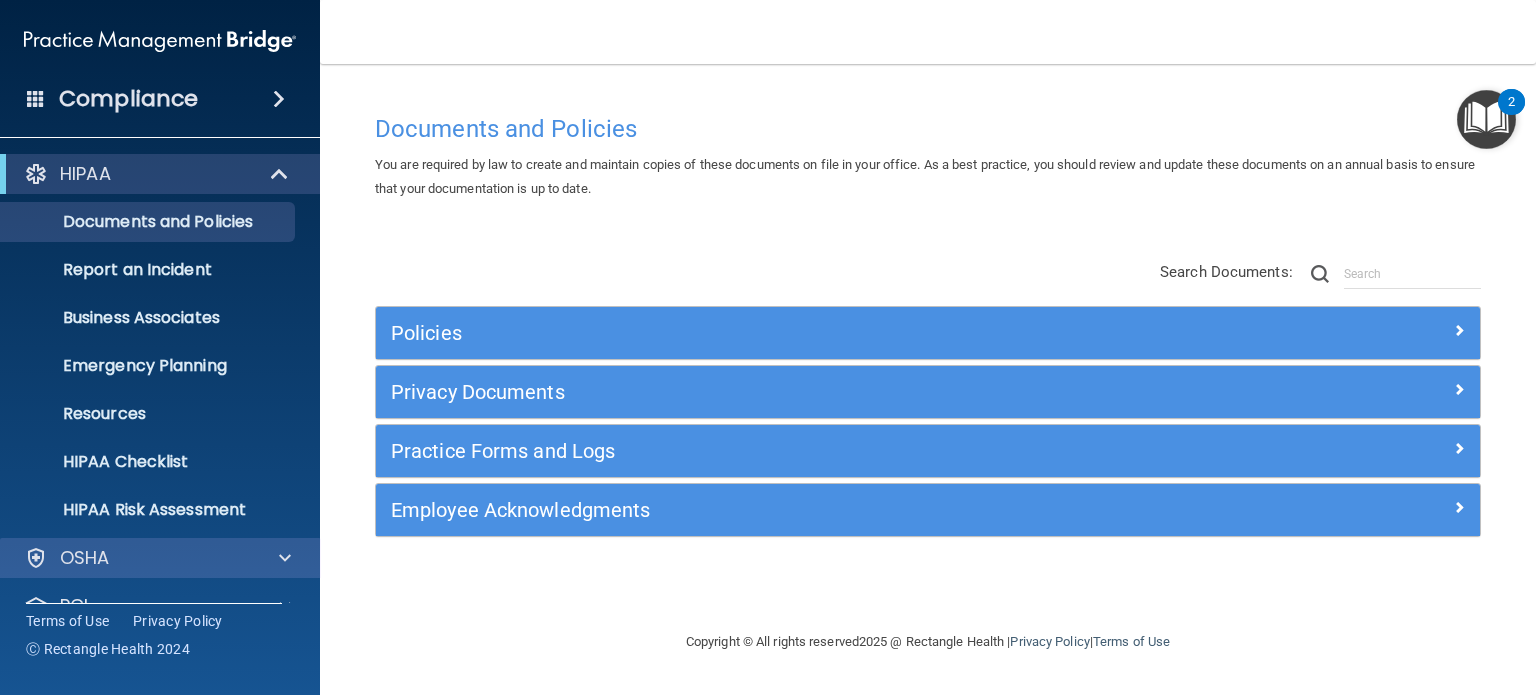 scroll, scrollTop: 134, scrollLeft: 0, axis: vertical 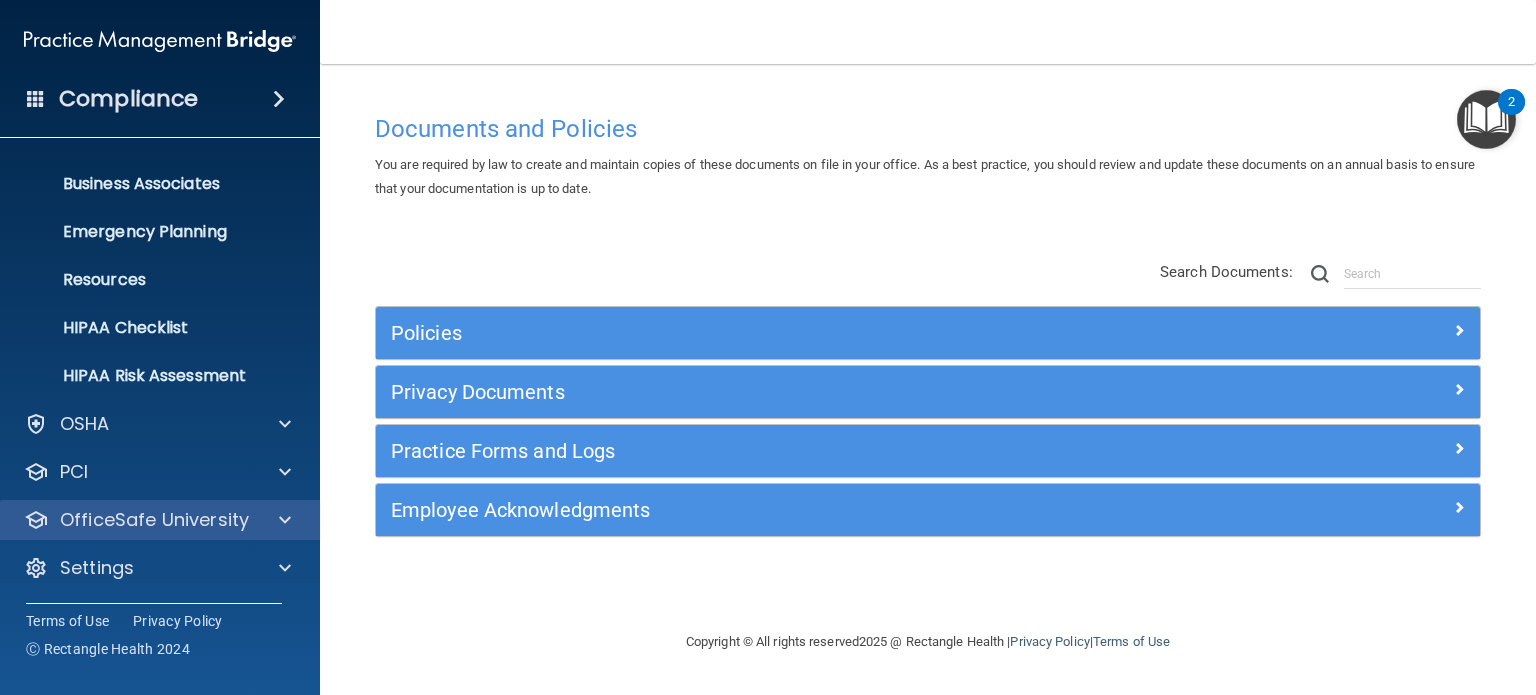 click on "OfficeSafe University" at bounding box center [160, 520] 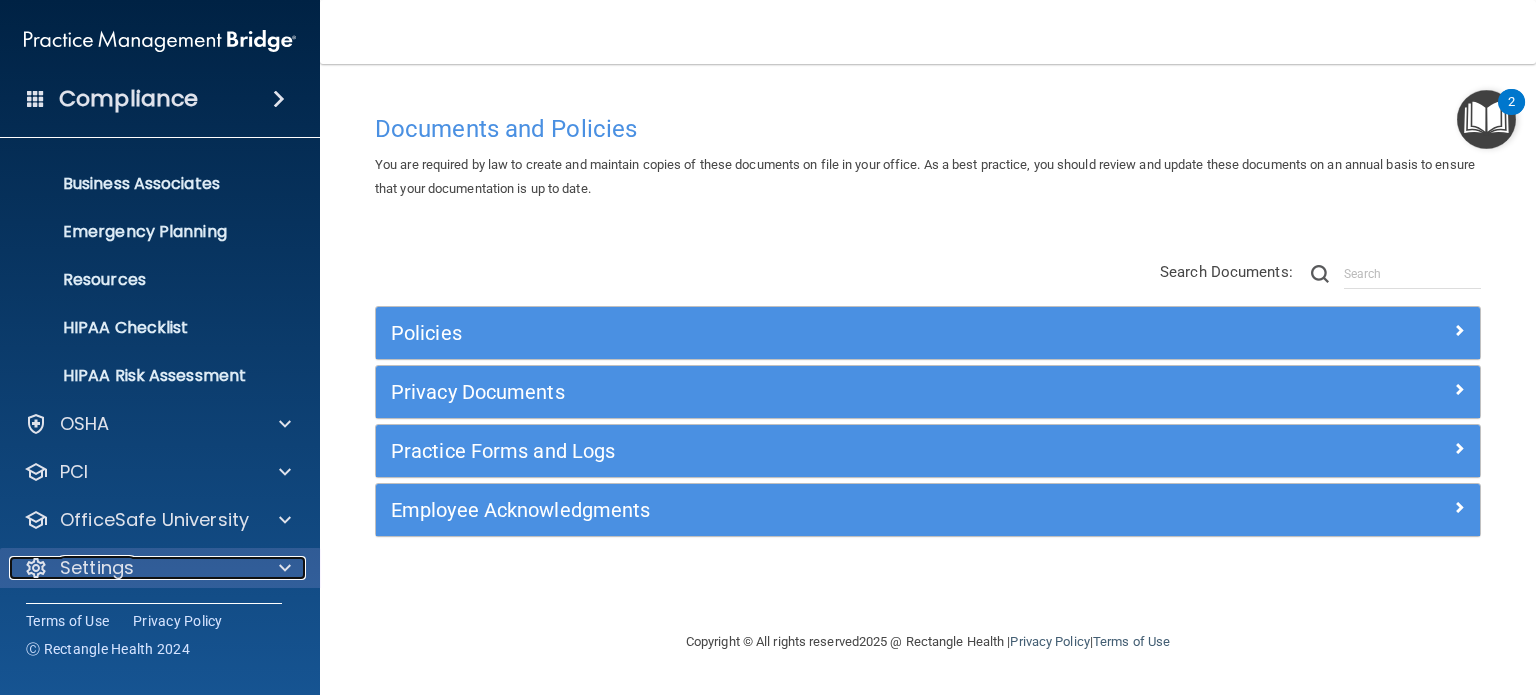 click at bounding box center [285, 568] 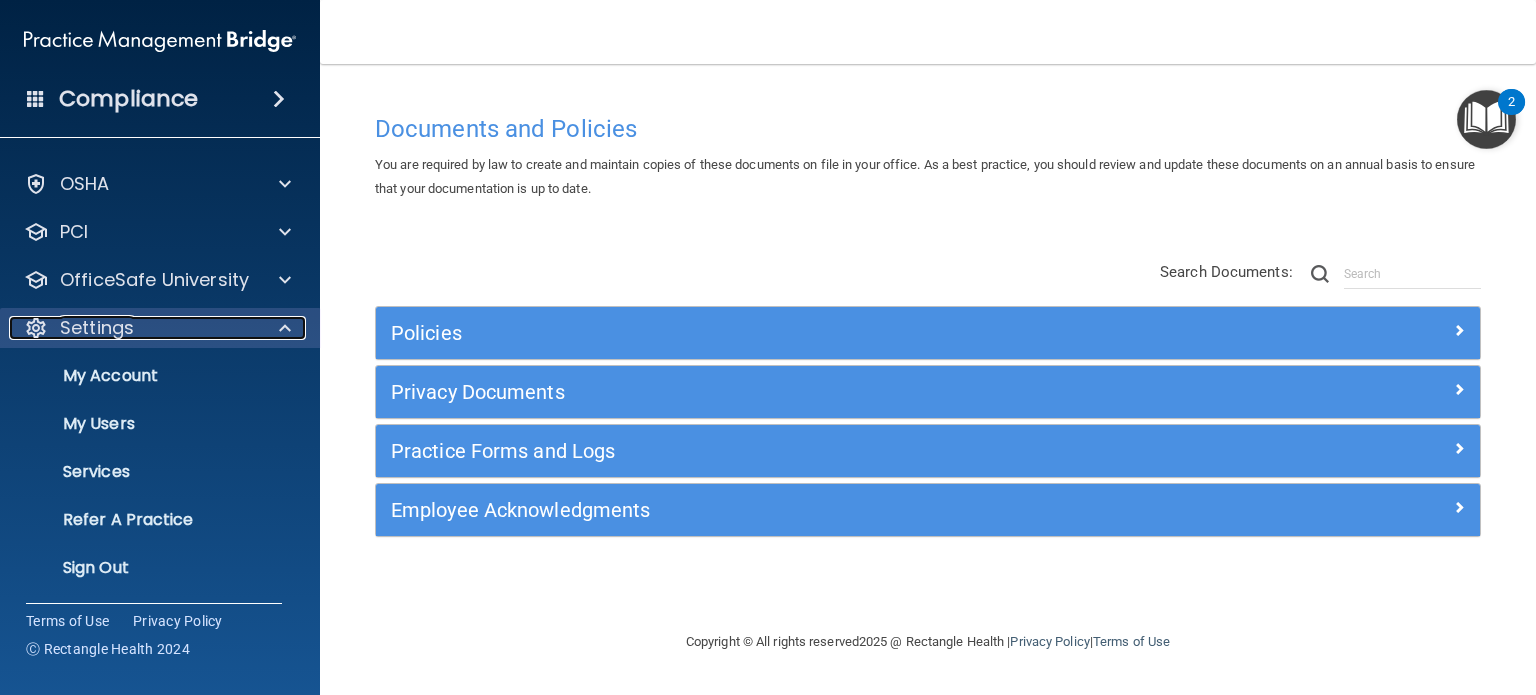 scroll, scrollTop: 374, scrollLeft: 0, axis: vertical 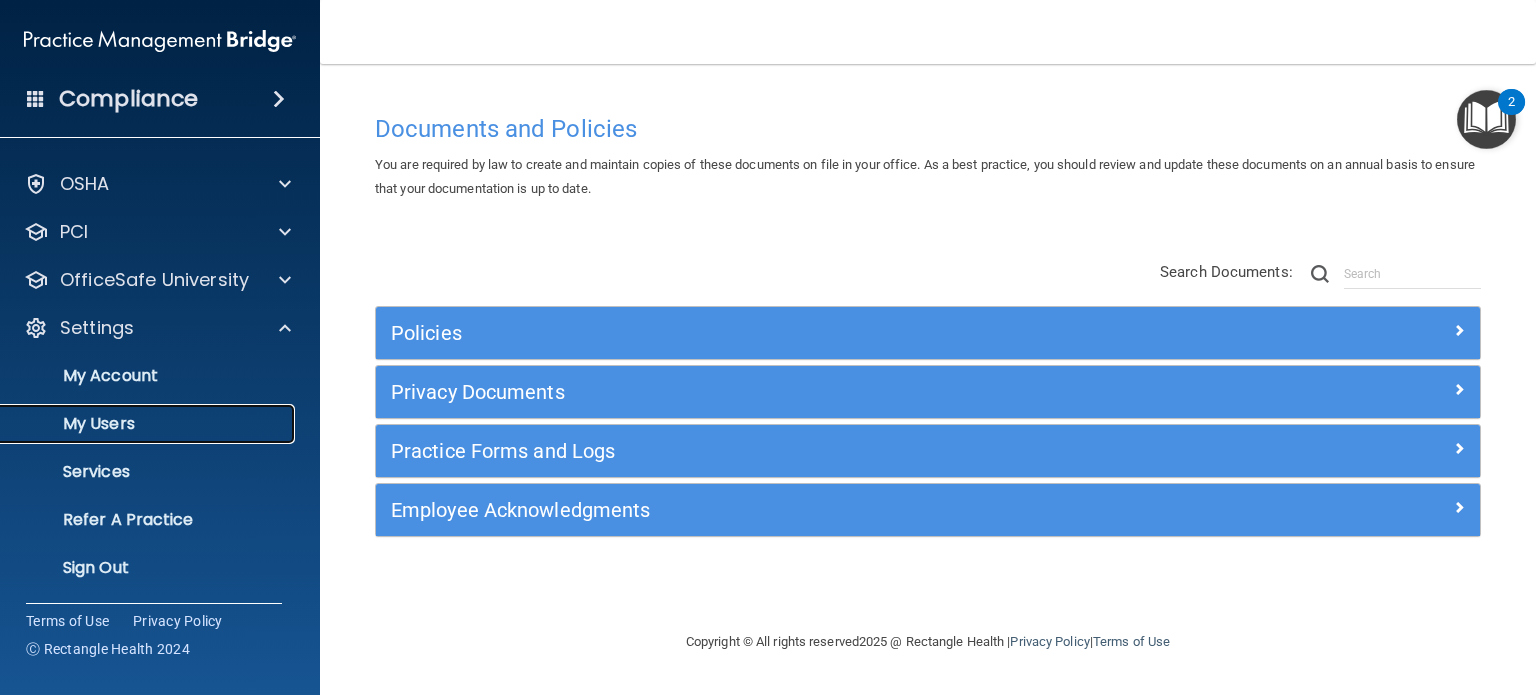 click on "My Users" at bounding box center (149, 424) 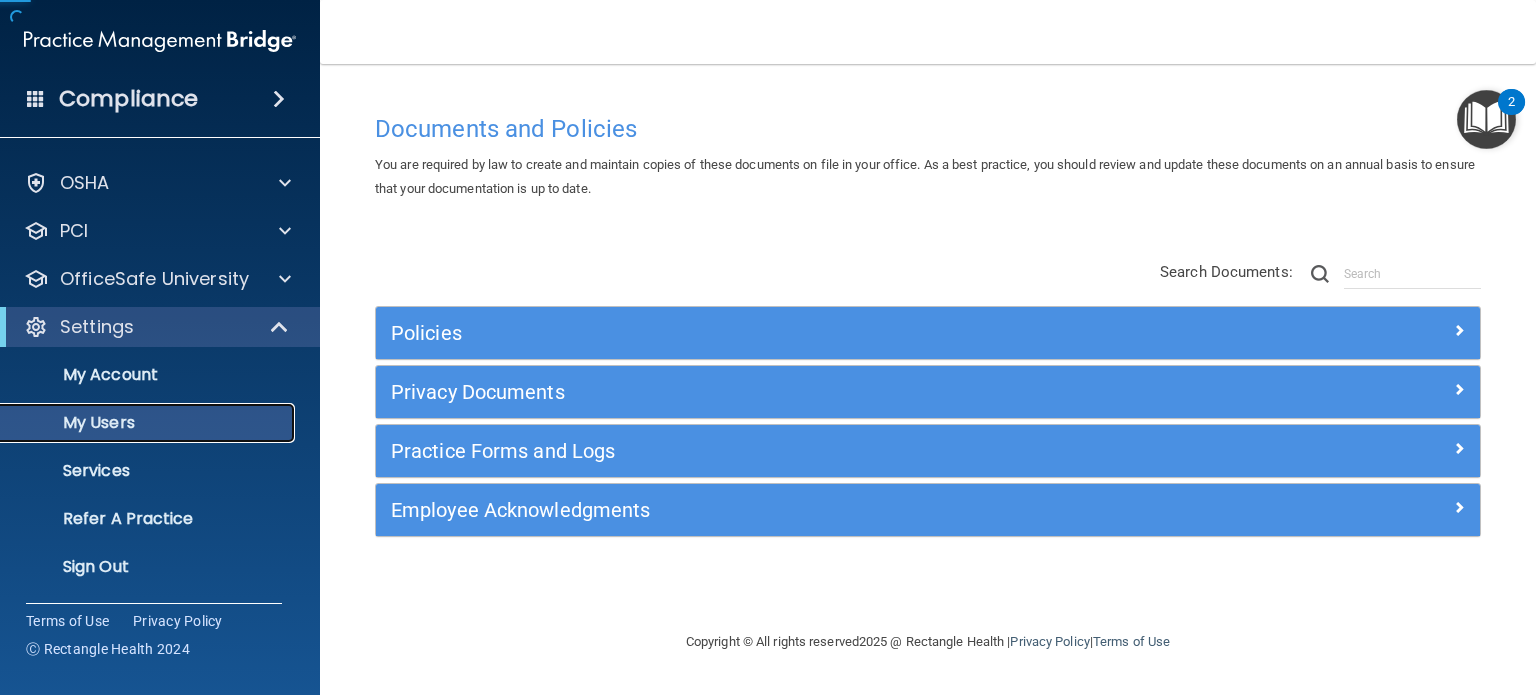 scroll, scrollTop: 38, scrollLeft: 0, axis: vertical 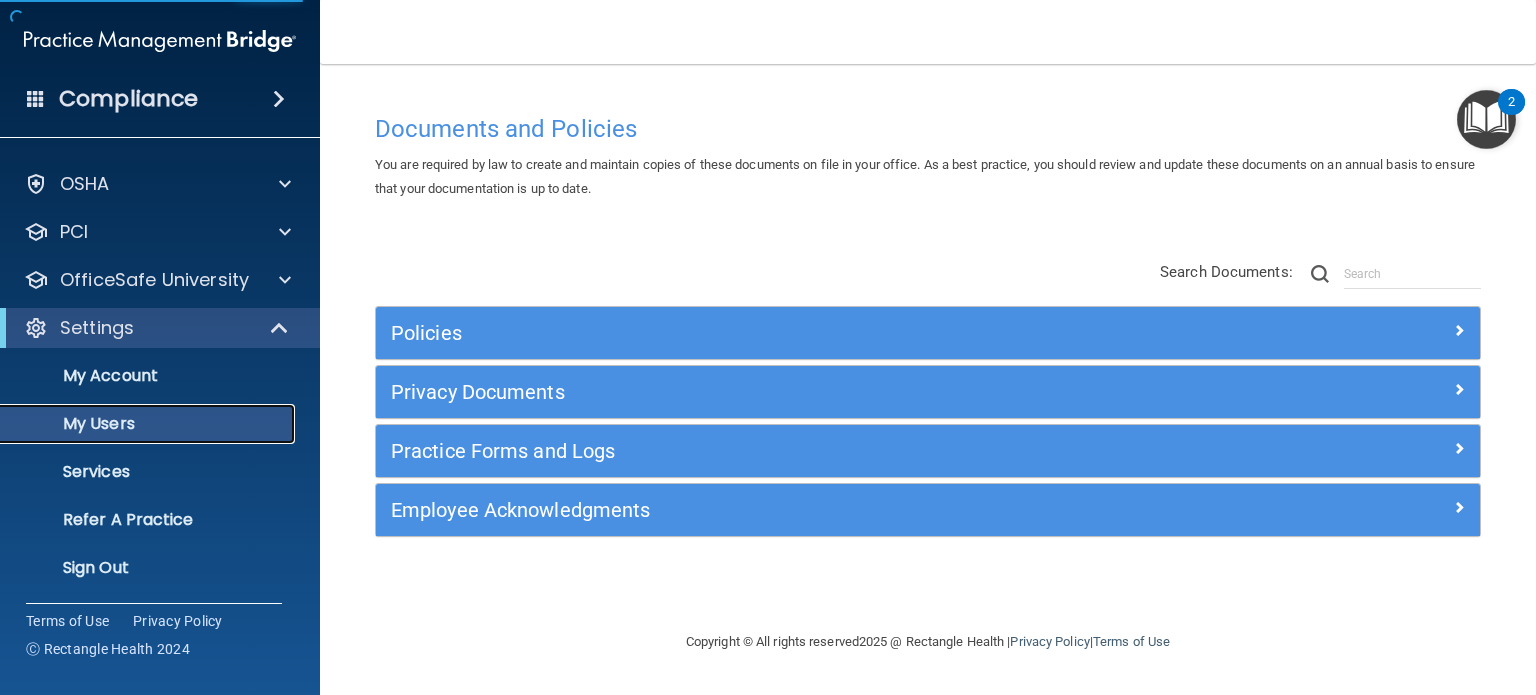 select on "20" 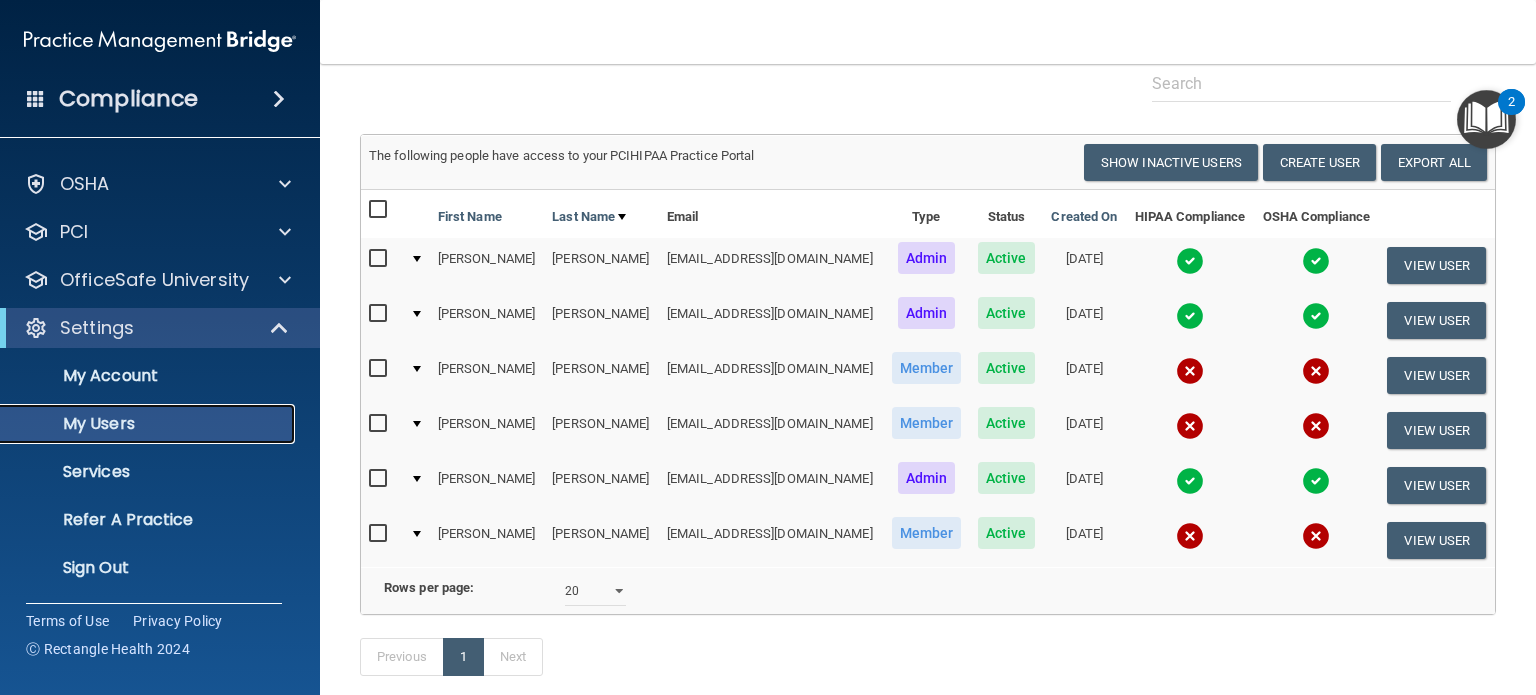 scroll, scrollTop: 76, scrollLeft: 0, axis: vertical 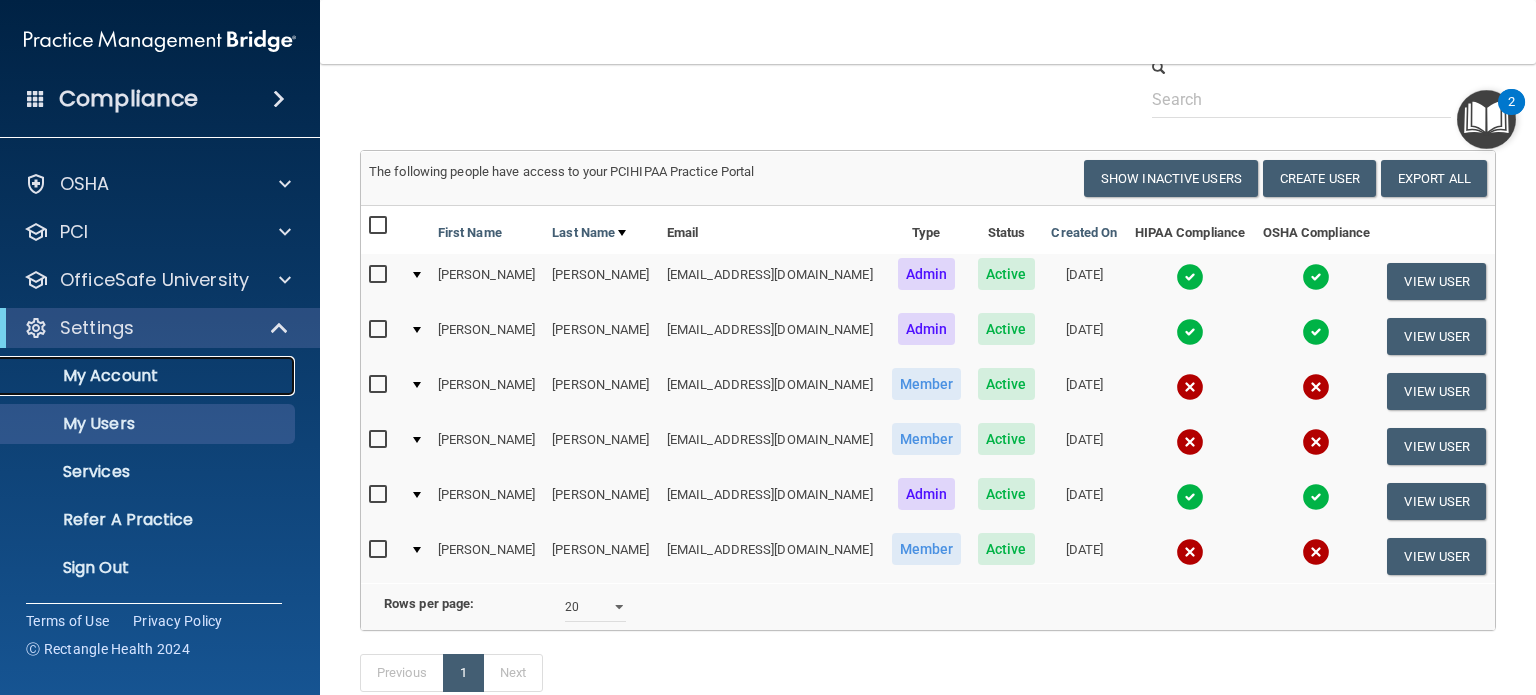 click on "My Account" at bounding box center [149, 376] 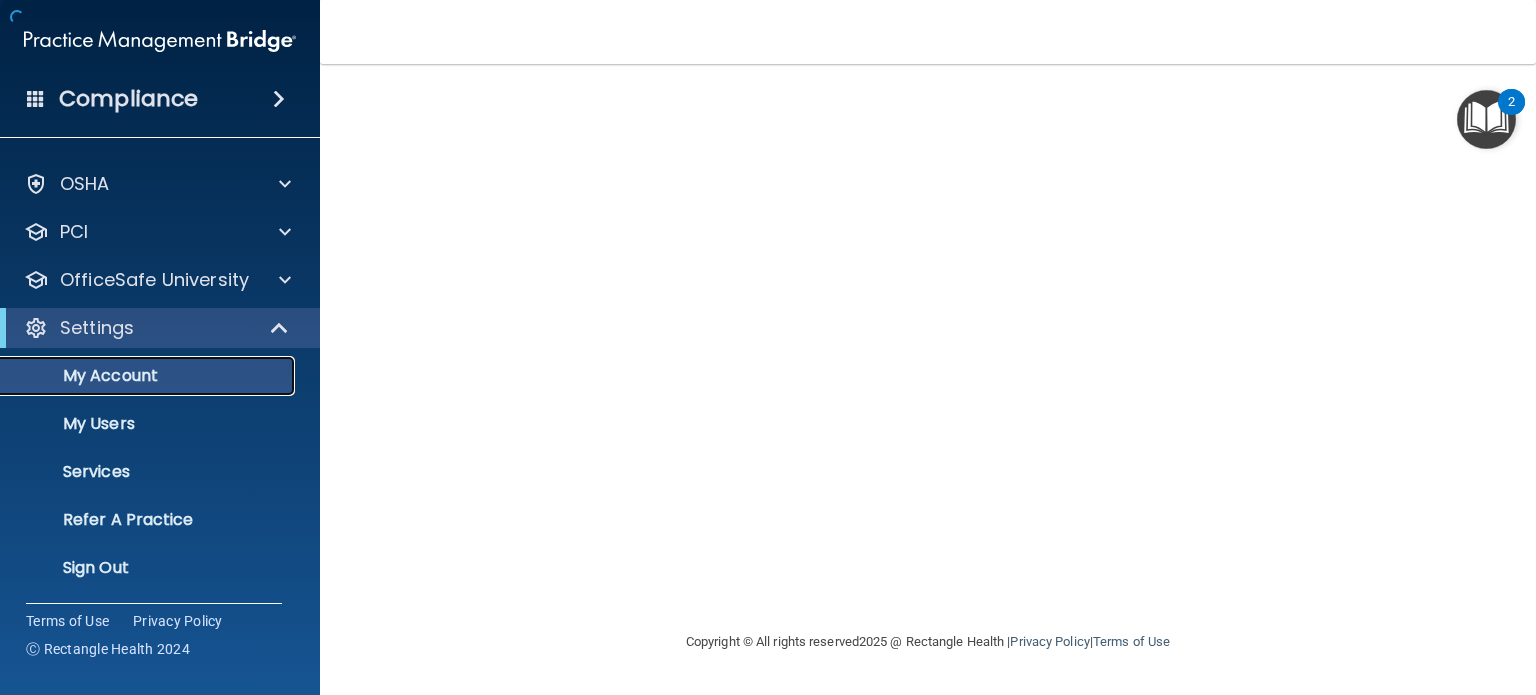 scroll, scrollTop: 0, scrollLeft: 0, axis: both 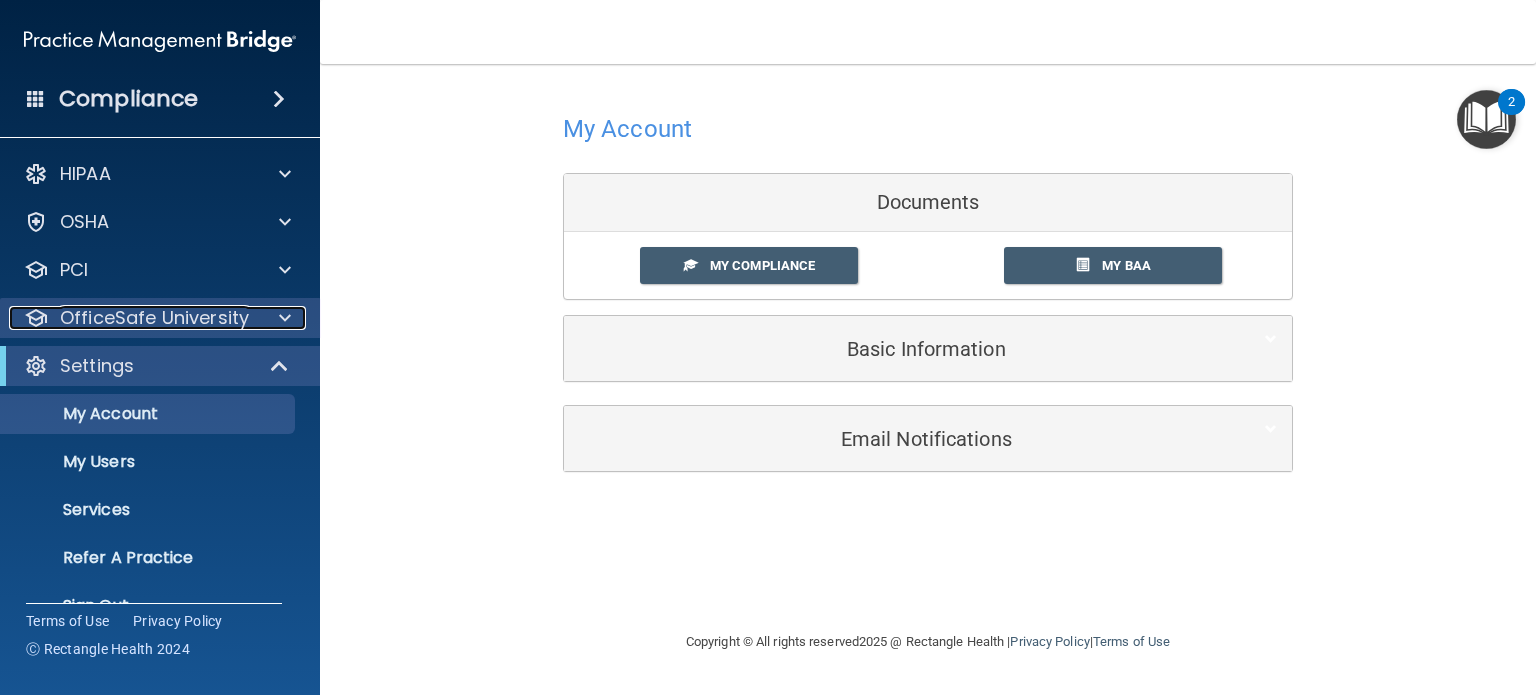 click at bounding box center (285, 318) 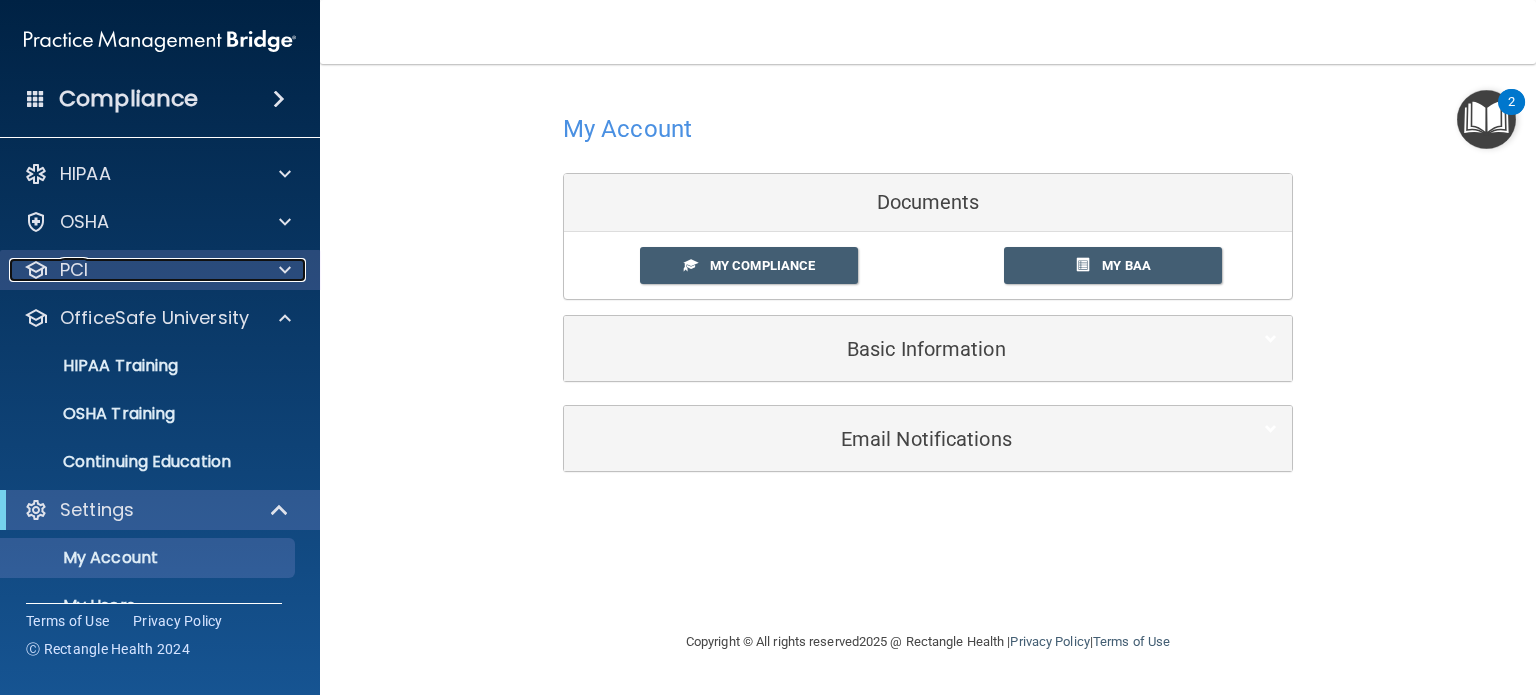 click at bounding box center [282, 270] 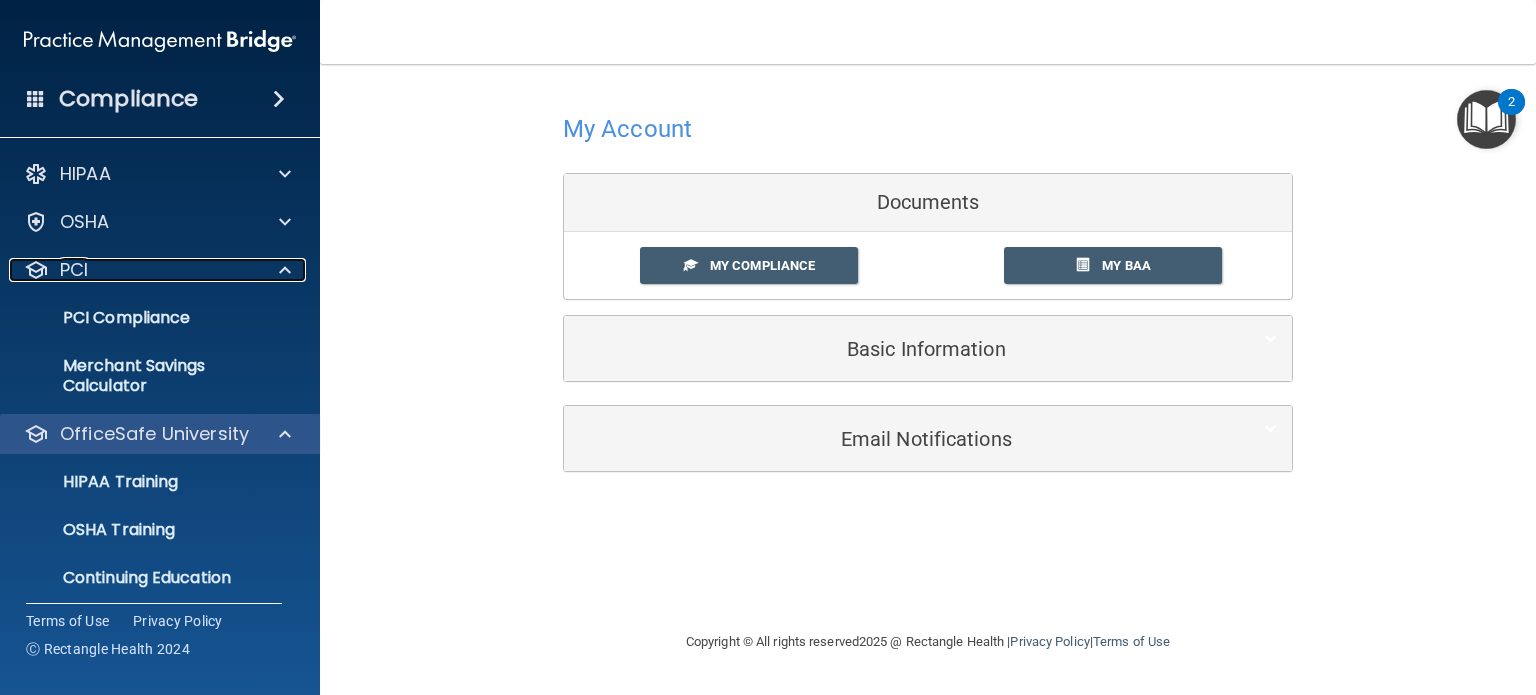 scroll, scrollTop: 298, scrollLeft: 0, axis: vertical 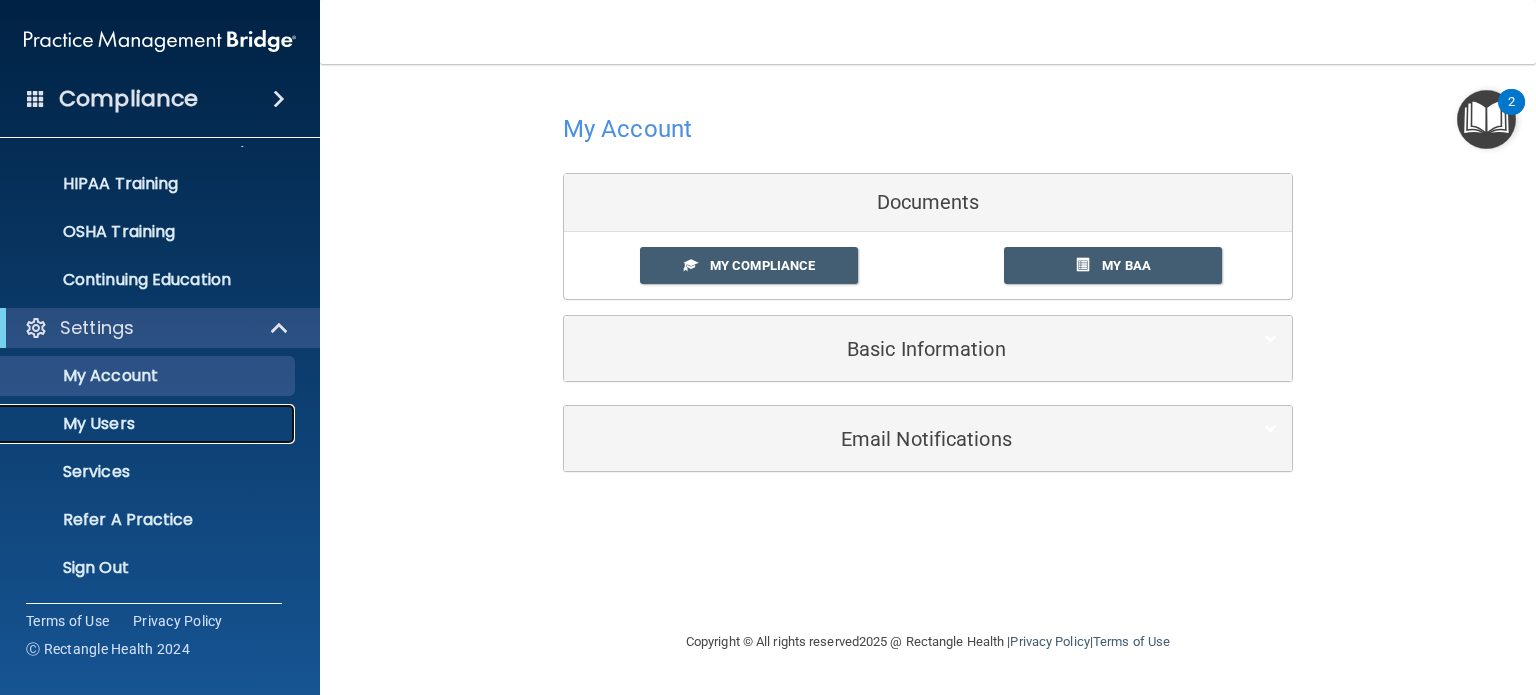 click on "My Users" at bounding box center (149, 424) 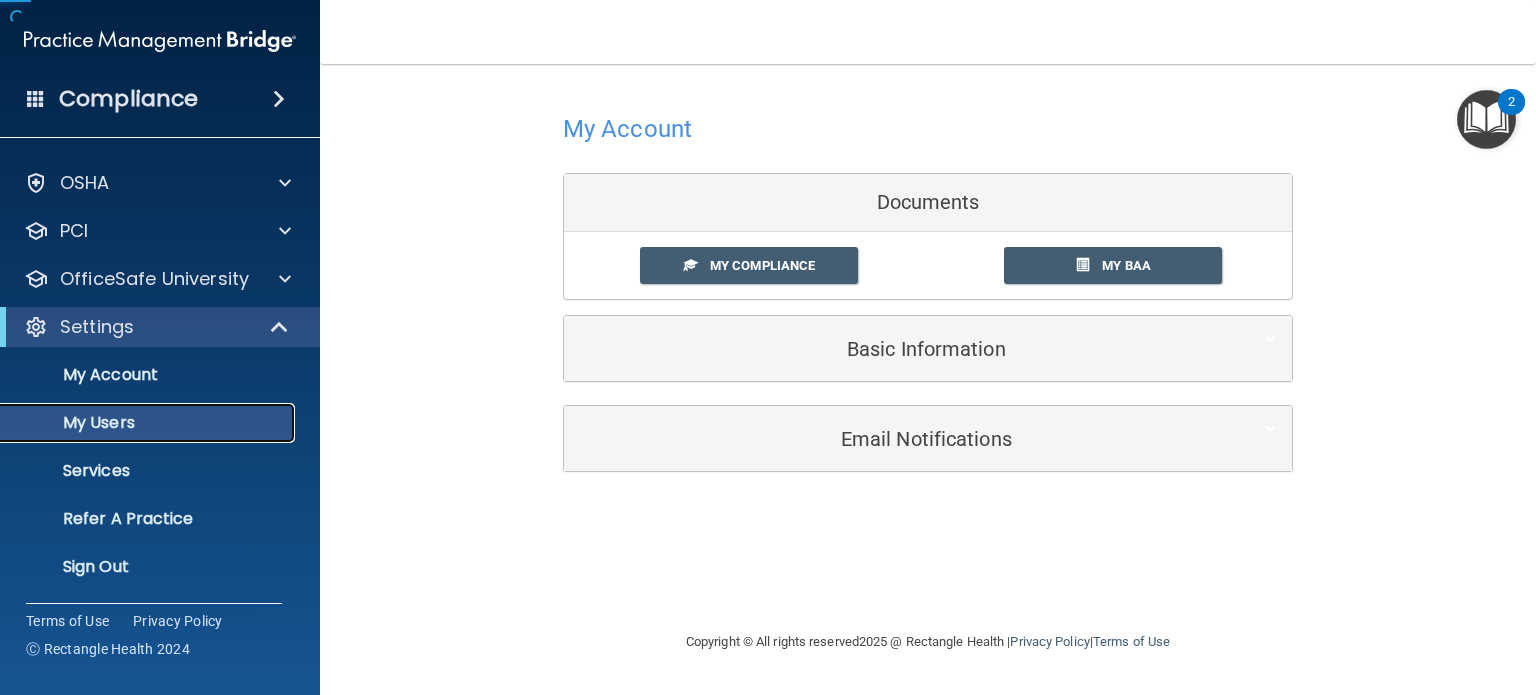scroll, scrollTop: 38, scrollLeft: 0, axis: vertical 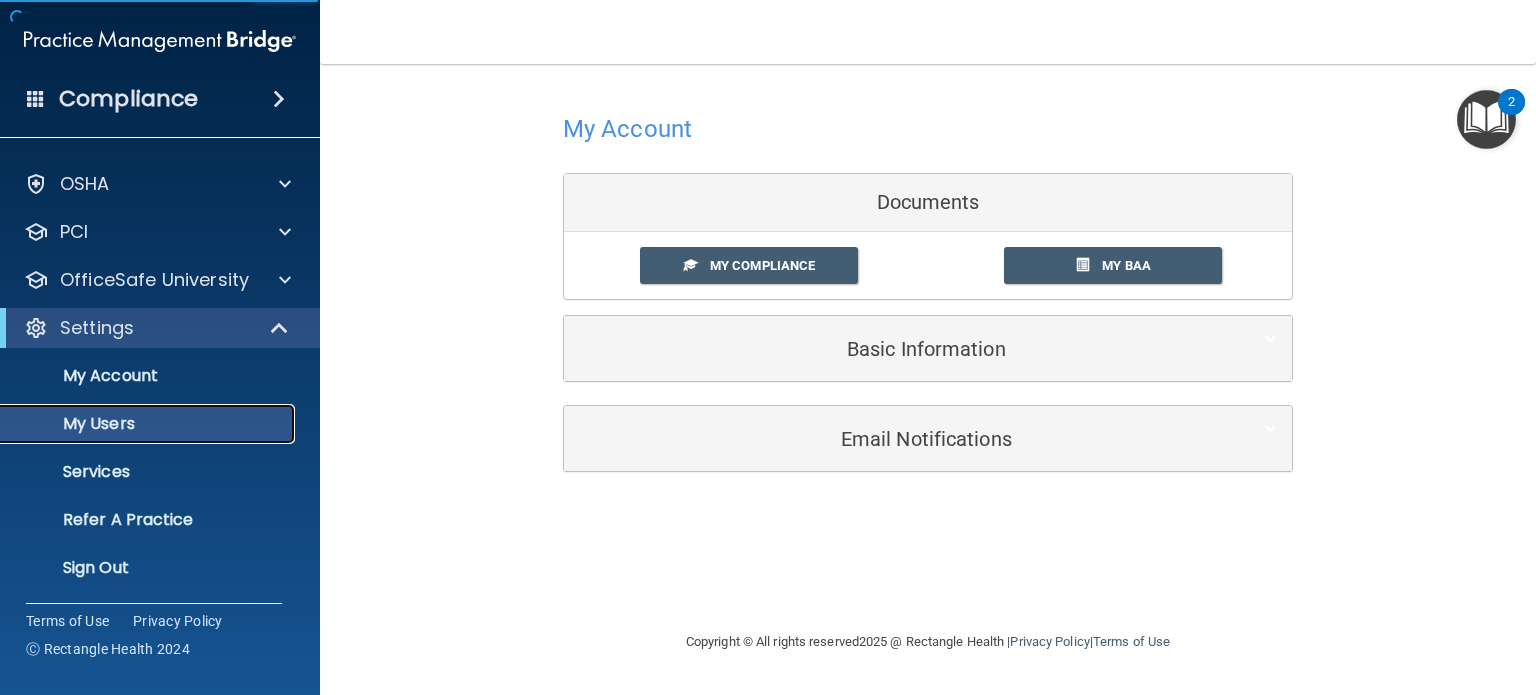 select on "20" 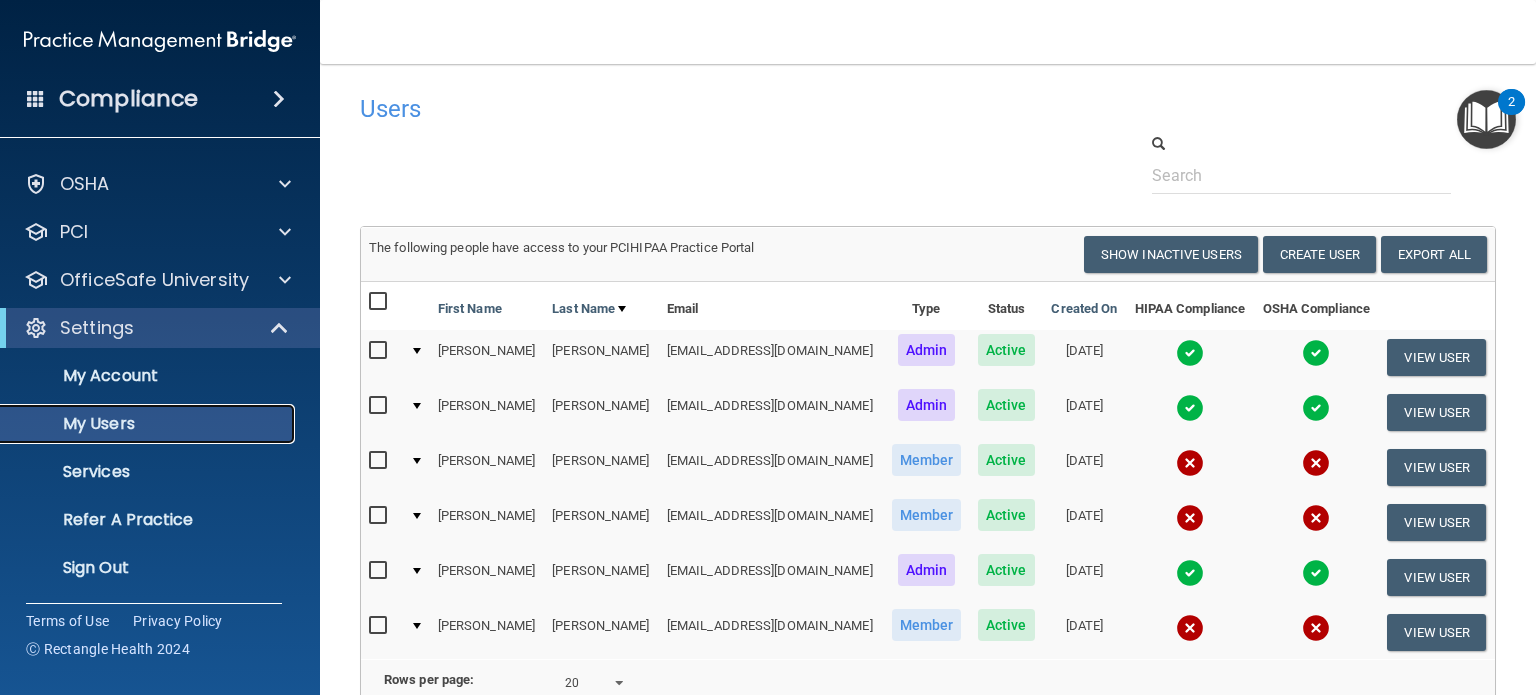 scroll, scrollTop: 0, scrollLeft: 0, axis: both 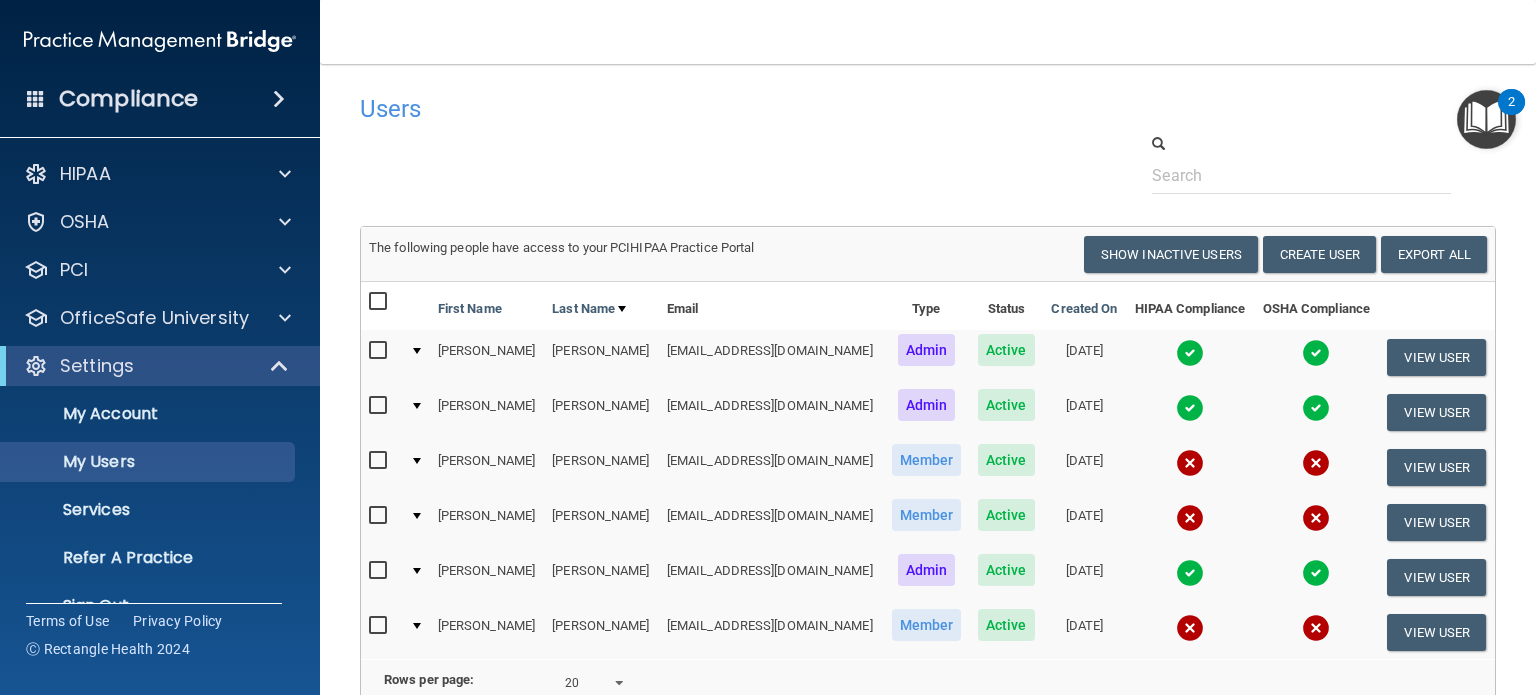 click at bounding box center (279, 99) 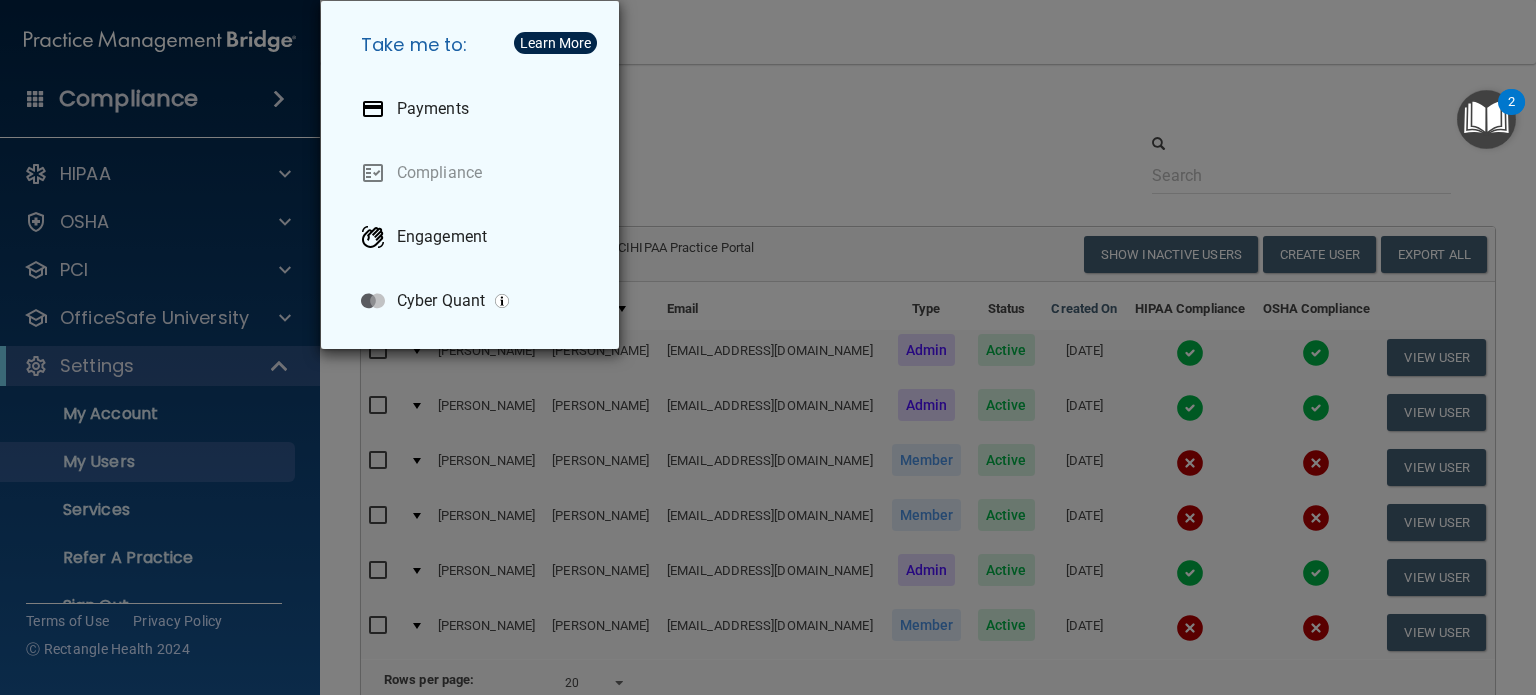 click on "Take me to:             Payments                   Compliance                     Engagement                     Cyber Quant" at bounding box center [768, 347] 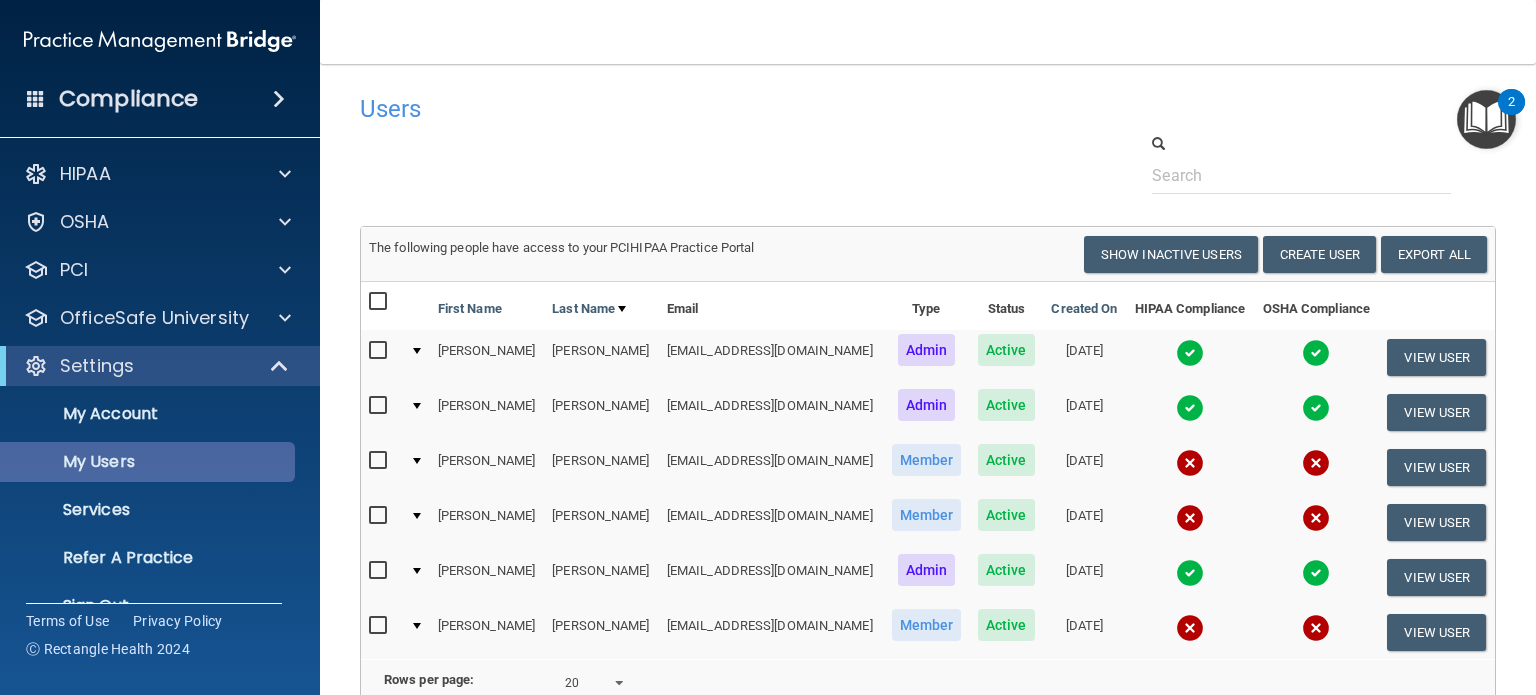 scroll, scrollTop: 38, scrollLeft: 0, axis: vertical 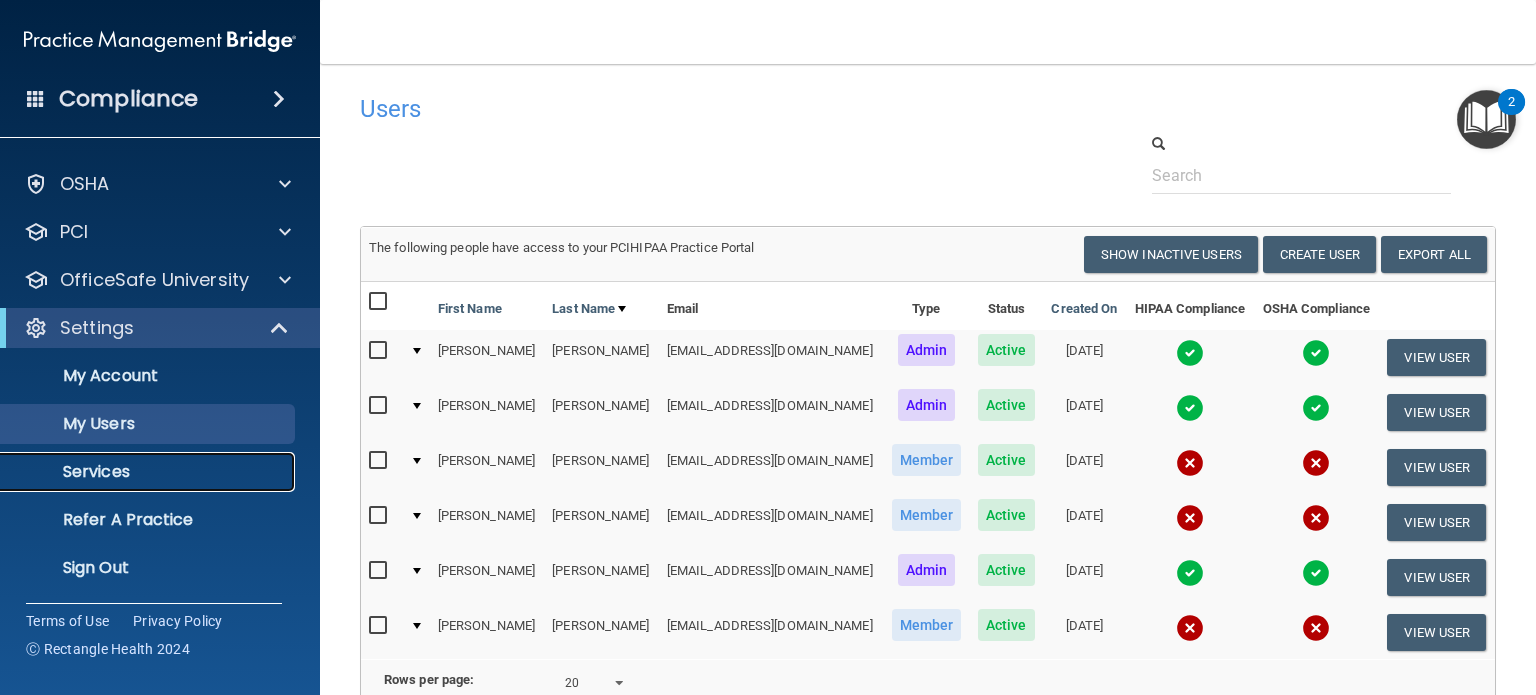 click on "Services" at bounding box center [149, 472] 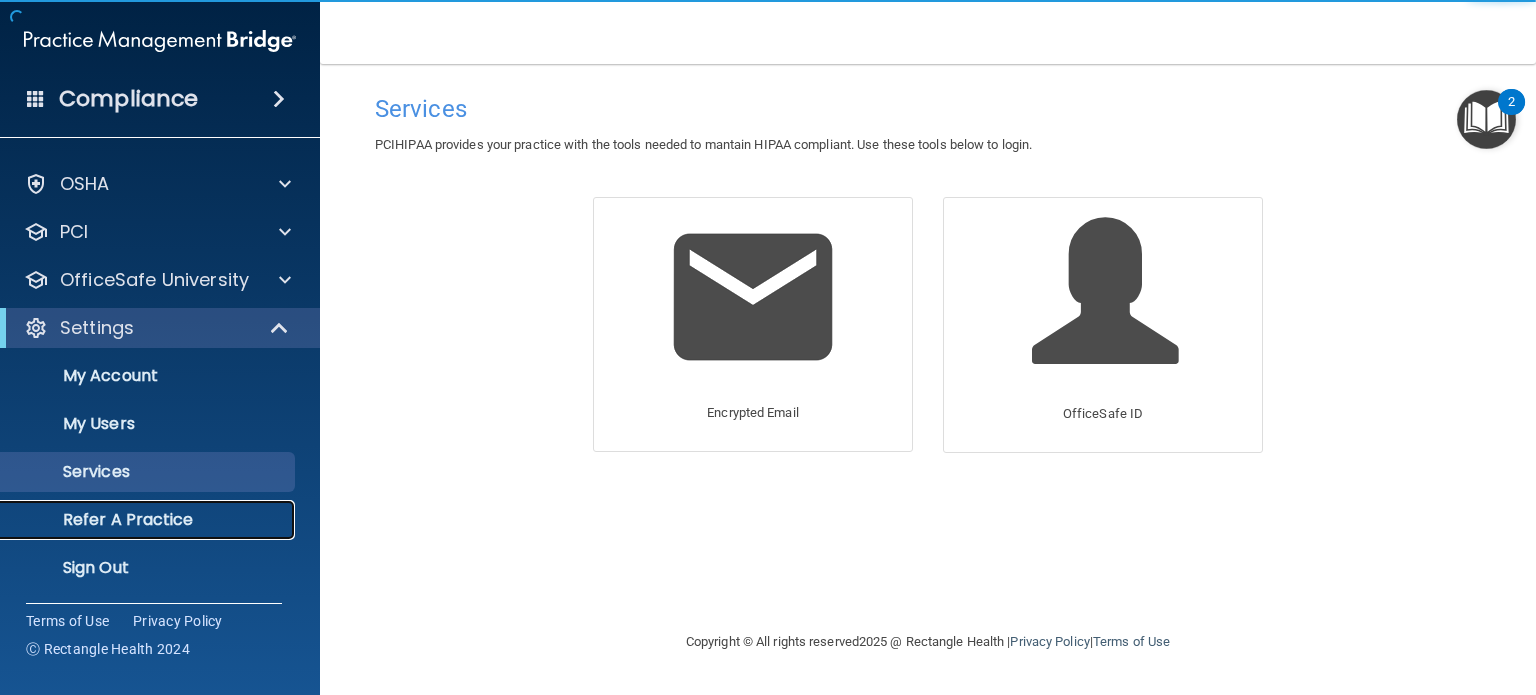 click on "Refer A Practice" at bounding box center [149, 520] 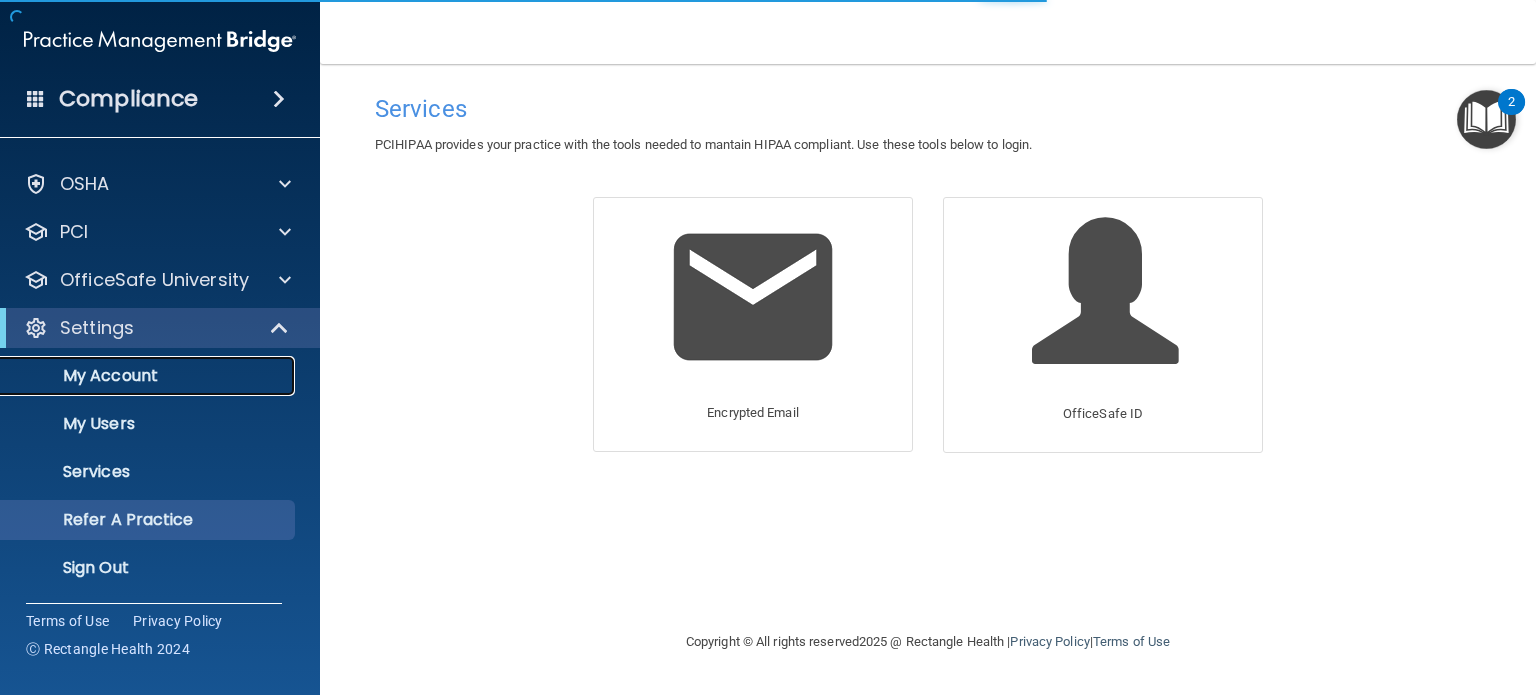click on "My Account" at bounding box center [137, 376] 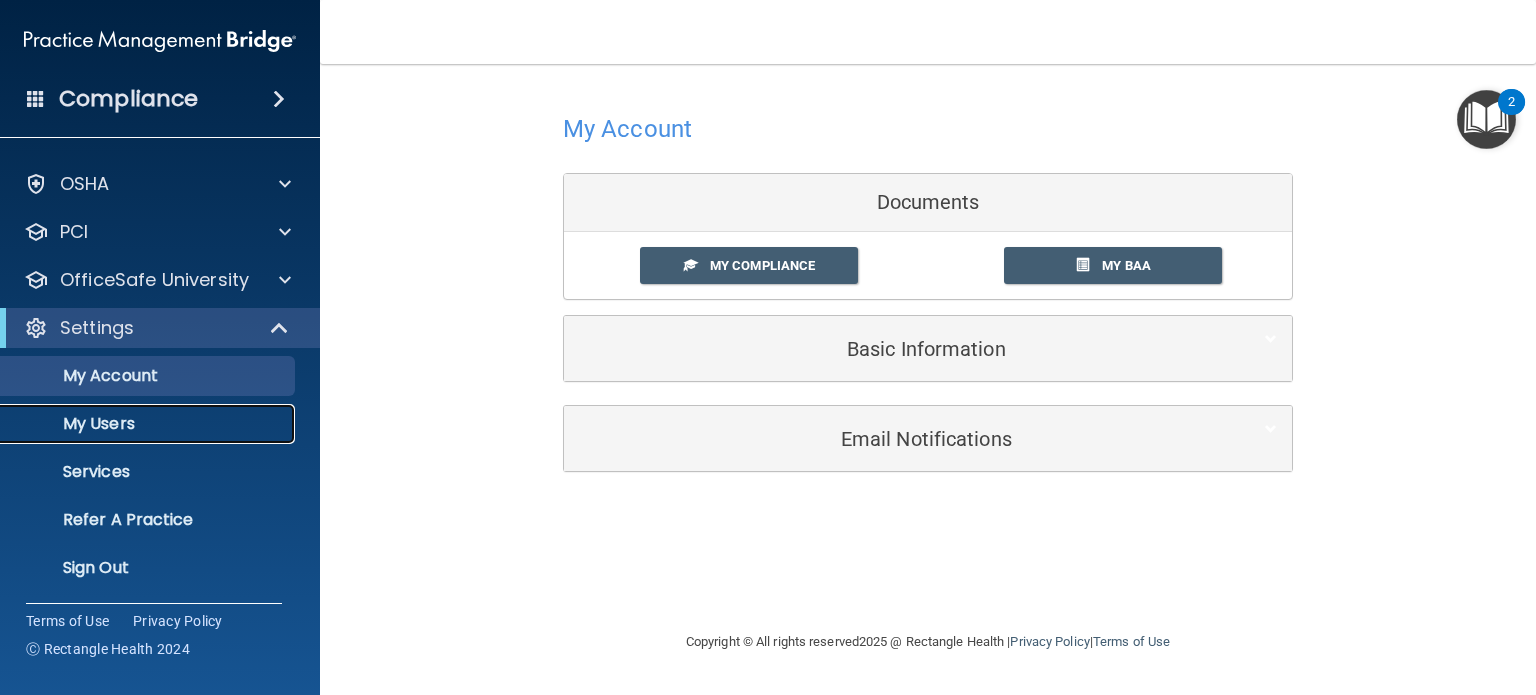 click on "My Users" at bounding box center (137, 424) 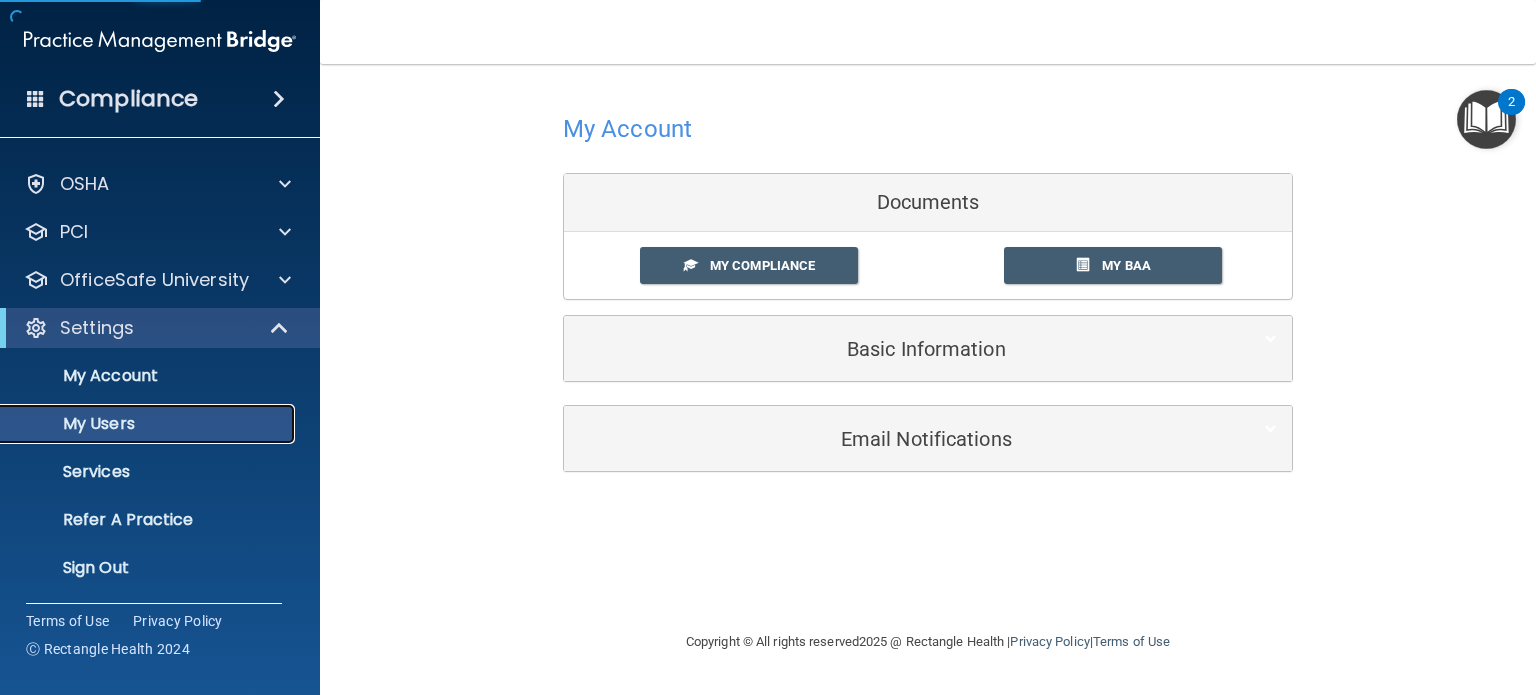 select on "20" 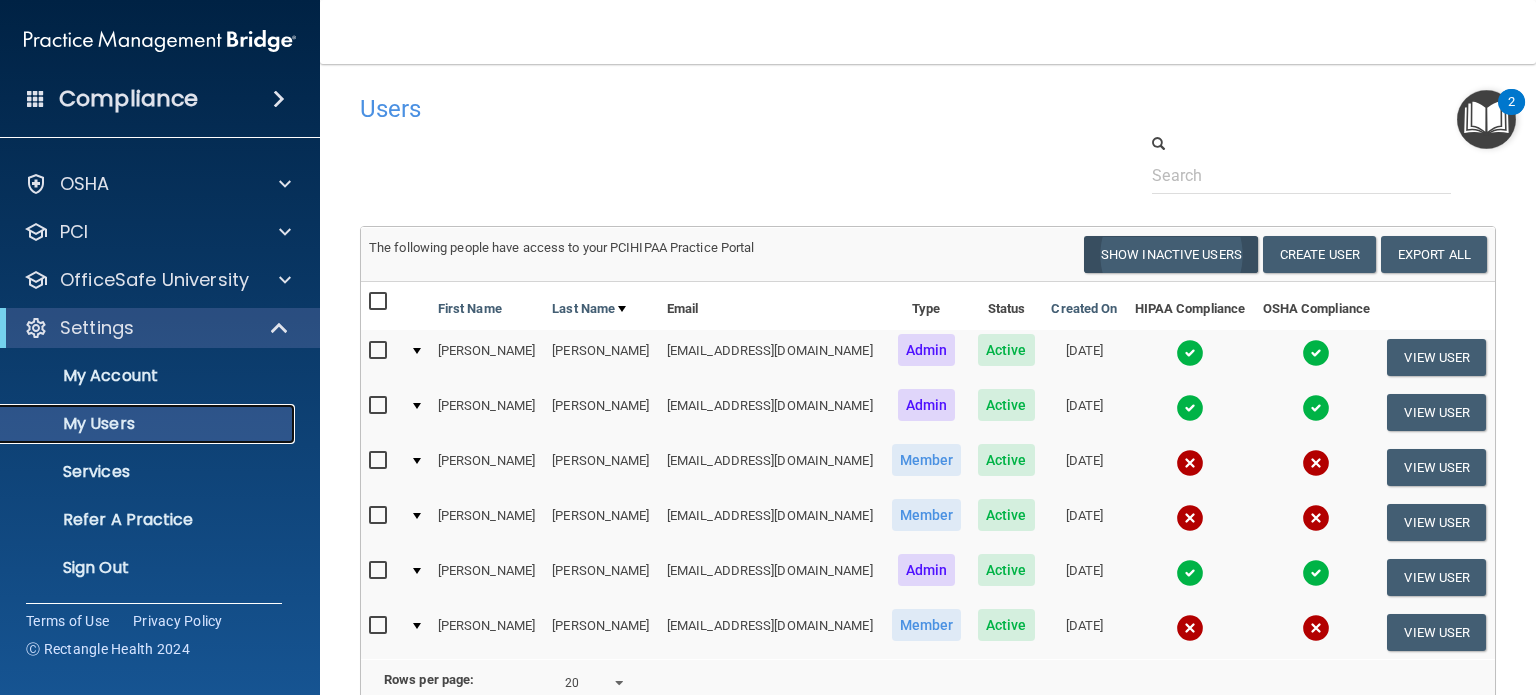 scroll, scrollTop: 209, scrollLeft: 0, axis: vertical 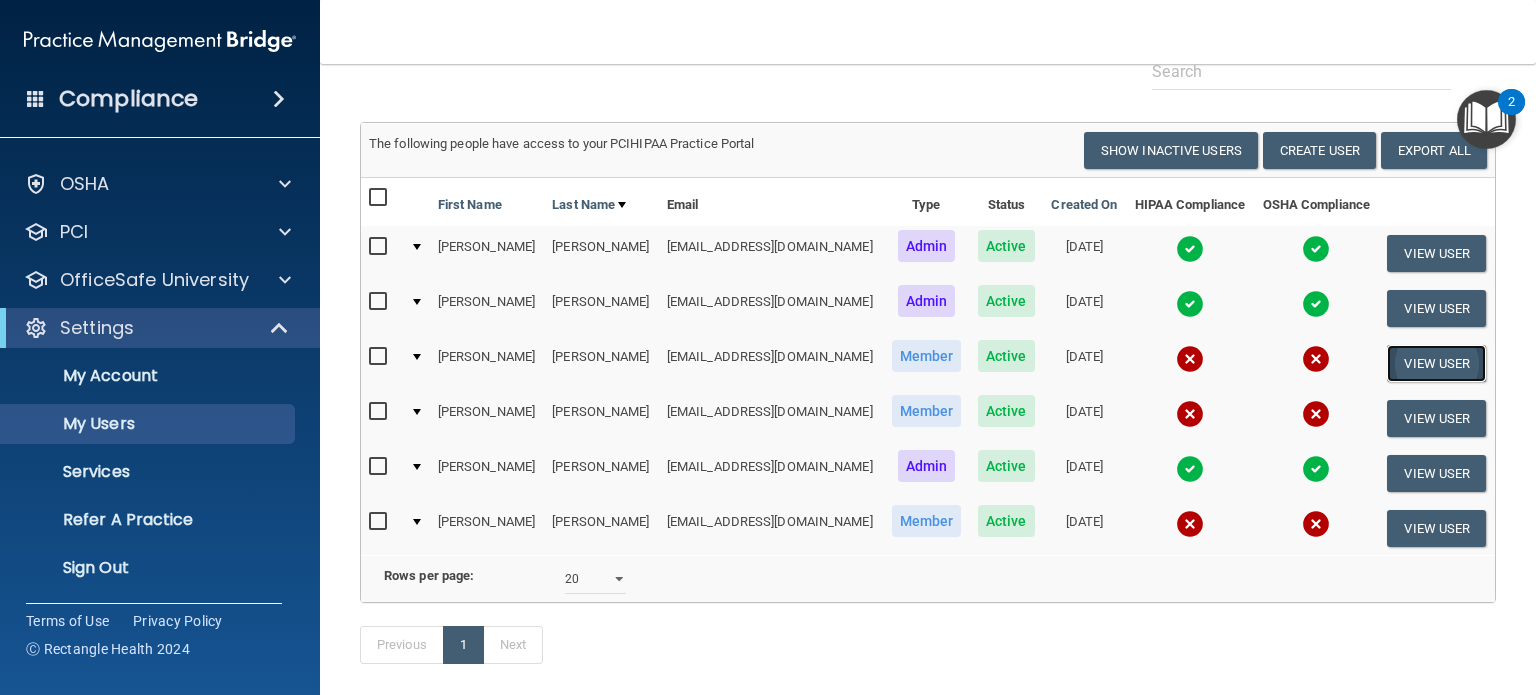 click on "View User" at bounding box center (1436, 363) 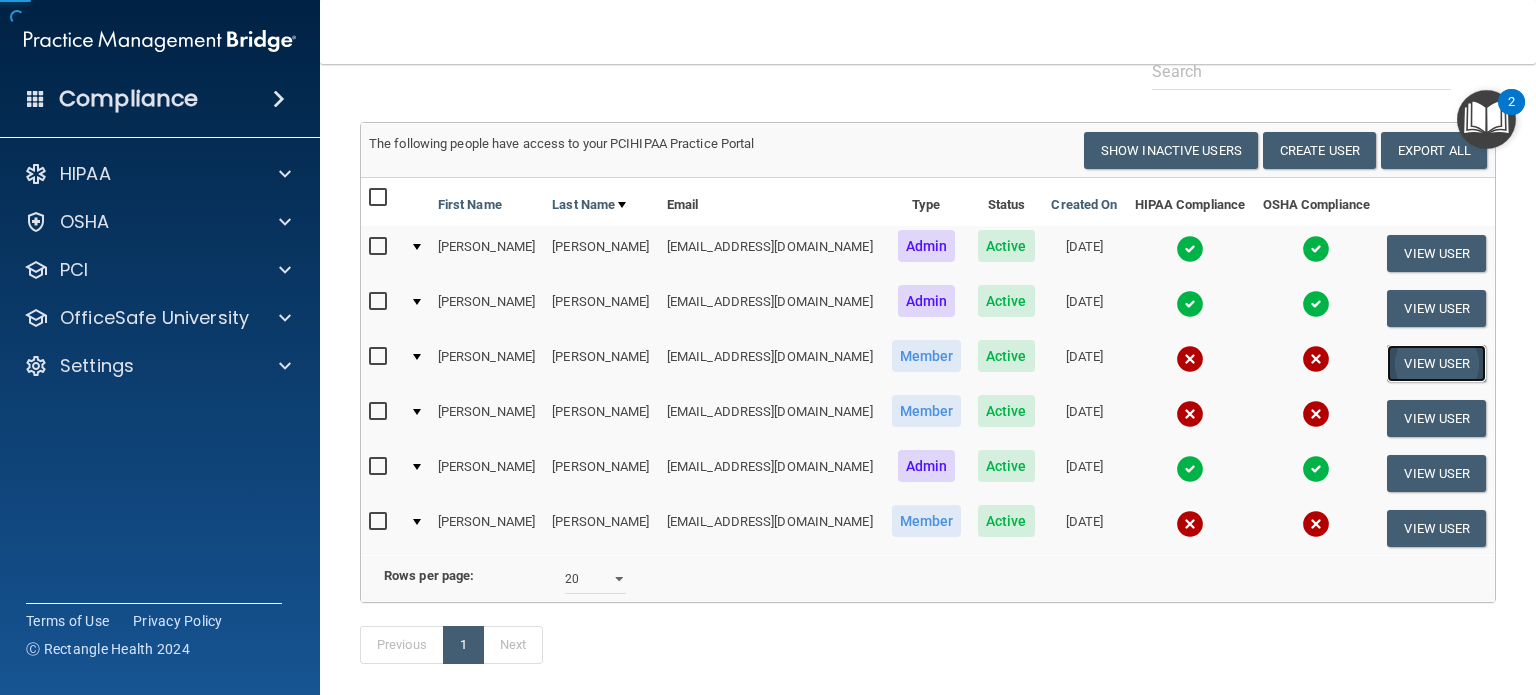 scroll, scrollTop: 0, scrollLeft: 0, axis: both 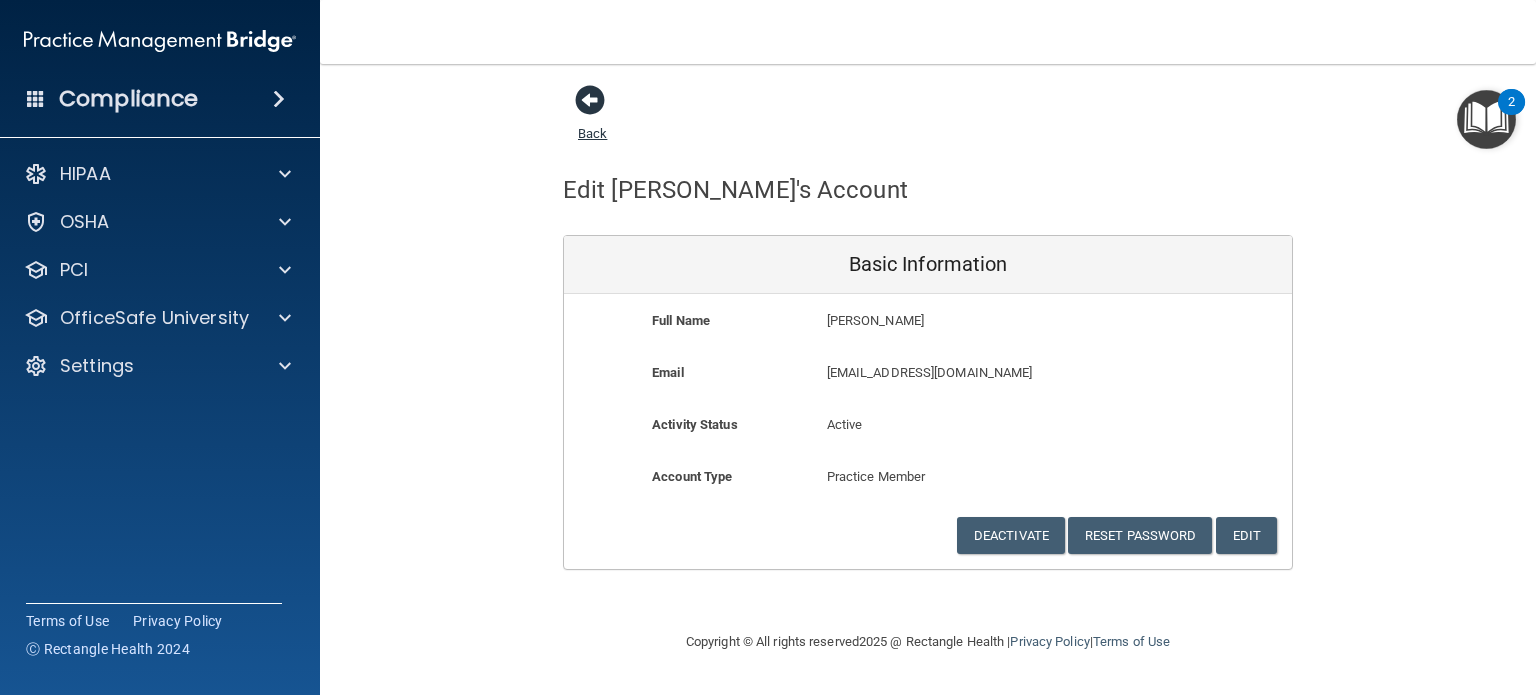 click at bounding box center [590, 100] 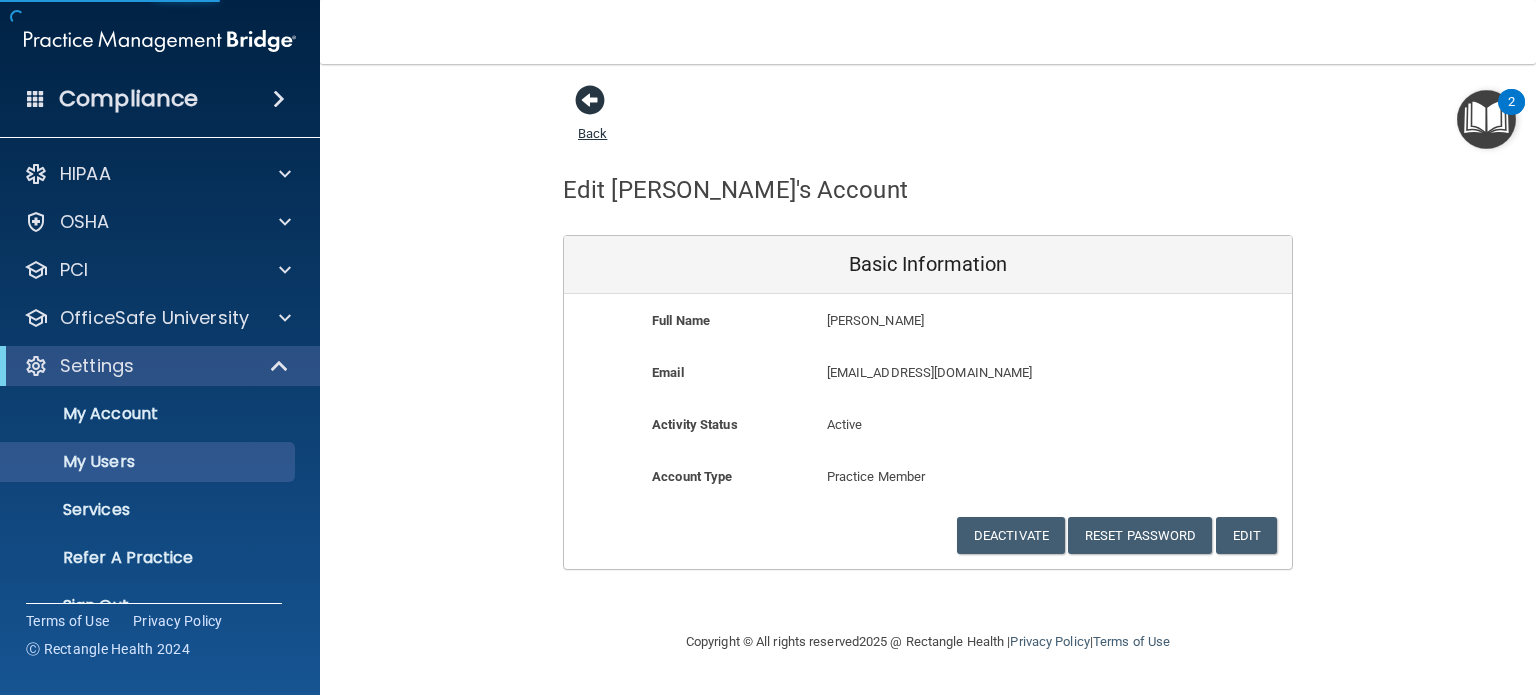 select on "20" 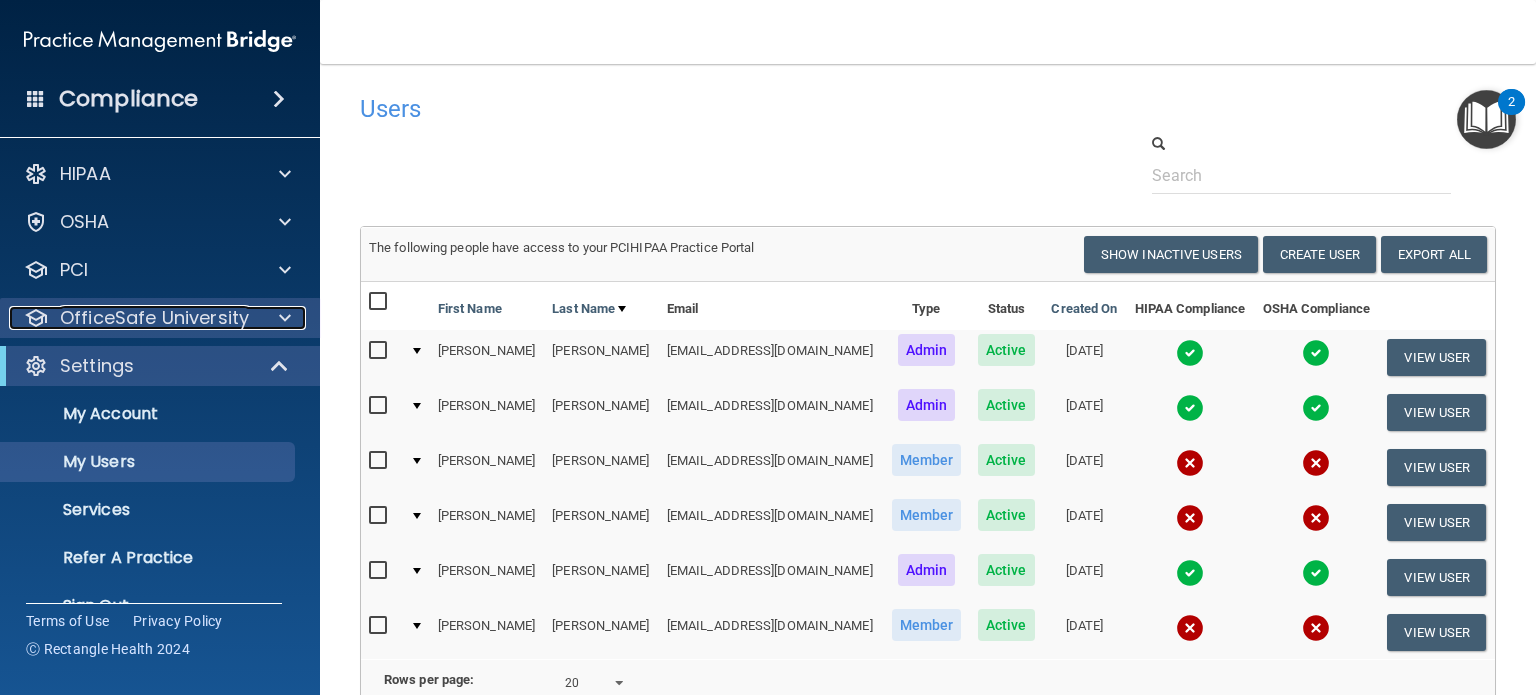 click at bounding box center (282, 318) 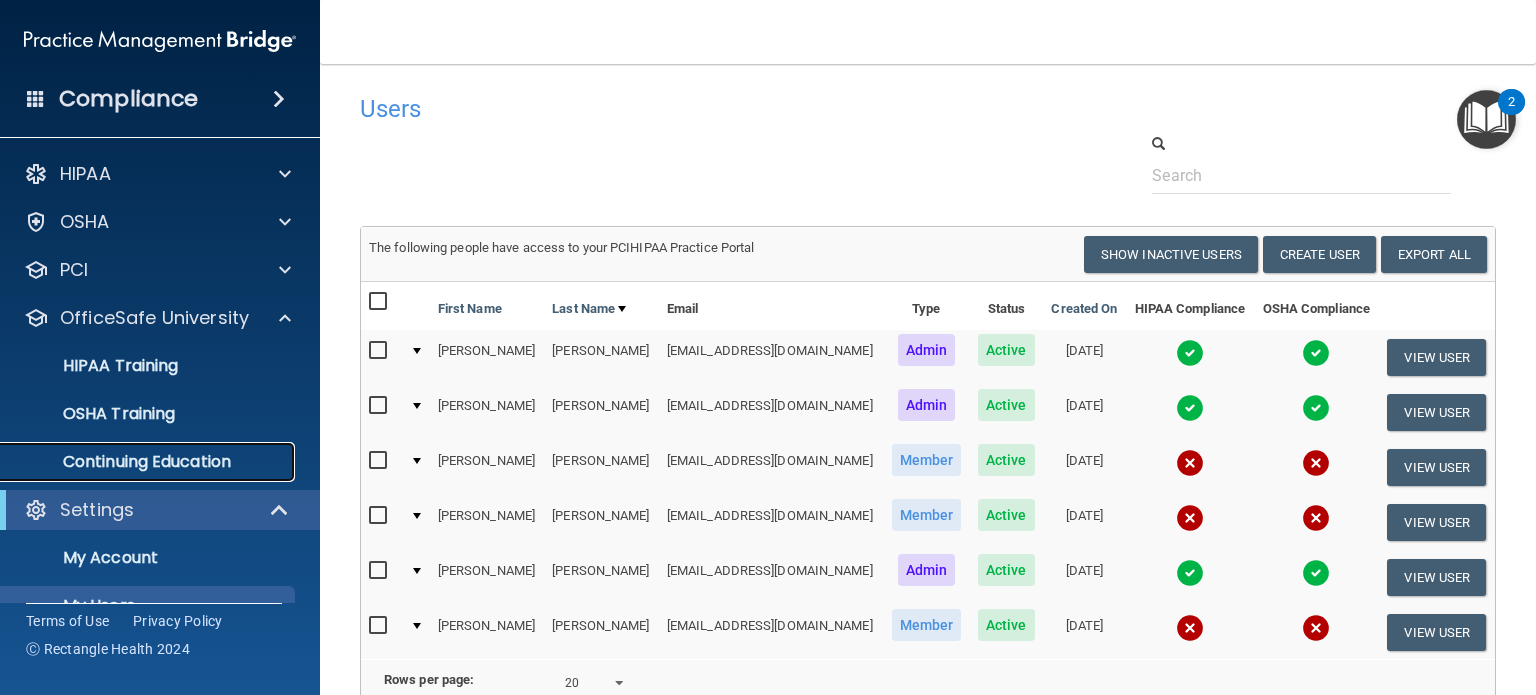 click on "Continuing Education" at bounding box center (149, 462) 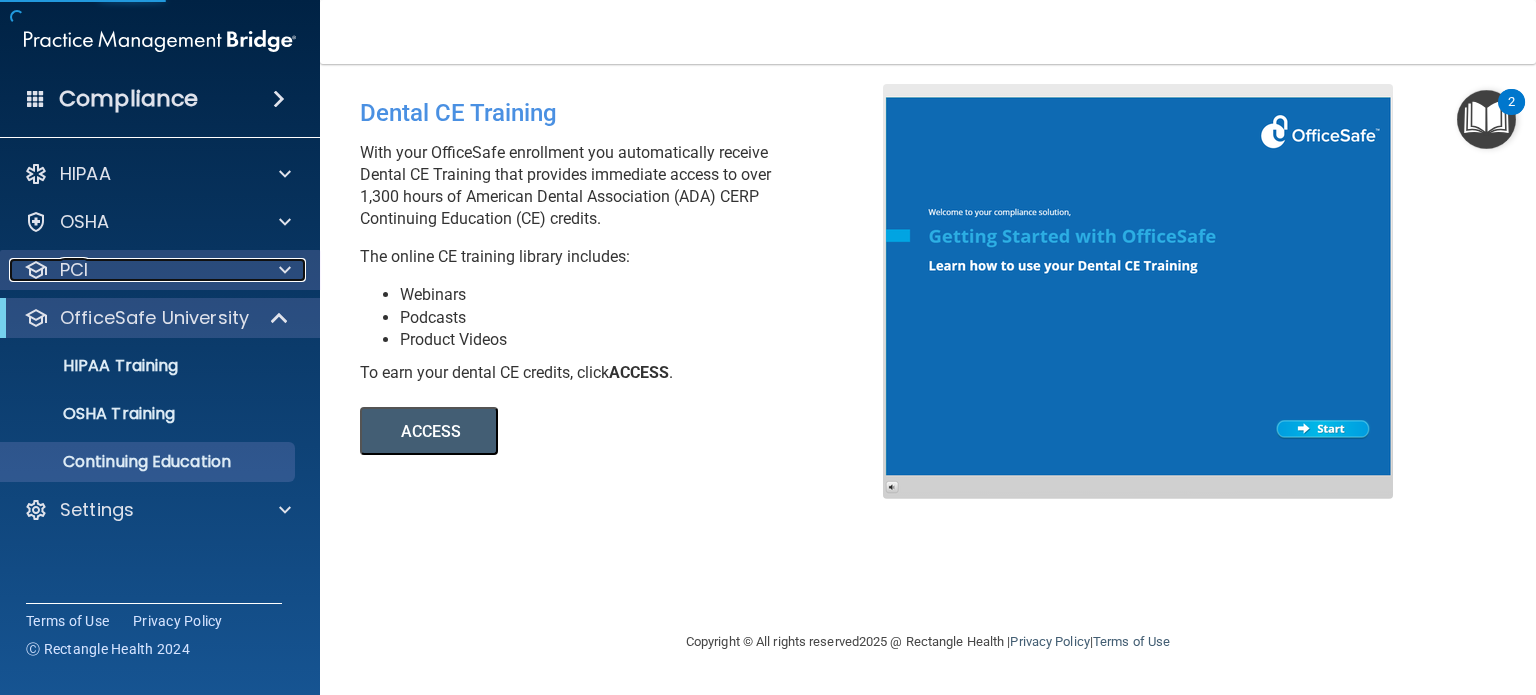 click at bounding box center [285, 270] 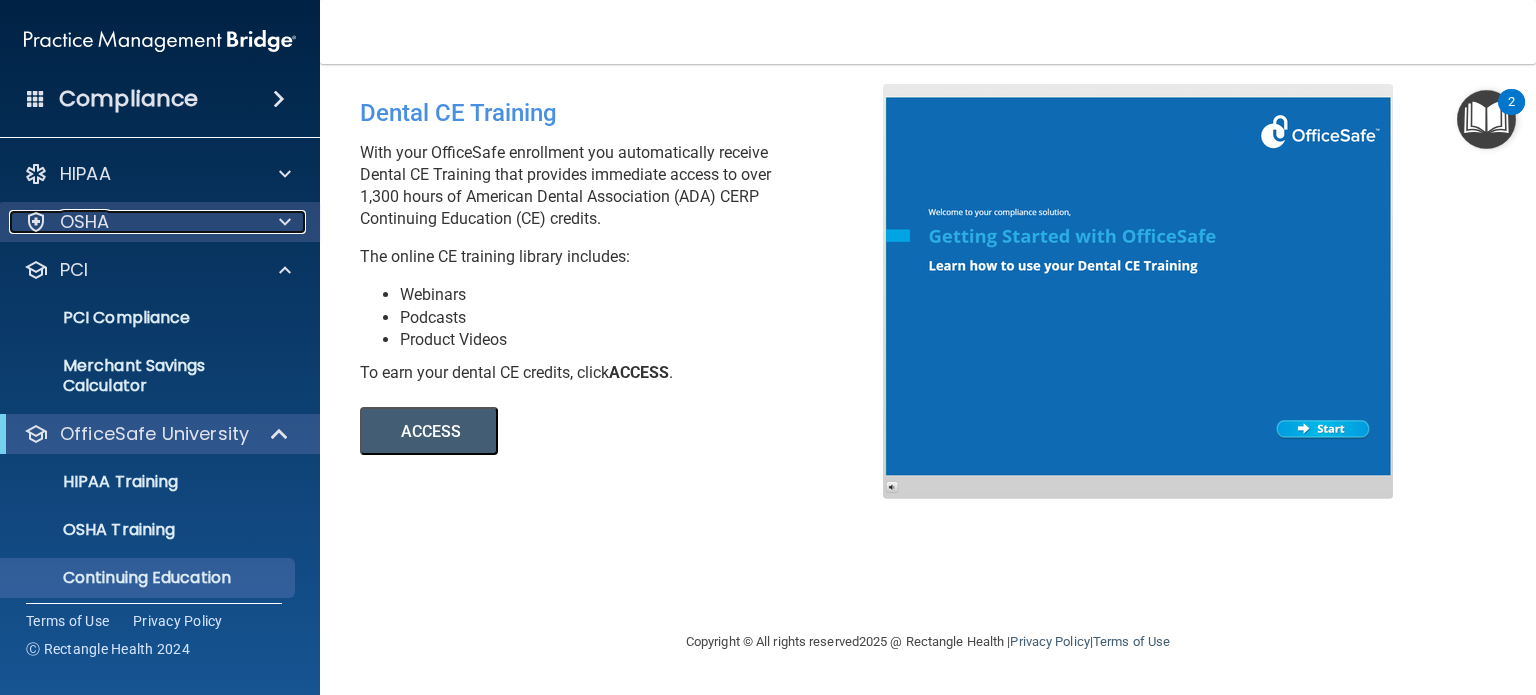 click at bounding box center (285, 222) 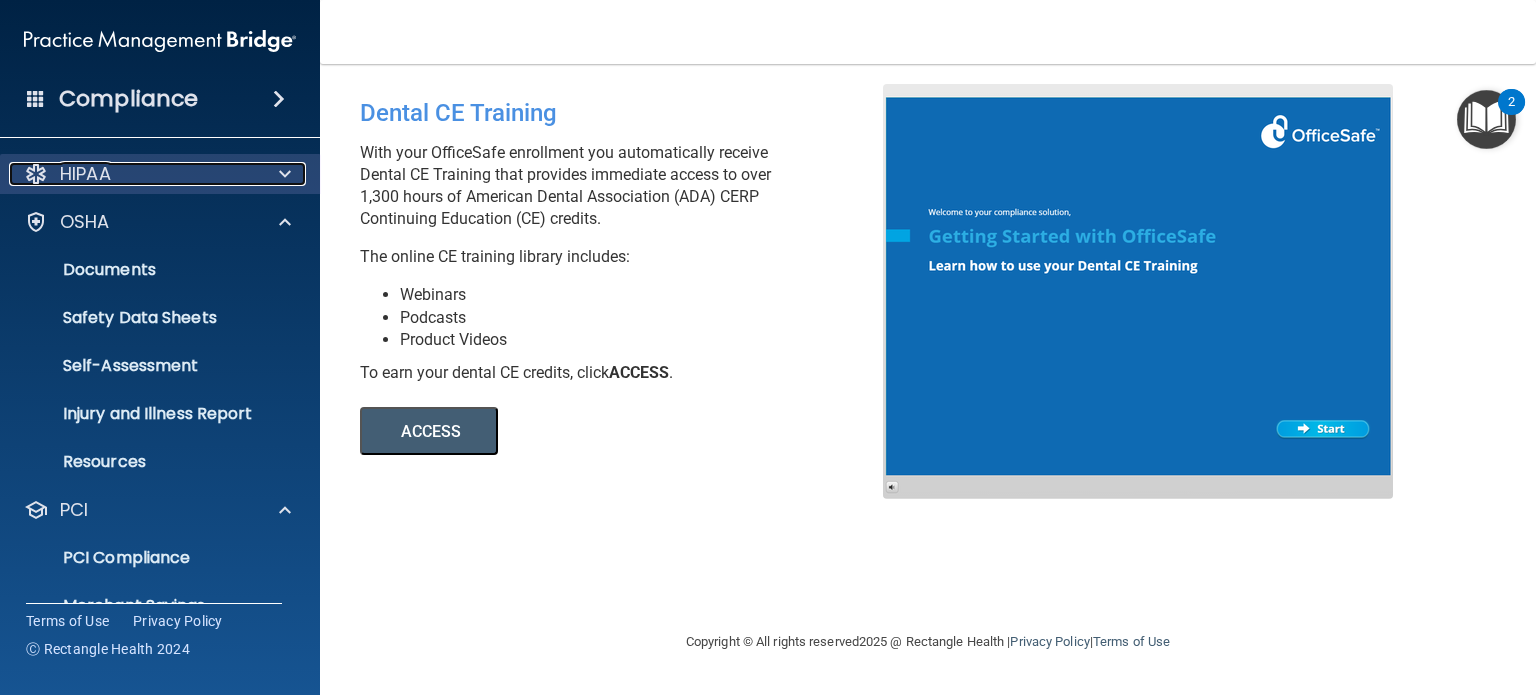 click at bounding box center (285, 174) 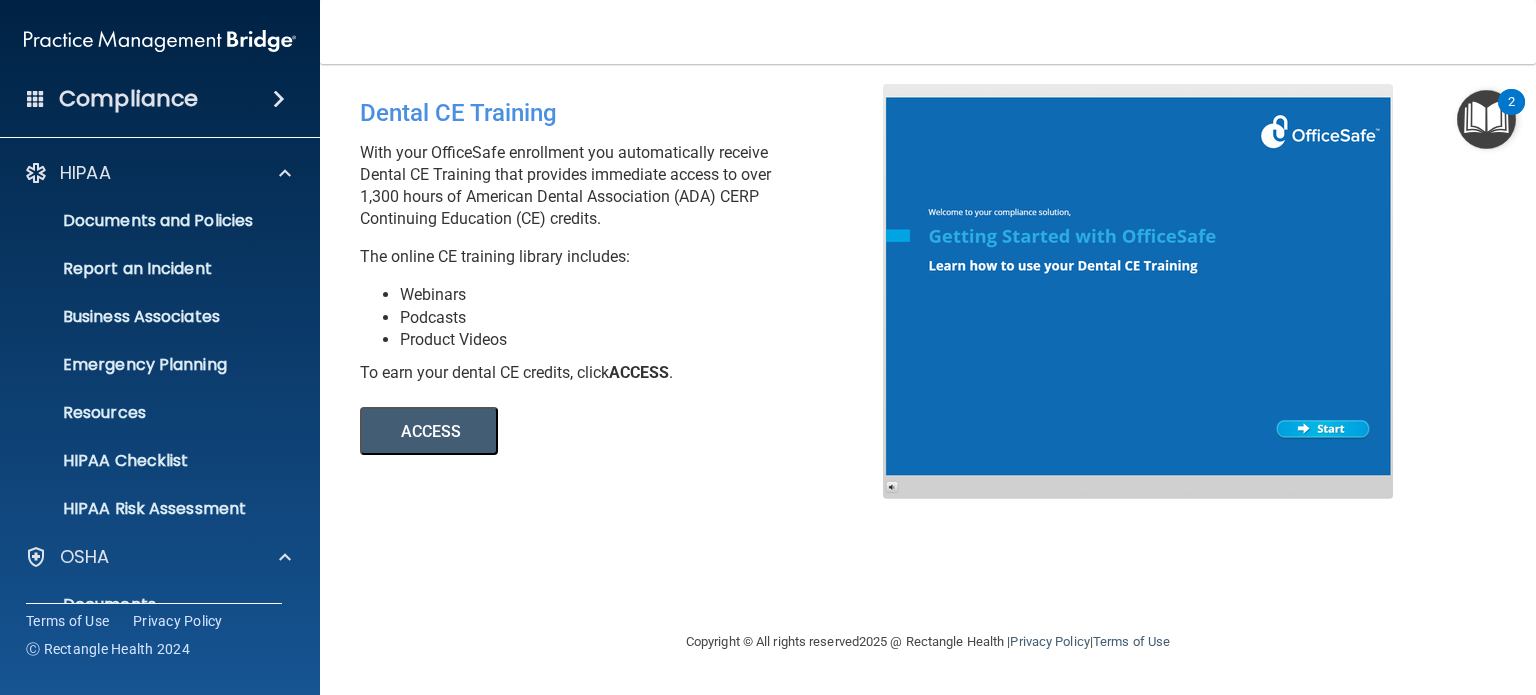 click at bounding box center [279, 99] 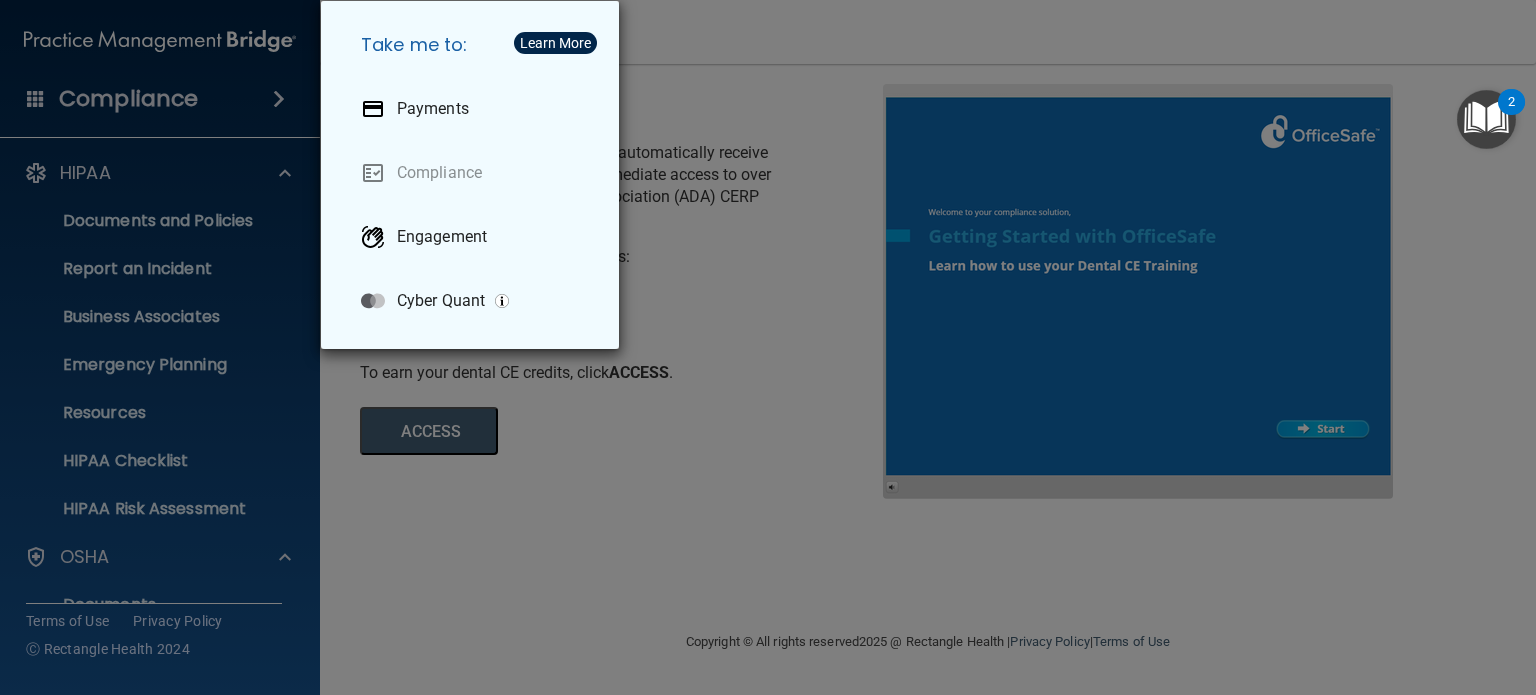 click on "Take me to:             Payments                   Compliance                     Engagement                     Cyber Quant" at bounding box center [768, 347] 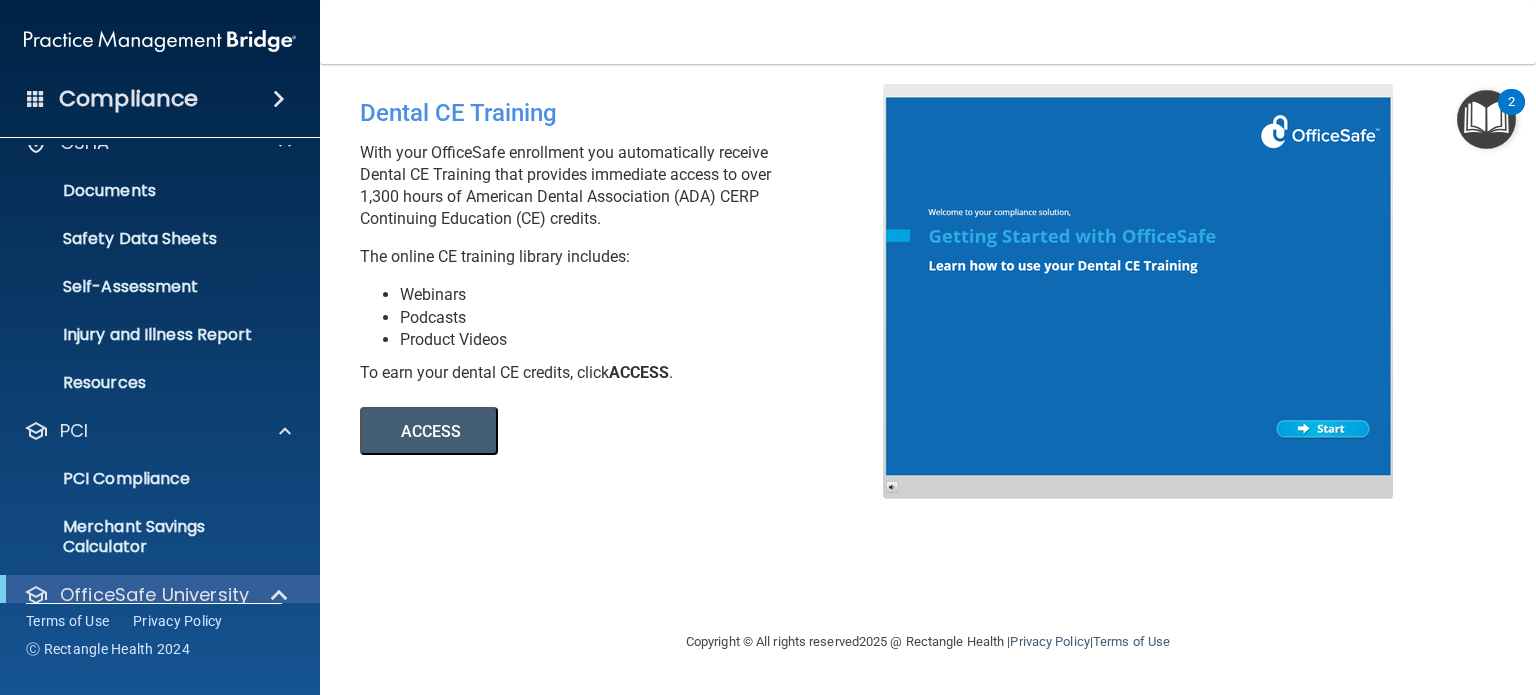 scroll, scrollTop: 634, scrollLeft: 0, axis: vertical 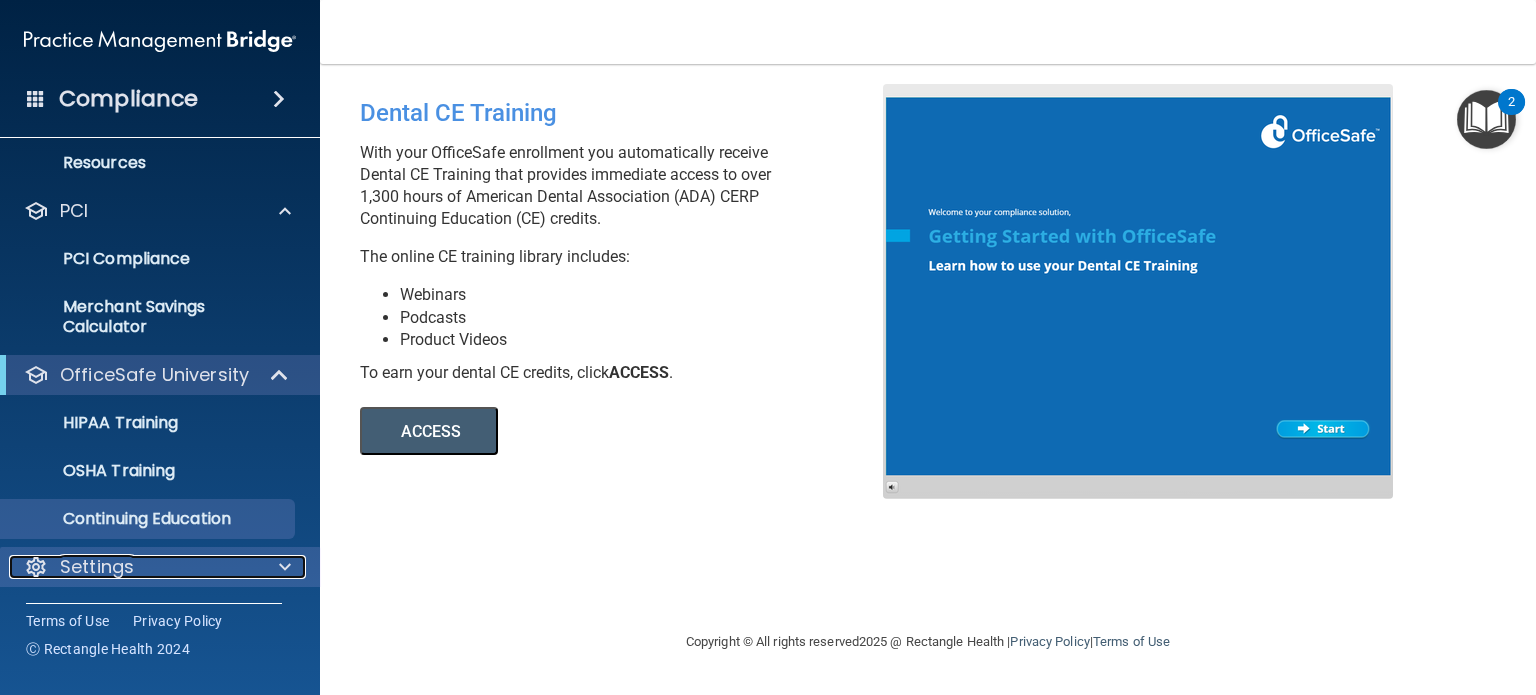 click at bounding box center (285, 567) 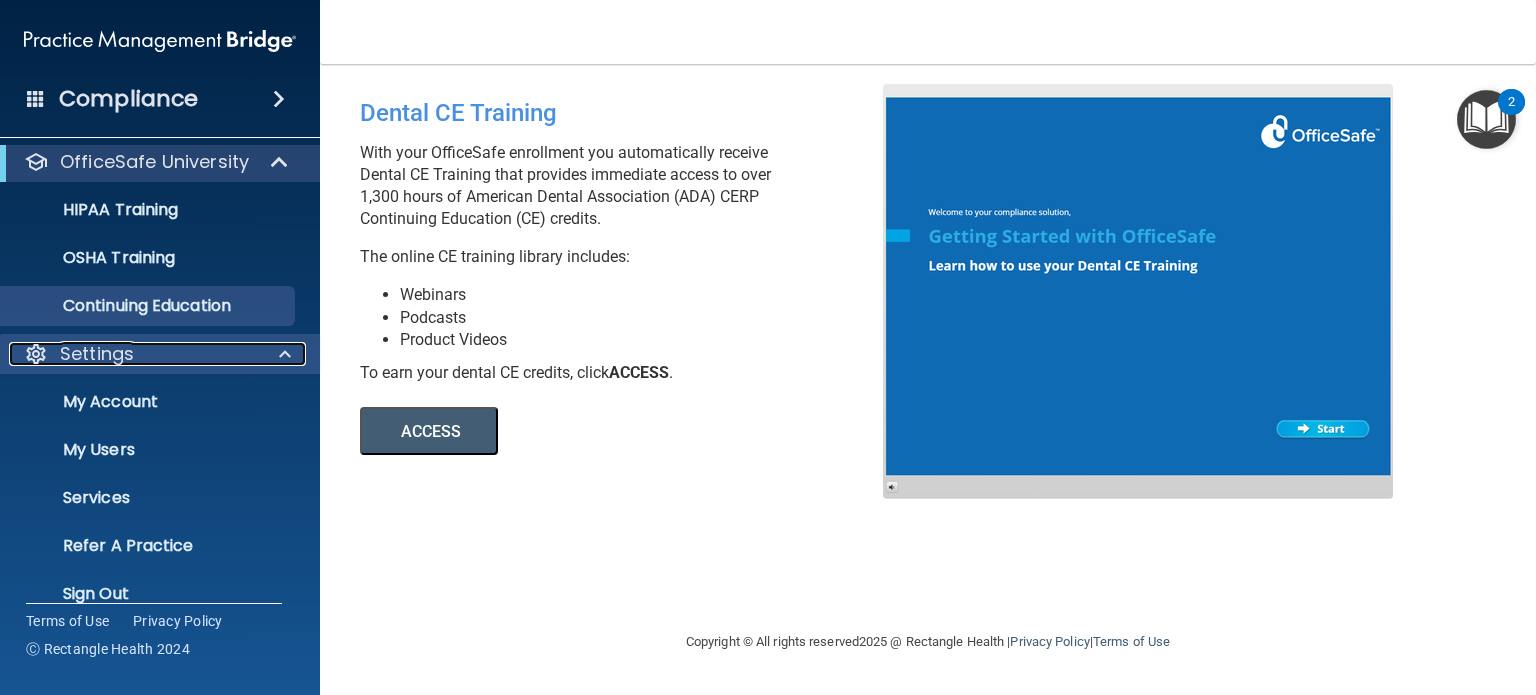 scroll, scrollTop: 874, scrollLeft: 0, axis: vertical 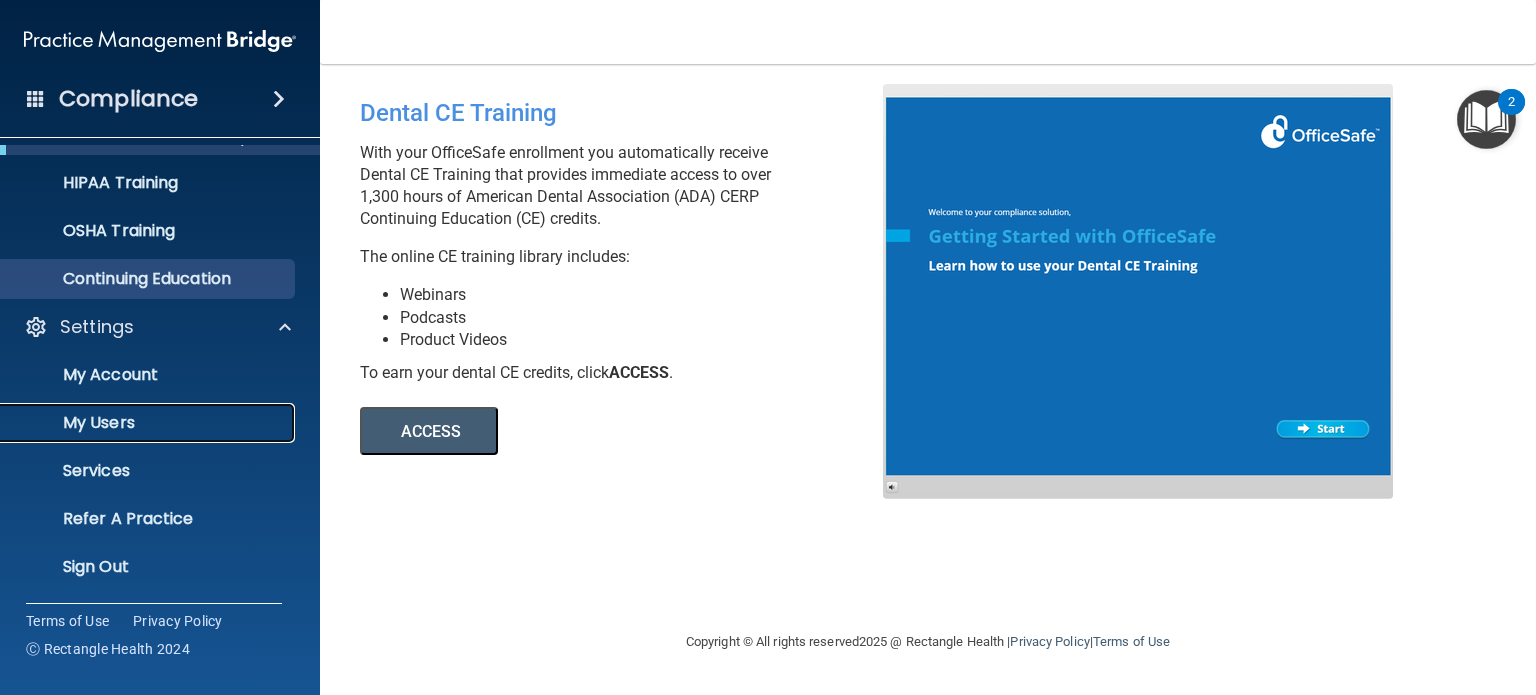 click on "My Users" at bounding box center [149, 423] 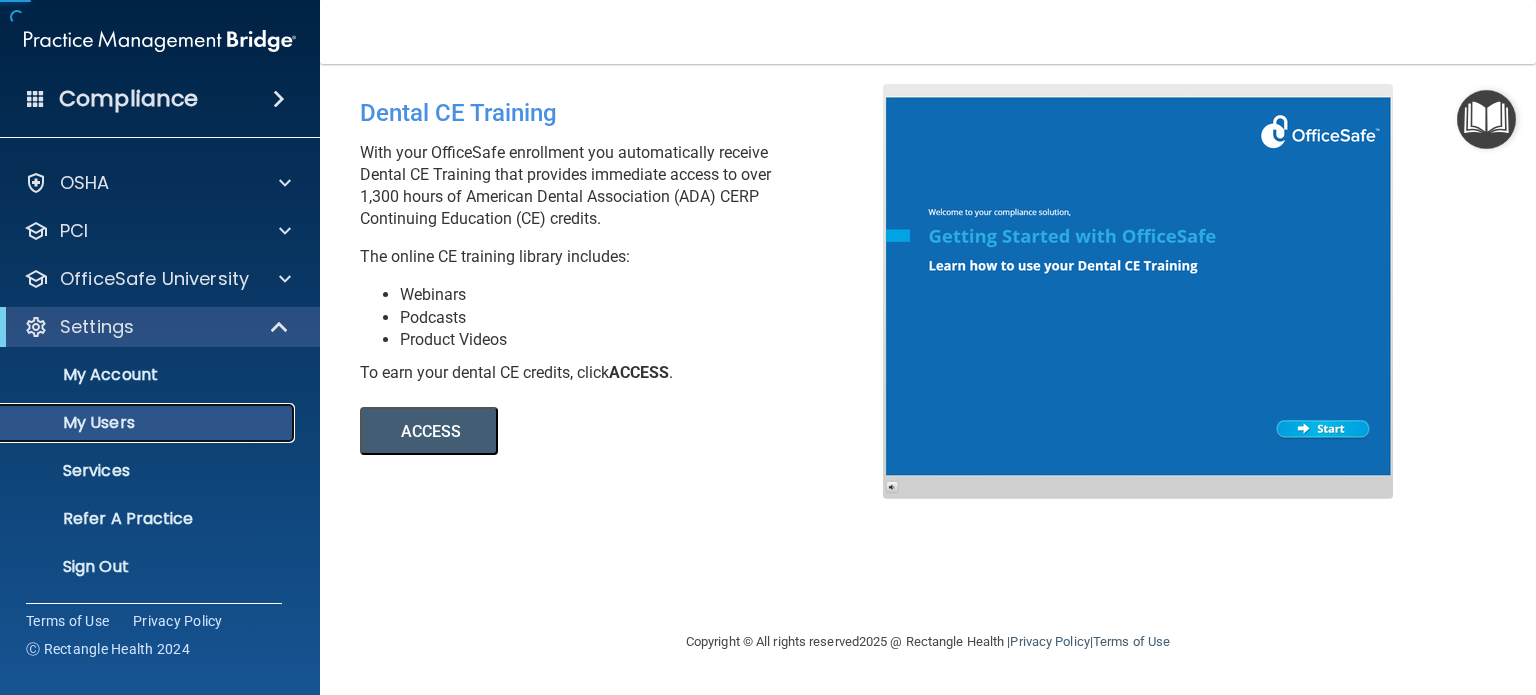 scroll, scrollTop: 38, scrollLeft: 0, axis: vertical 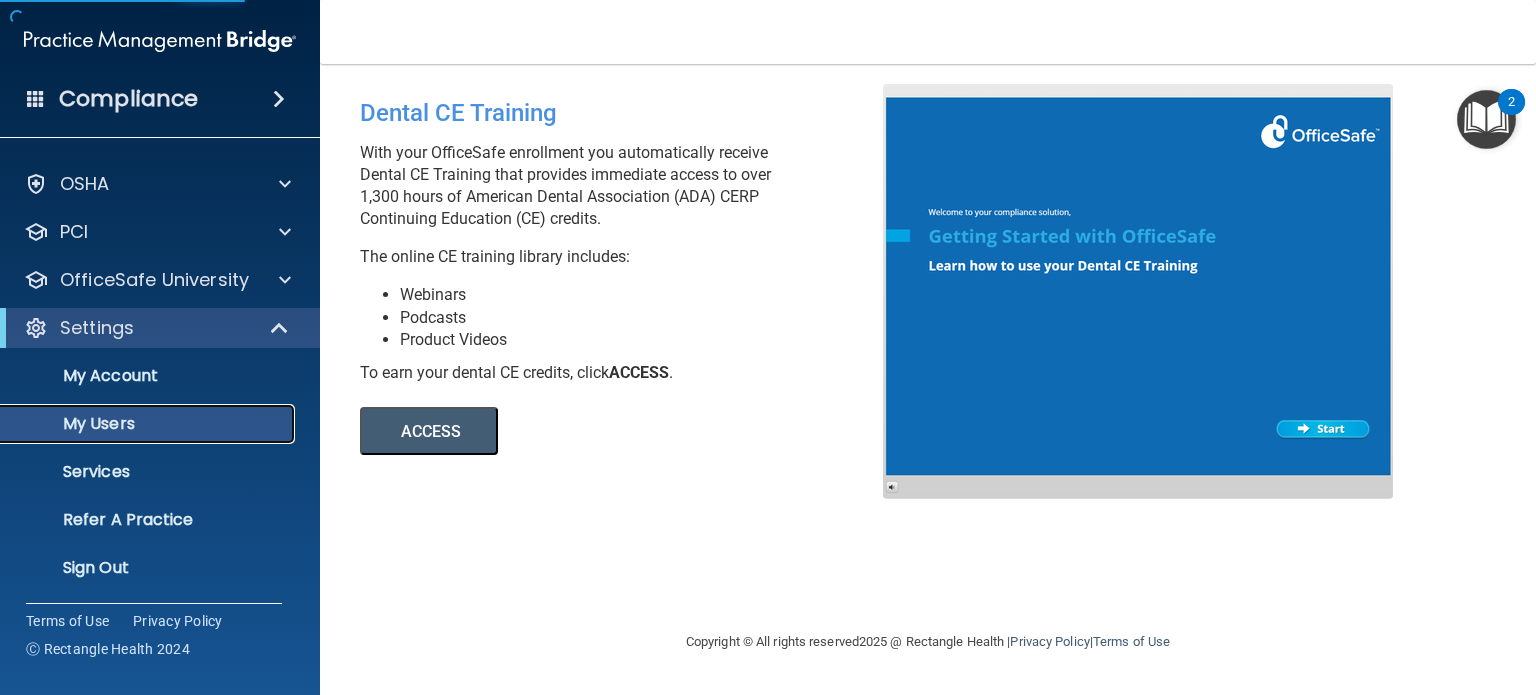 select on "20" 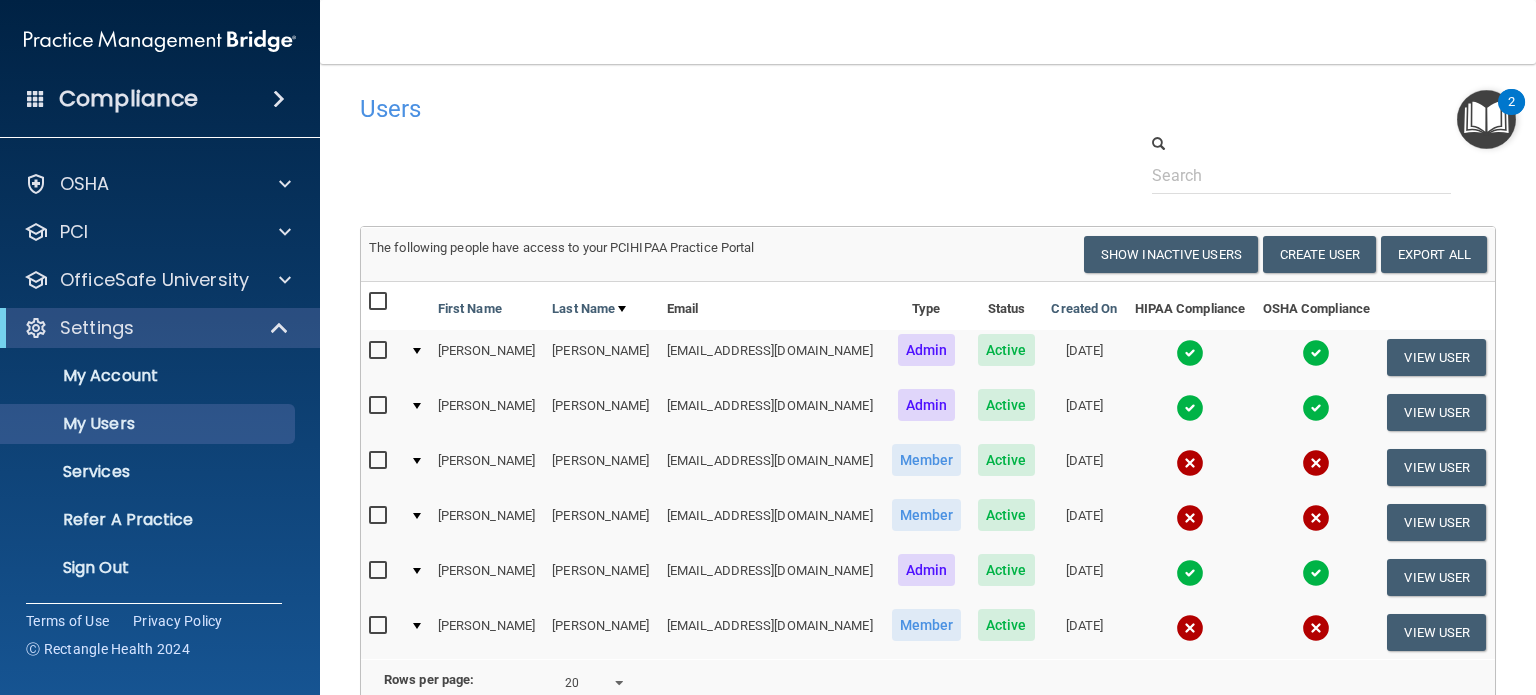 click on "bbergdoll@mynobleeyes.com" at bounding box center [771, 412] 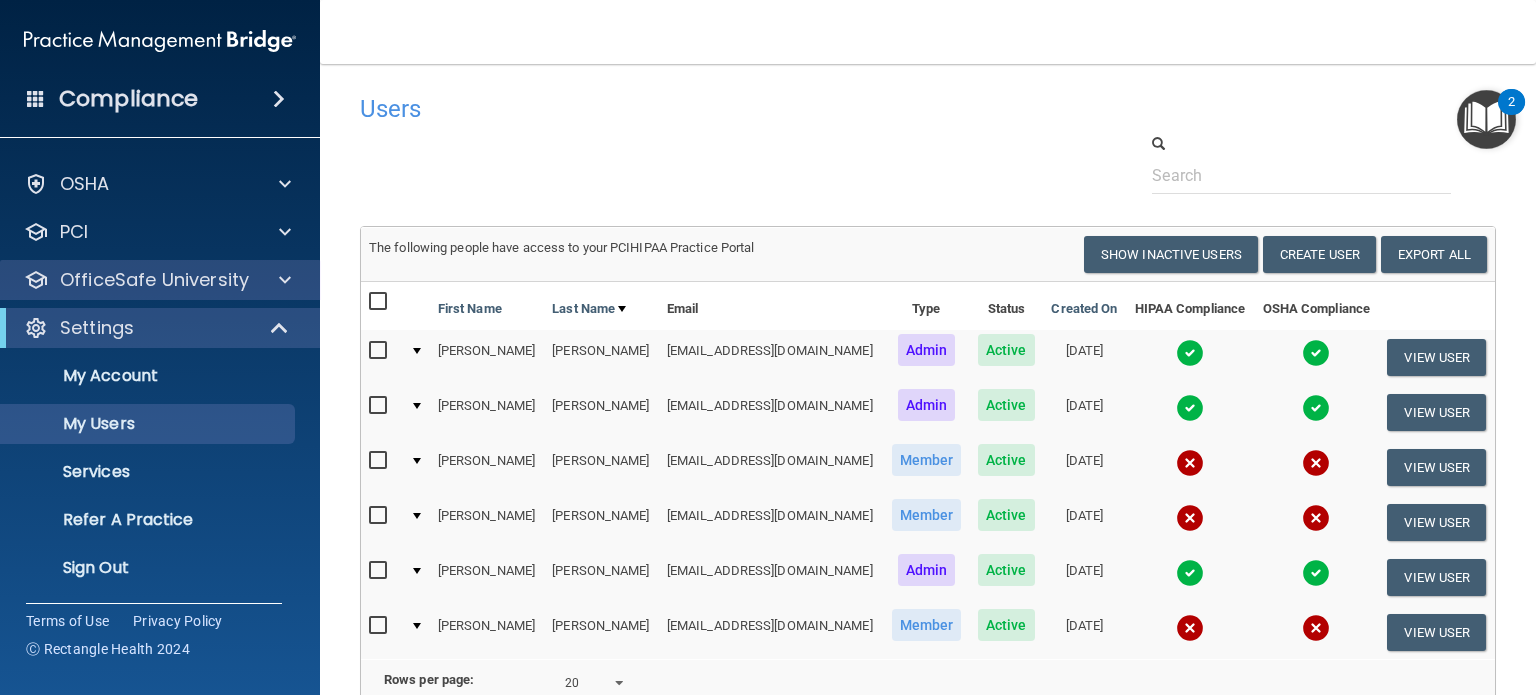 scroll, scrollTop: 0, scrollLeft: 0, axis: both 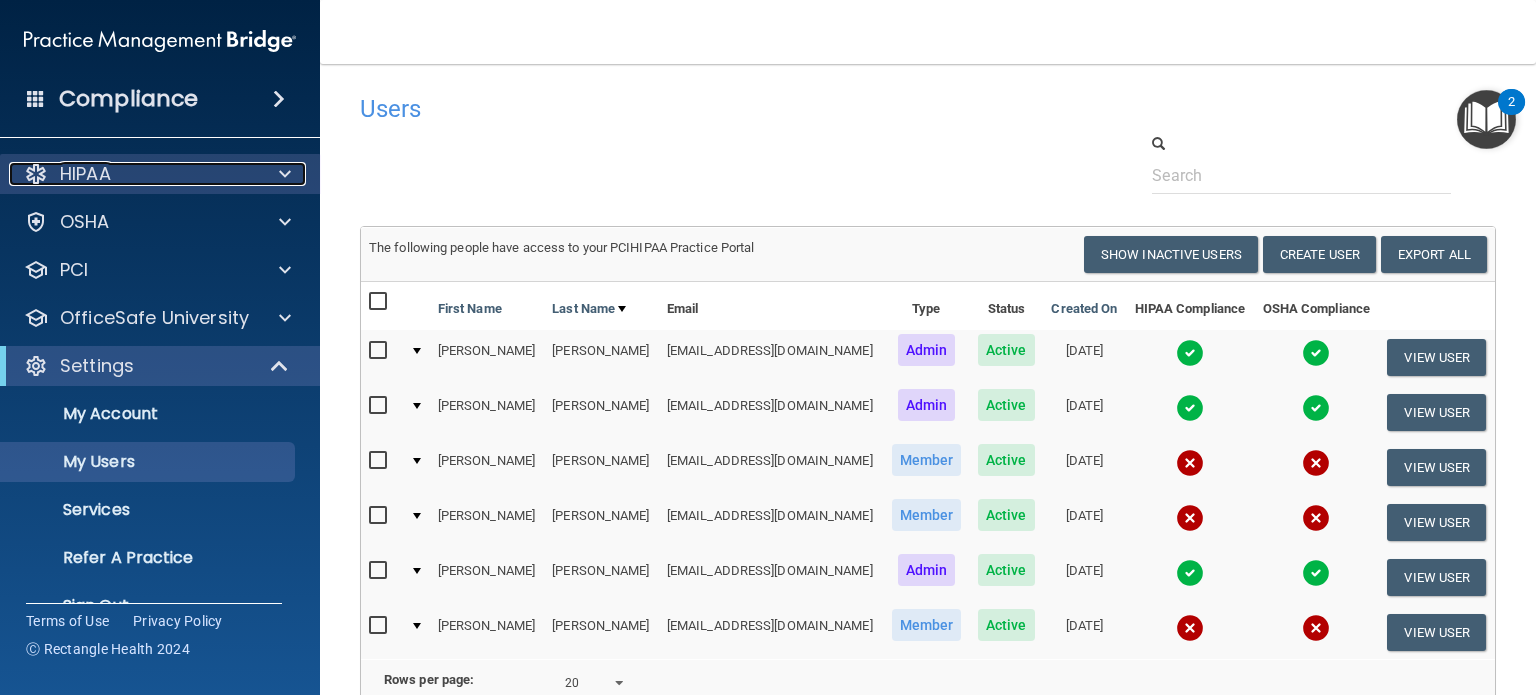 click at bounding box center (285, 174) 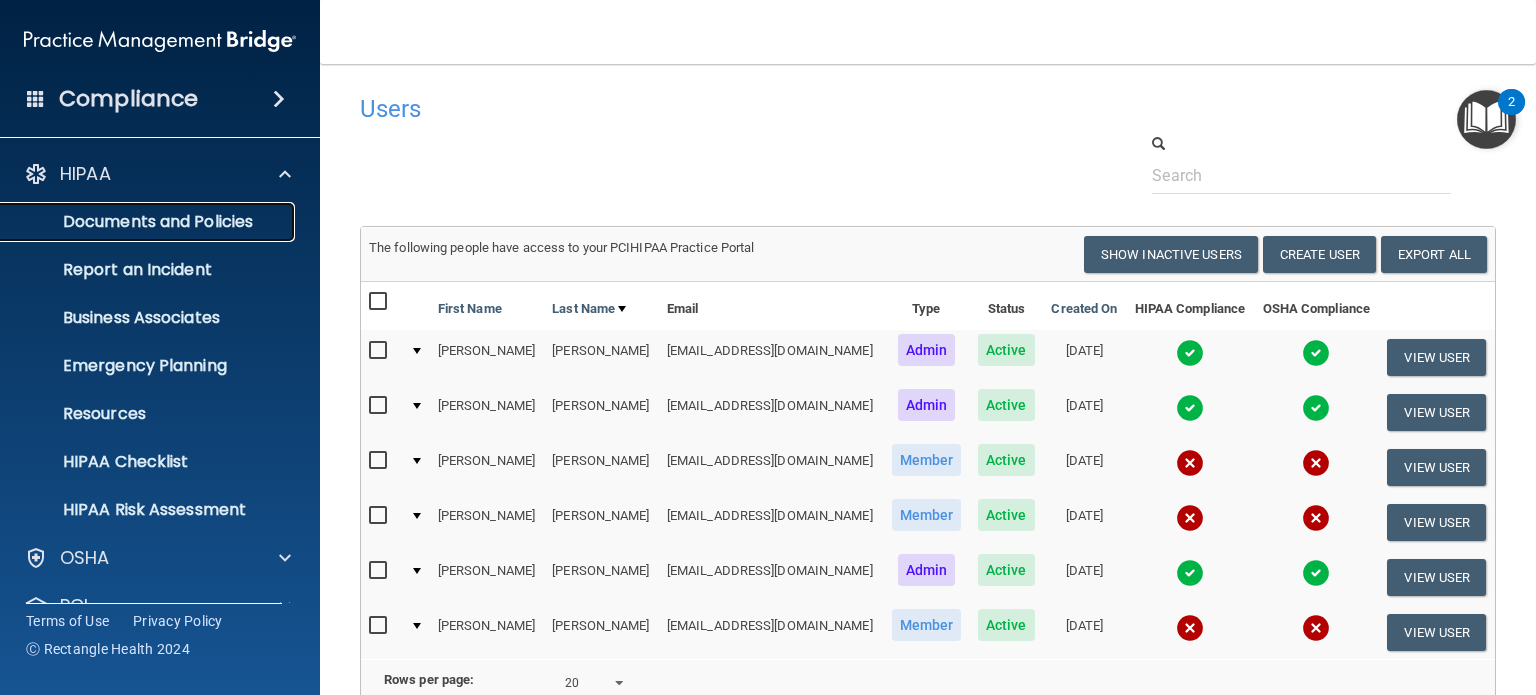 click on "Documents and Policies" at bounding box center [137, 222] 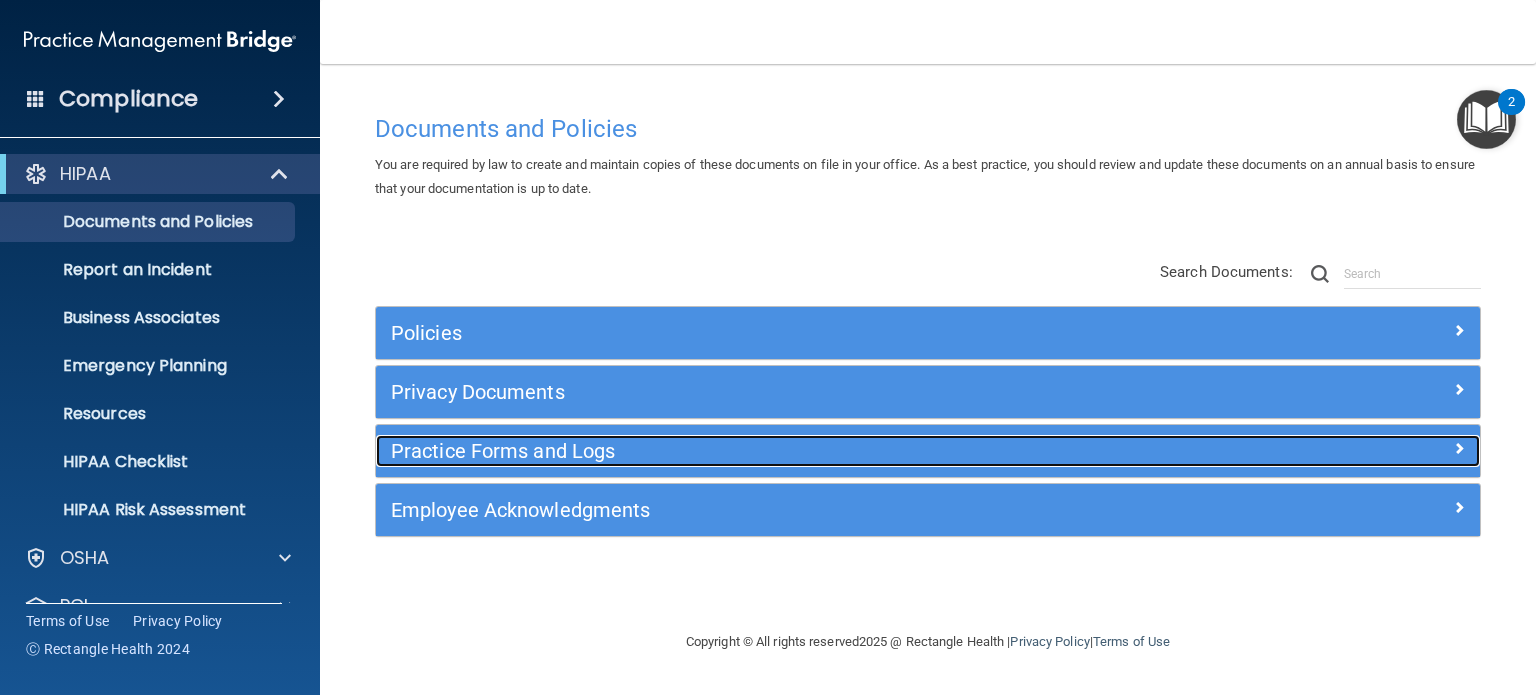 click on "Practice Forms and Logs" at bounding box center (790, 451) 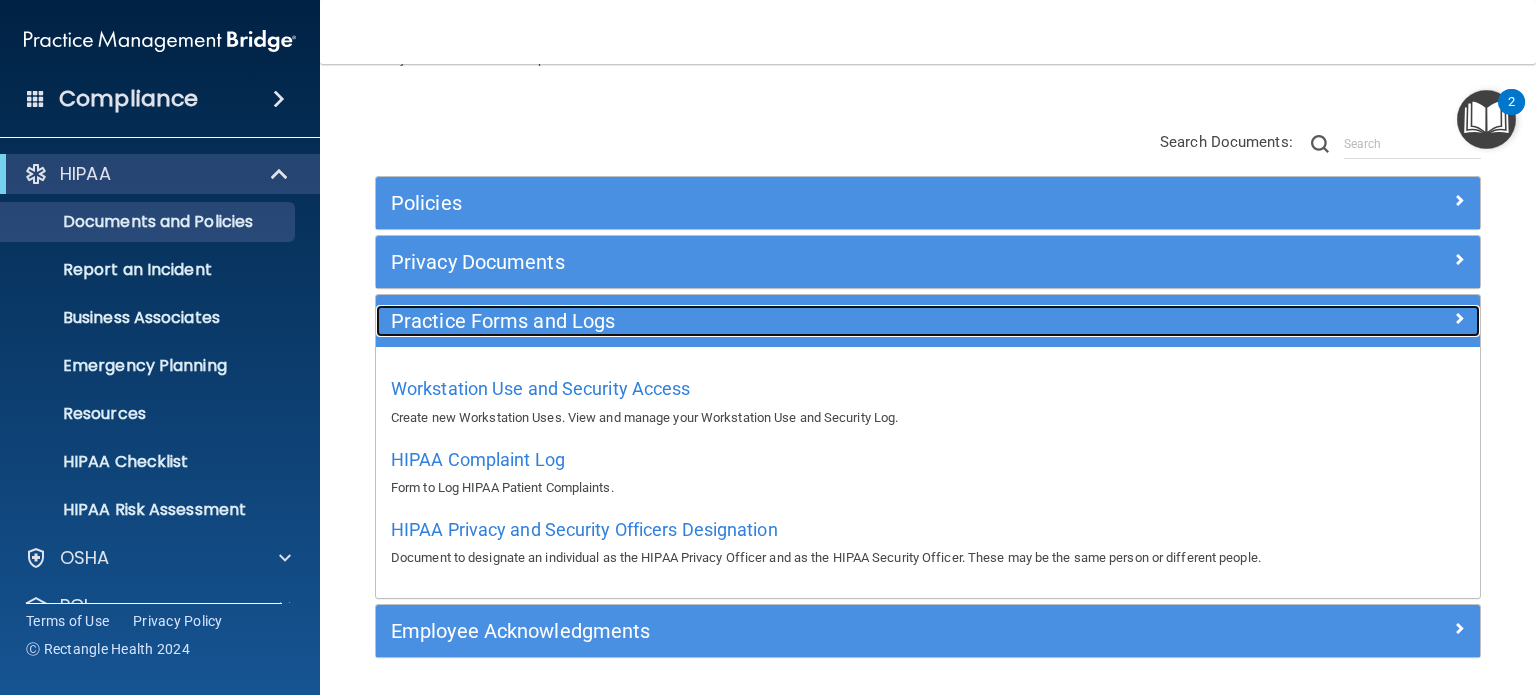 scroll, scrollTop: 131, scrollLeft: 0, axis: vertical 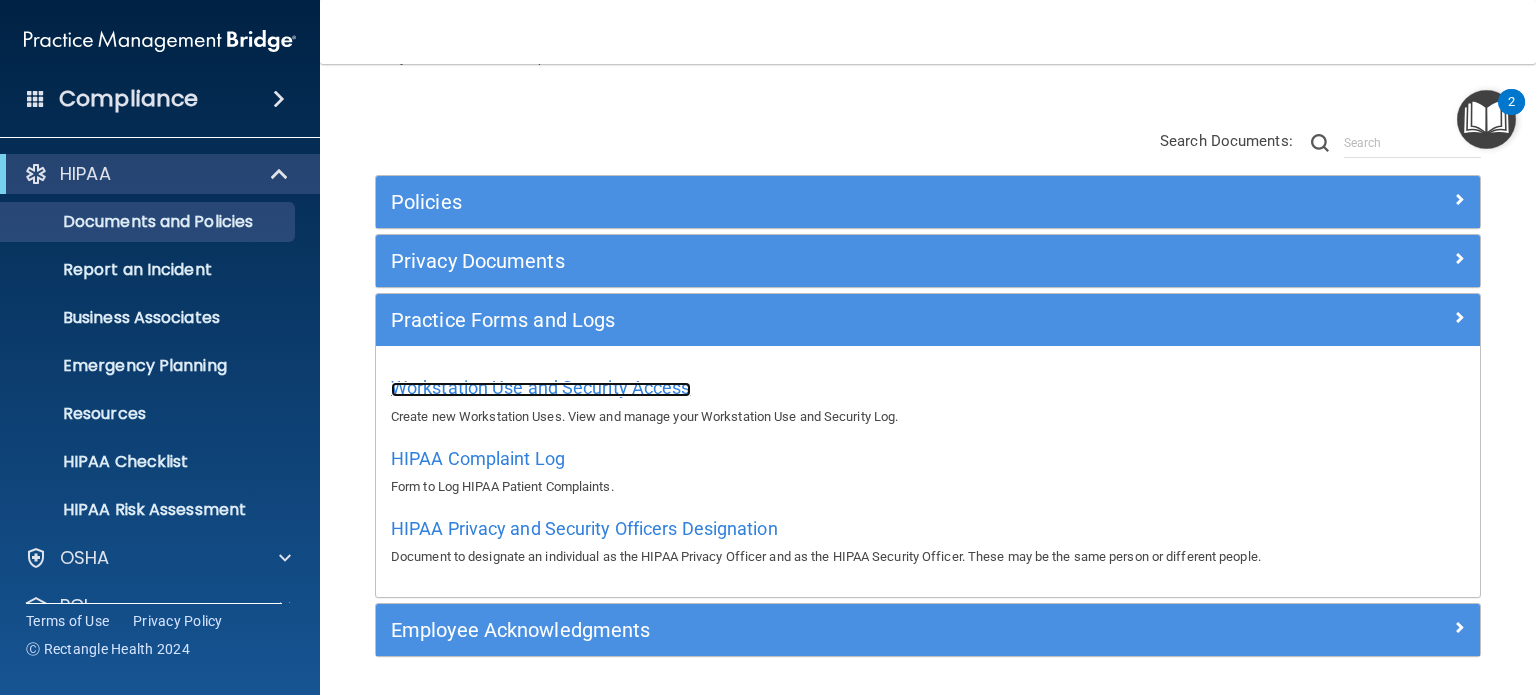 click on "Workstation Use and Security Access" at bounding box center [541, 387] 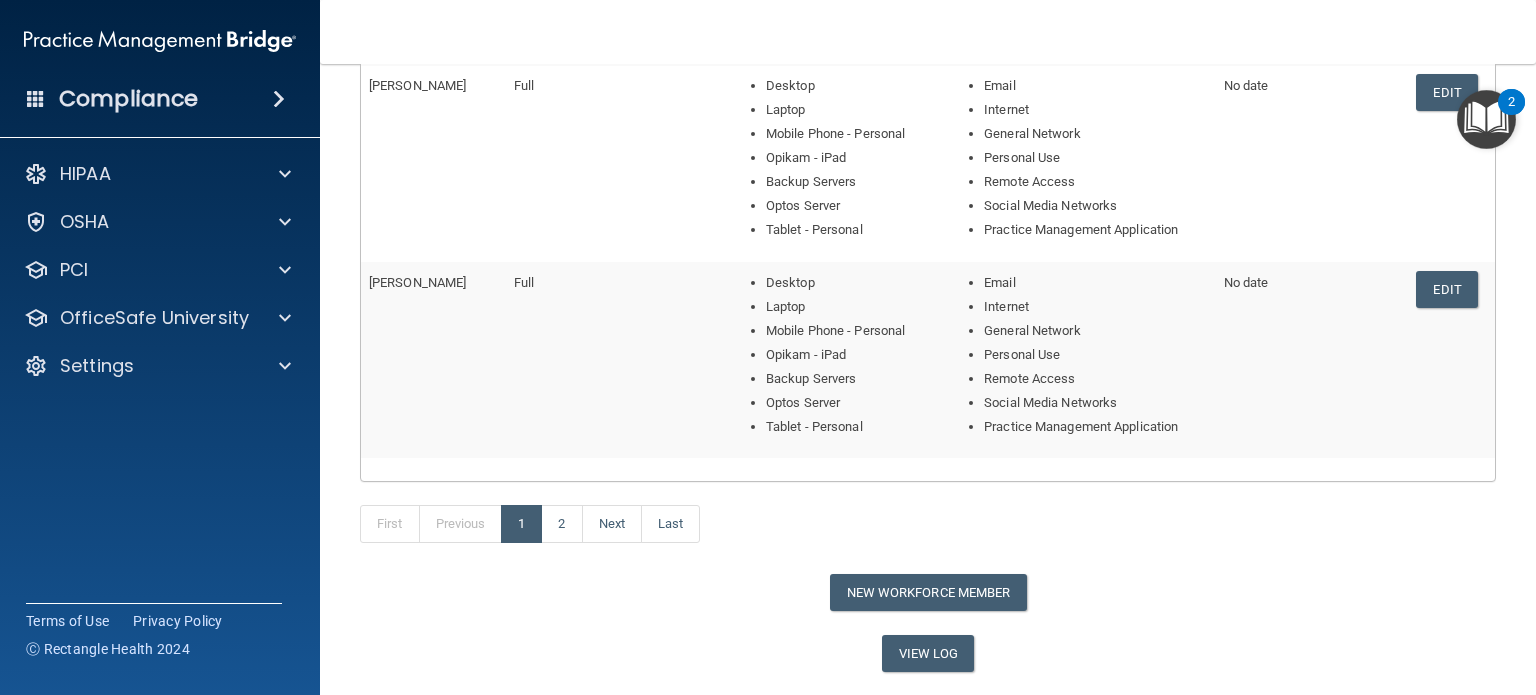 scroll, scrollTop: 944, scrollLeft: 0, axis: vertical 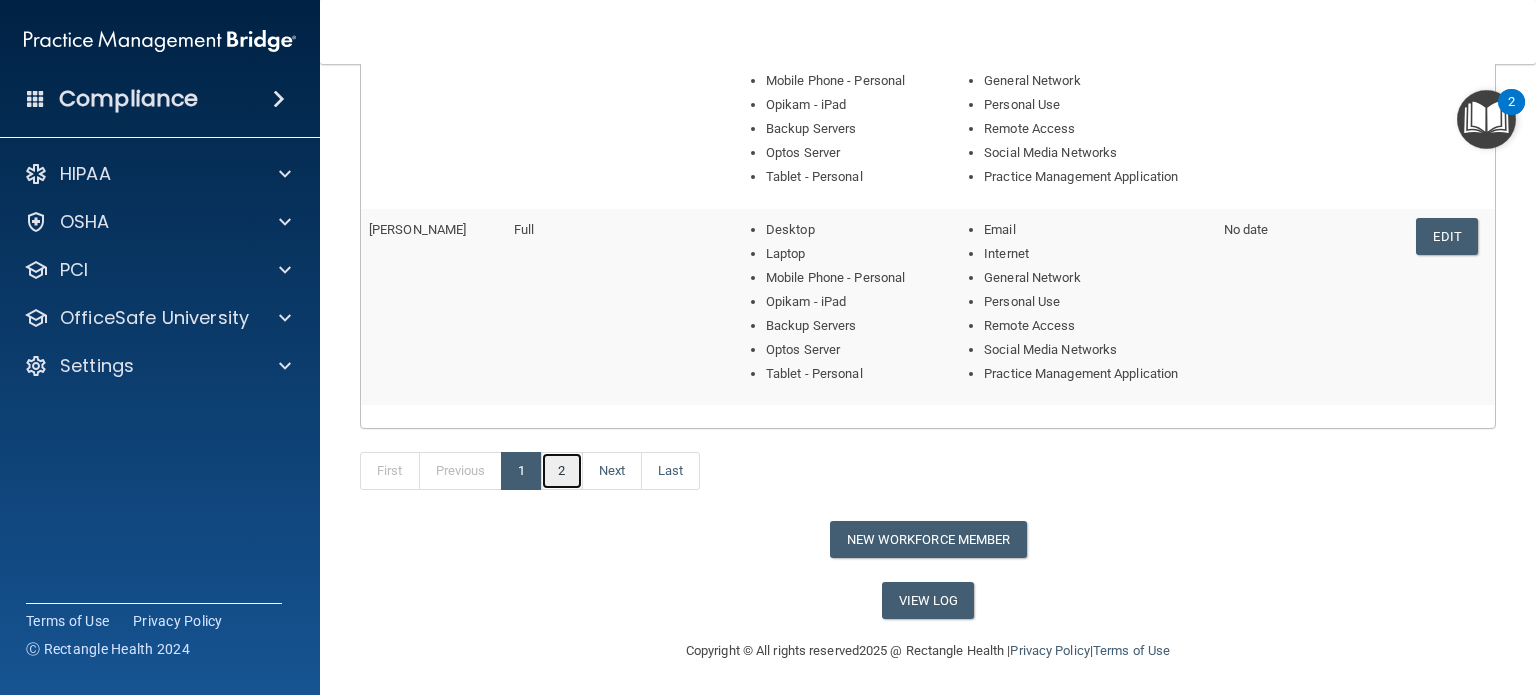 click on "2" at bounding box center (561, 471) 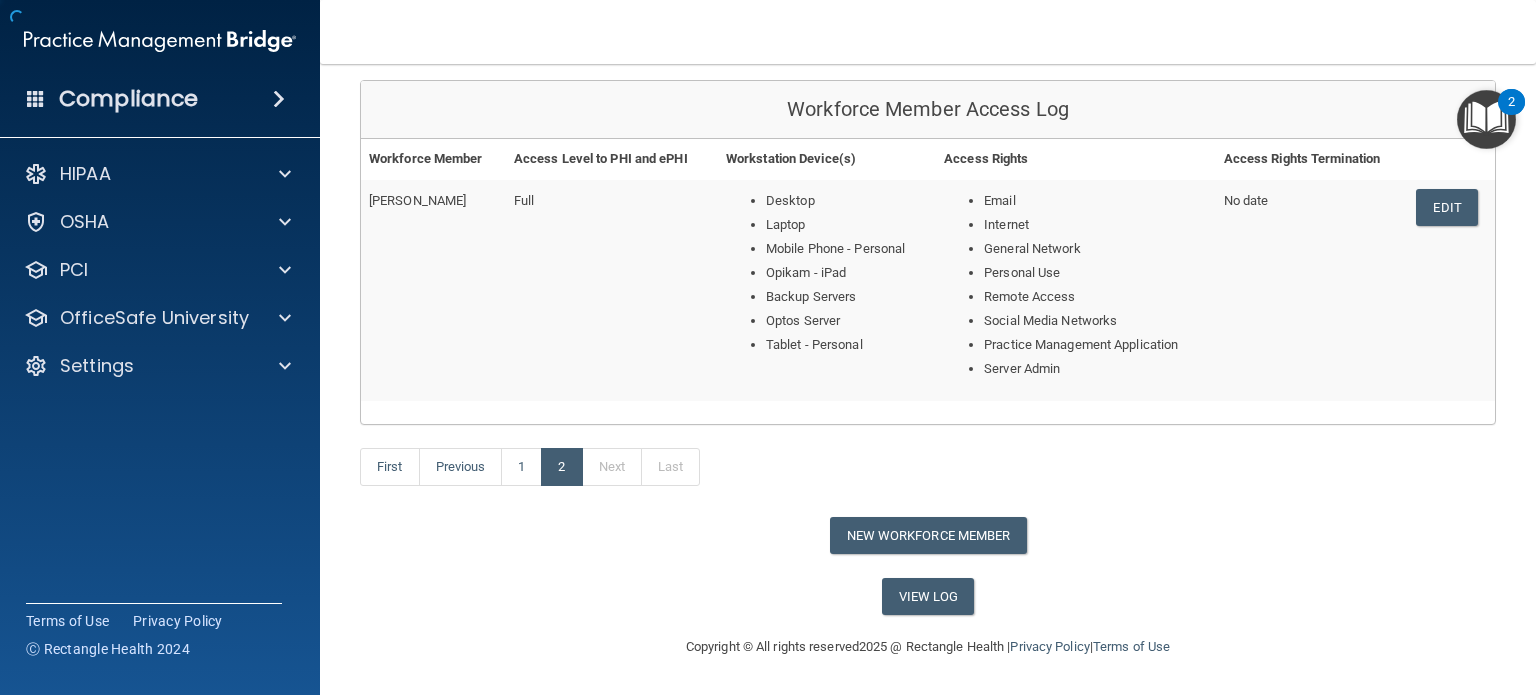 scroll, scrollTop: 0, scrollLeft: 0, axis: both 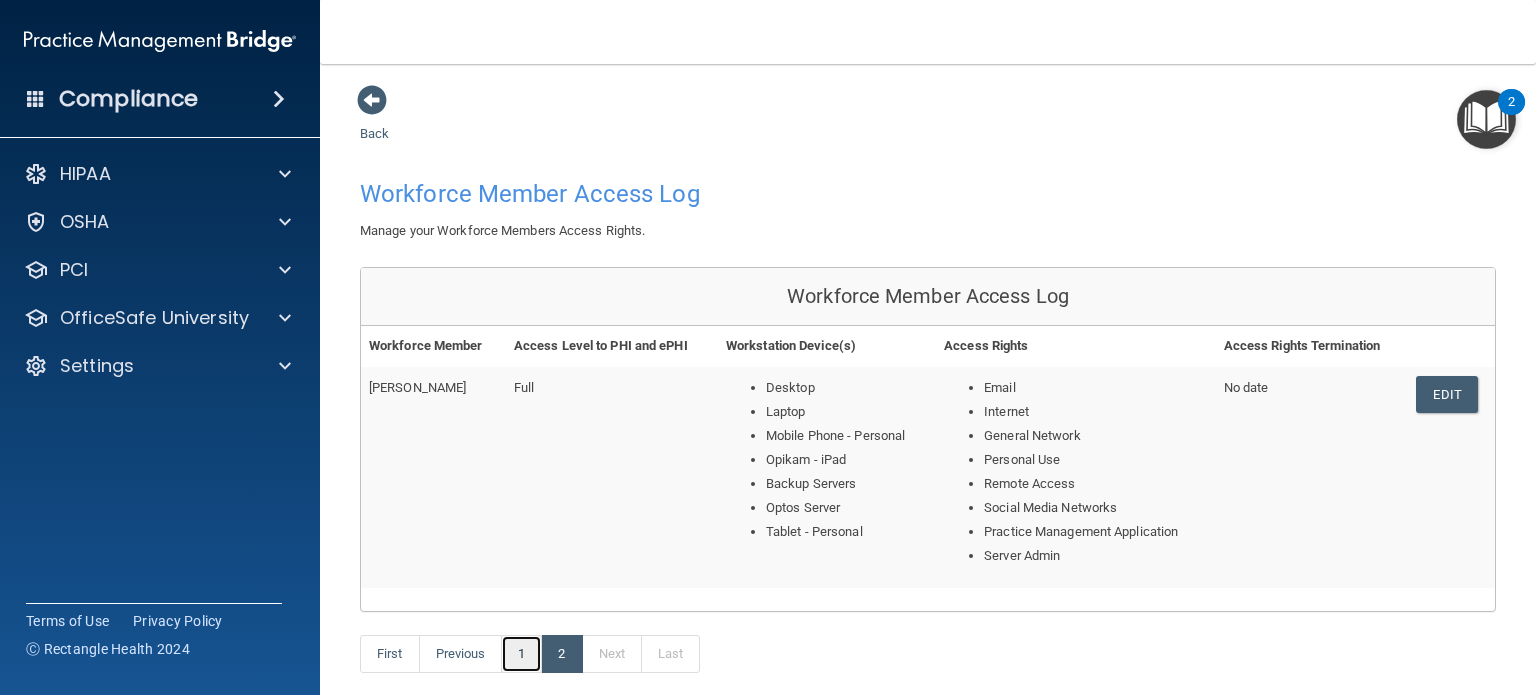 click on "1" at bounding box center [521, 654] 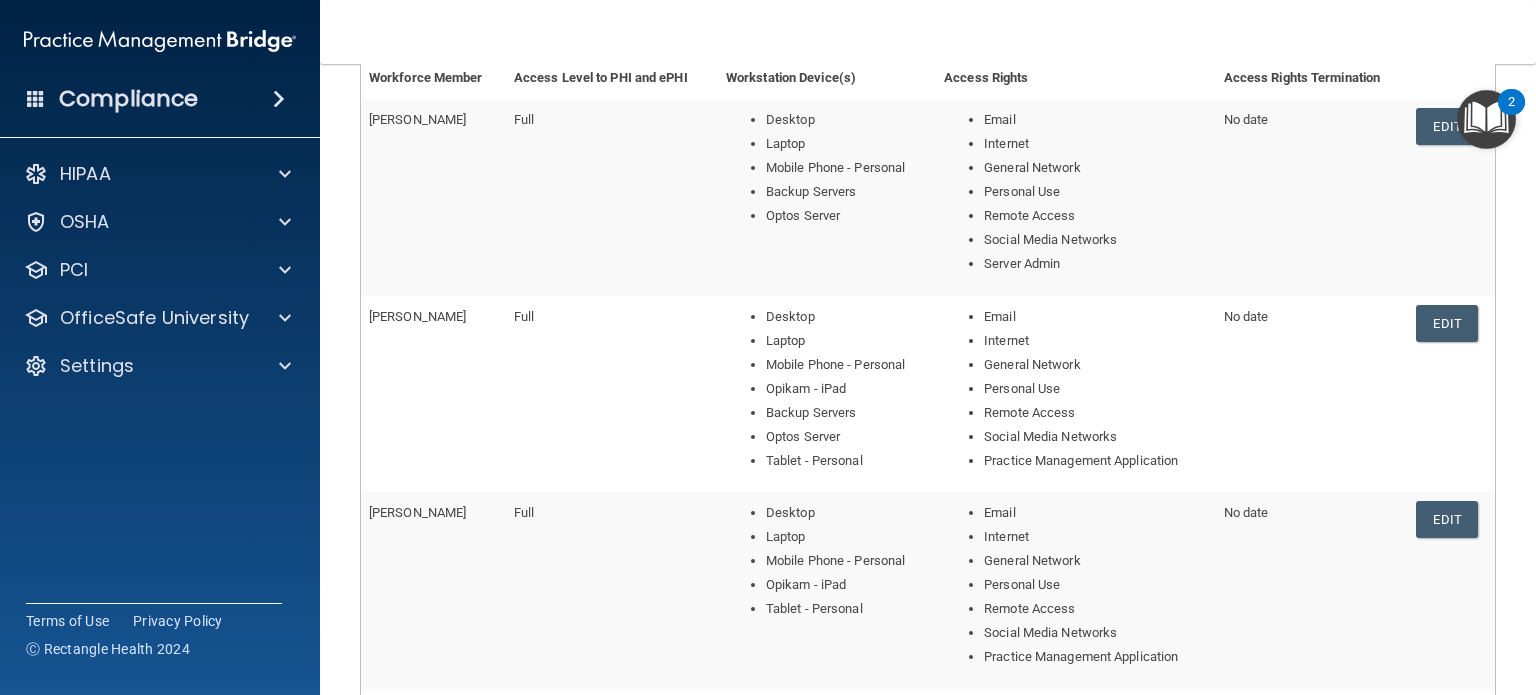 scroll, scrollTop: 272, scrollLeft: 0, axis: vertical 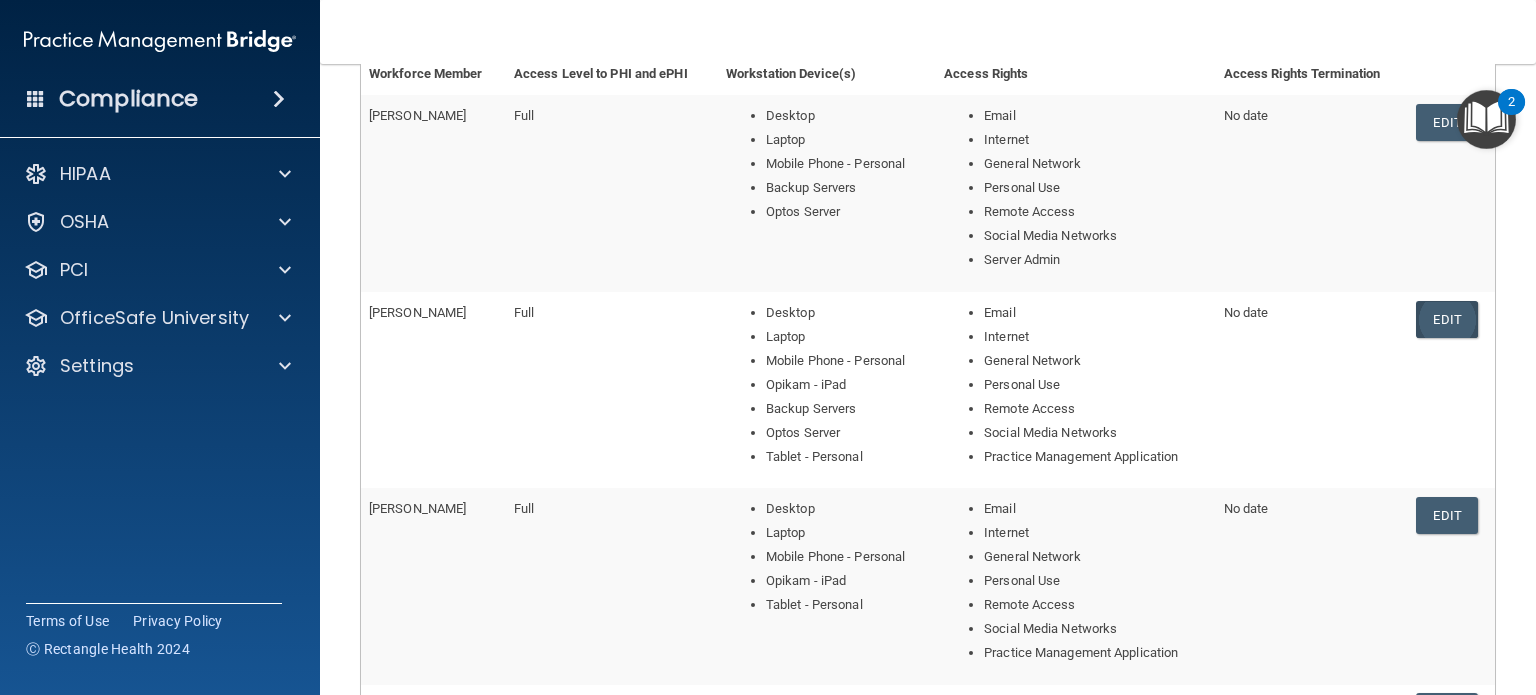 click on "Edit" at bounding box center [1446, 319] 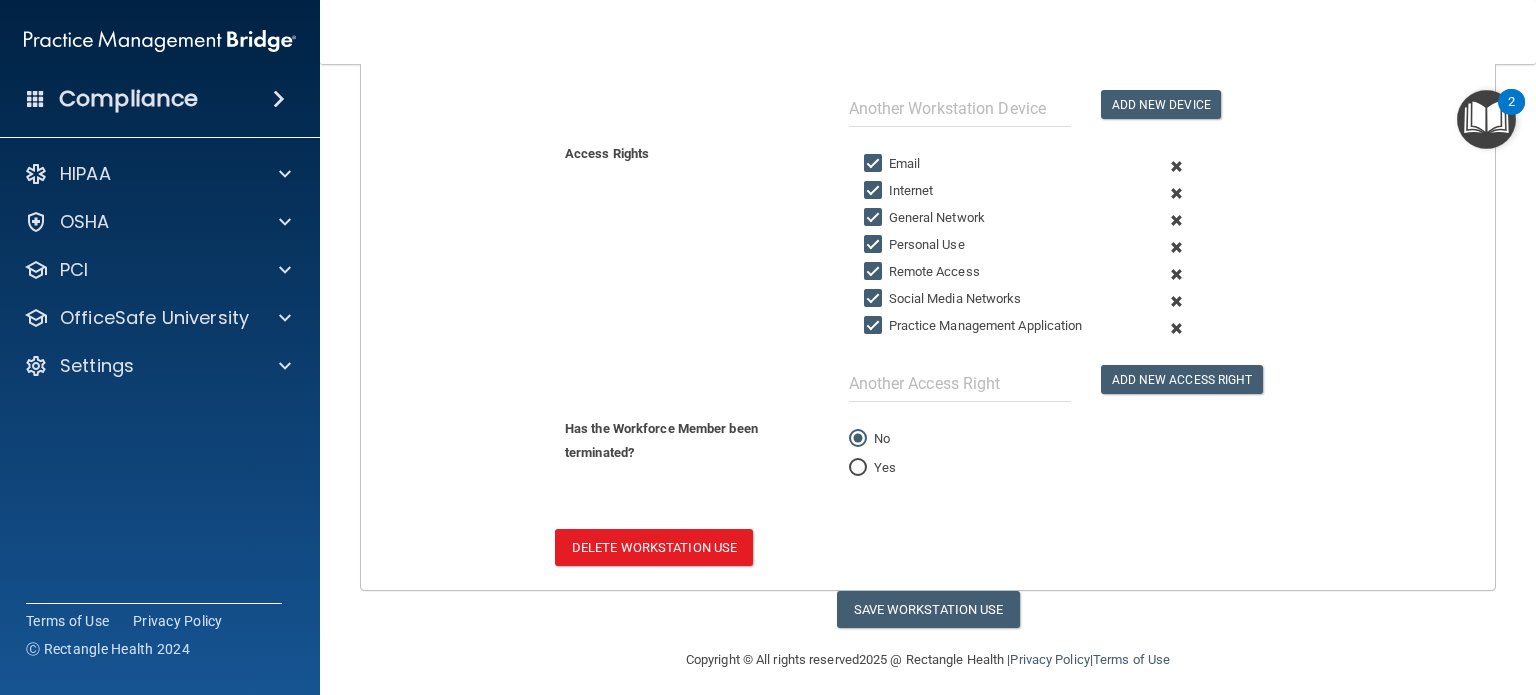 scroll, scrollTop: 673, scrollLeft: 0, axis: vertical 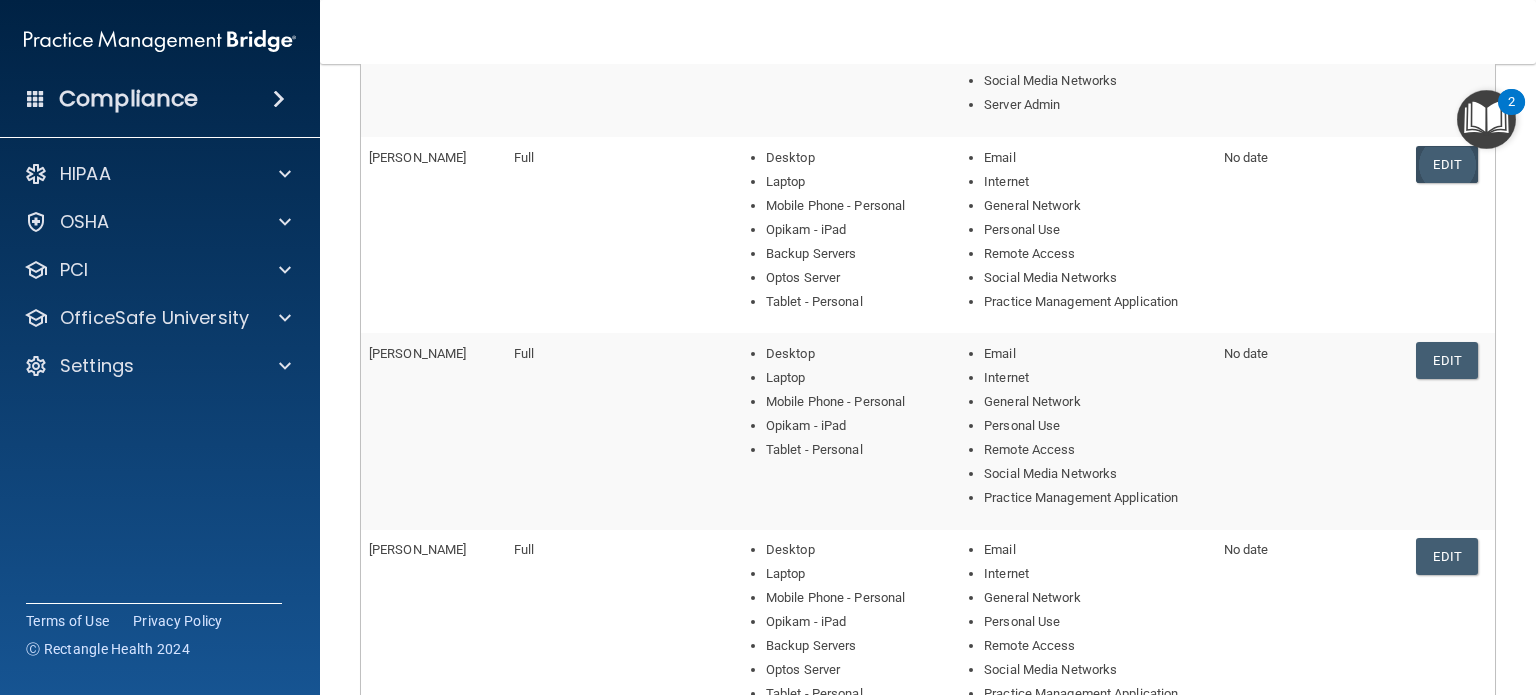 click on "Edit" at bounding box center [1446, 164] 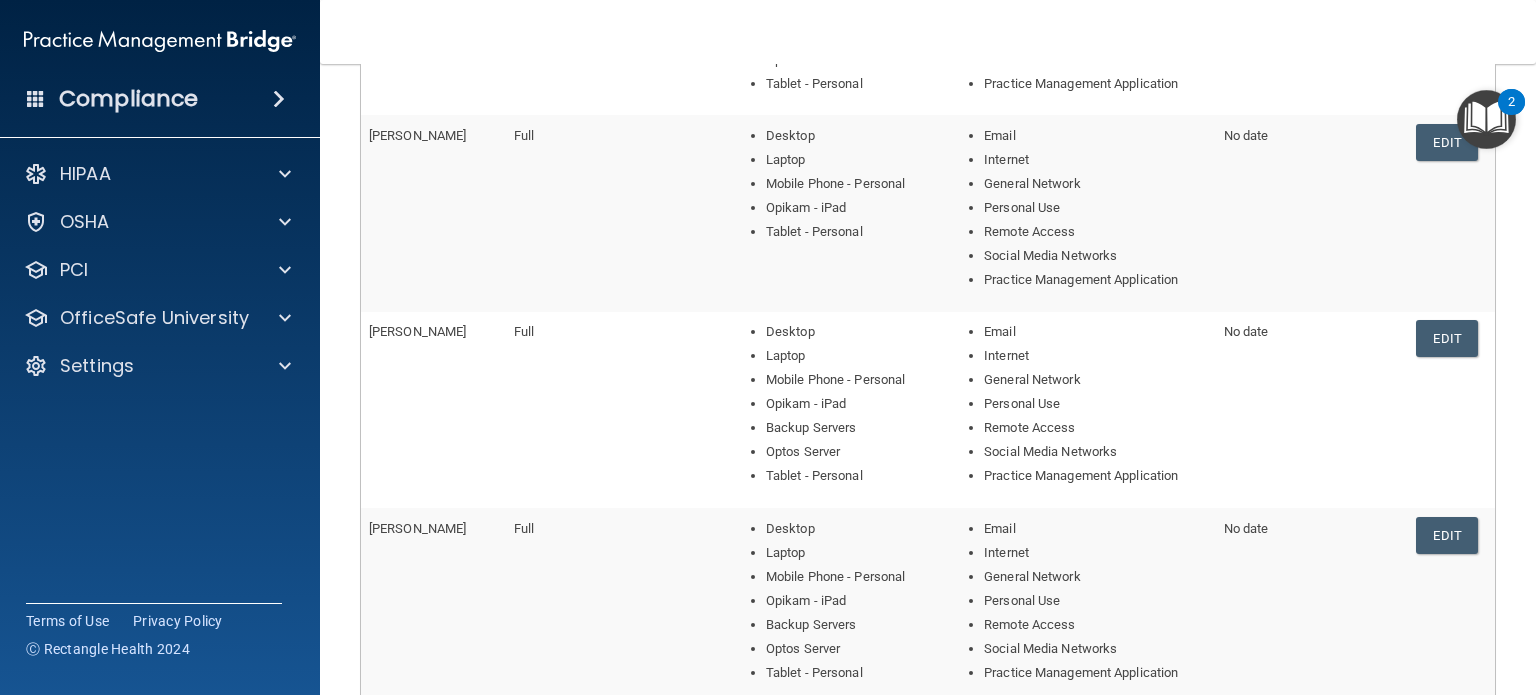 scroll, scrollTop: 649, scrollLeft: 0, axis: vertical 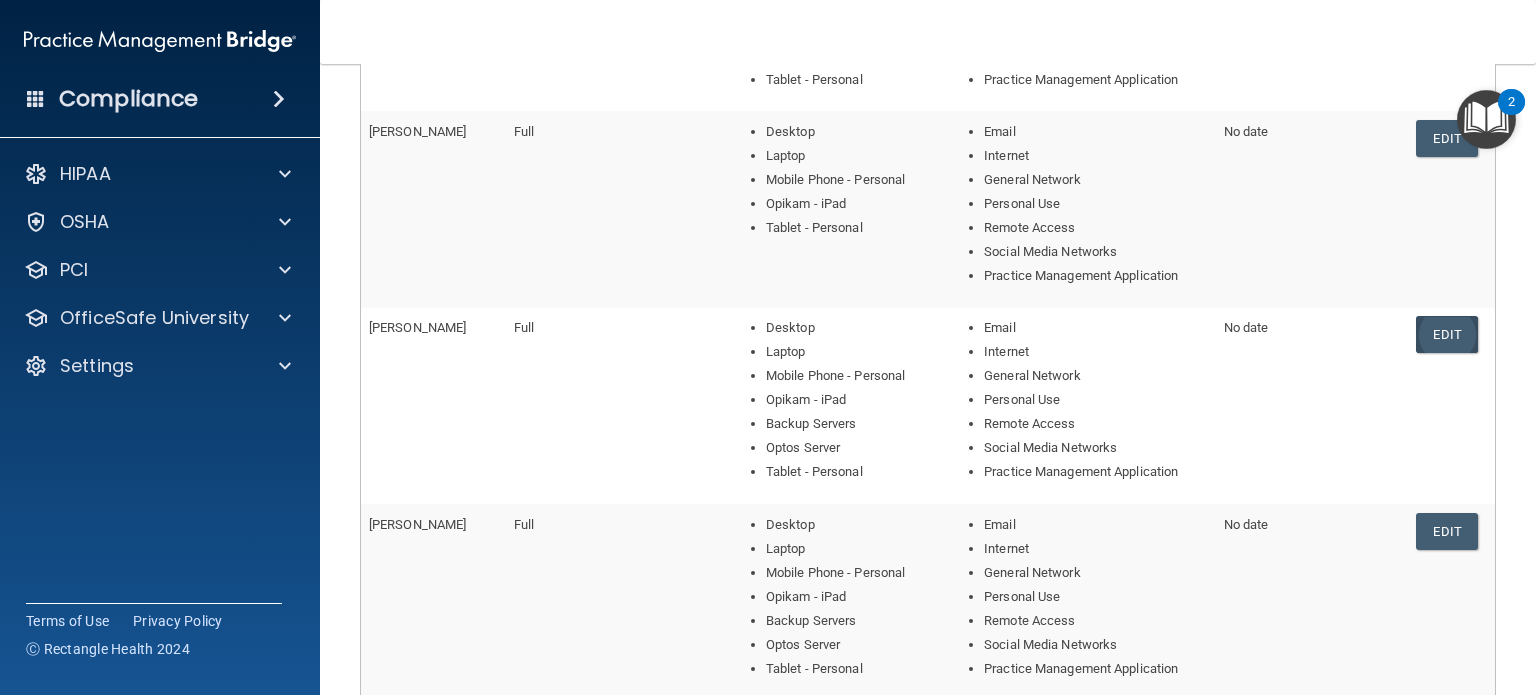 click on "Edit" at bounding box center (1446, 334) 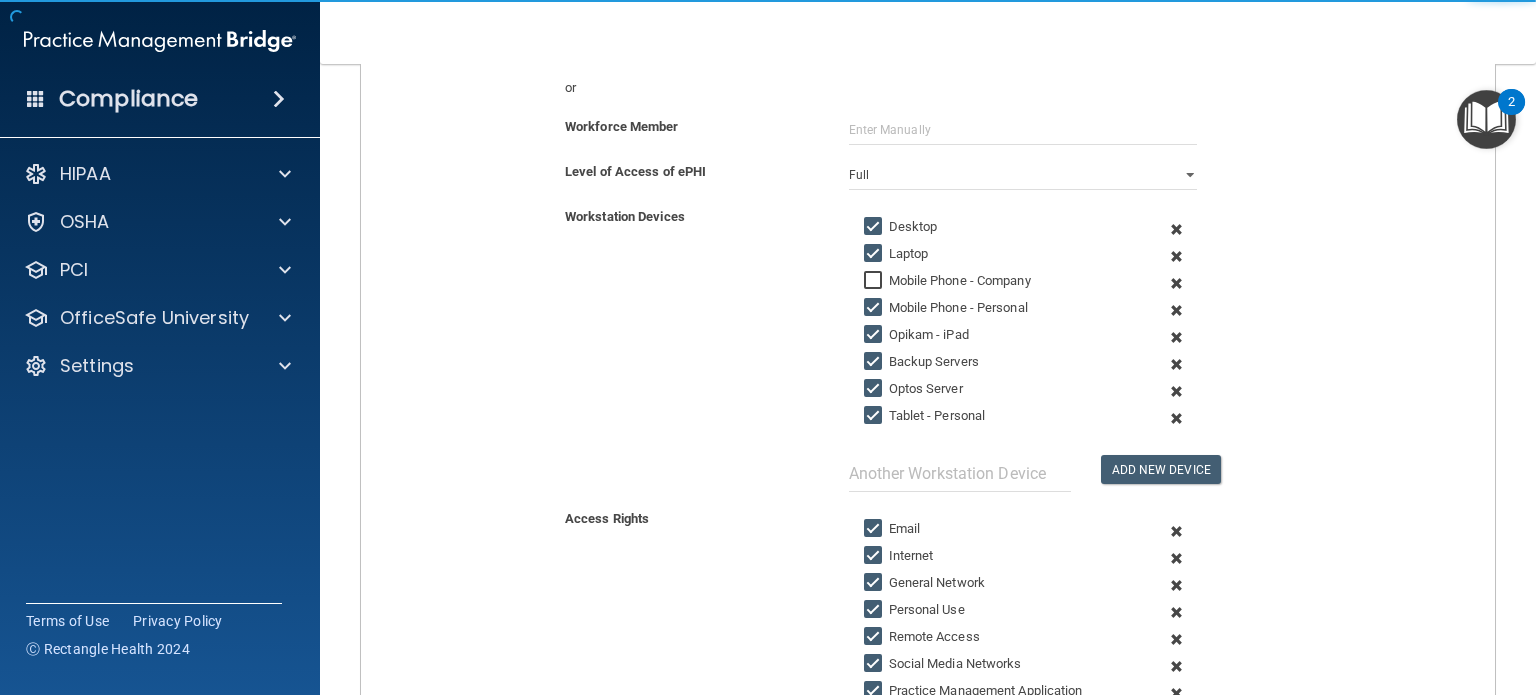 scroll, scrollTop: 288, scrollLeft: 0, axis: vertical 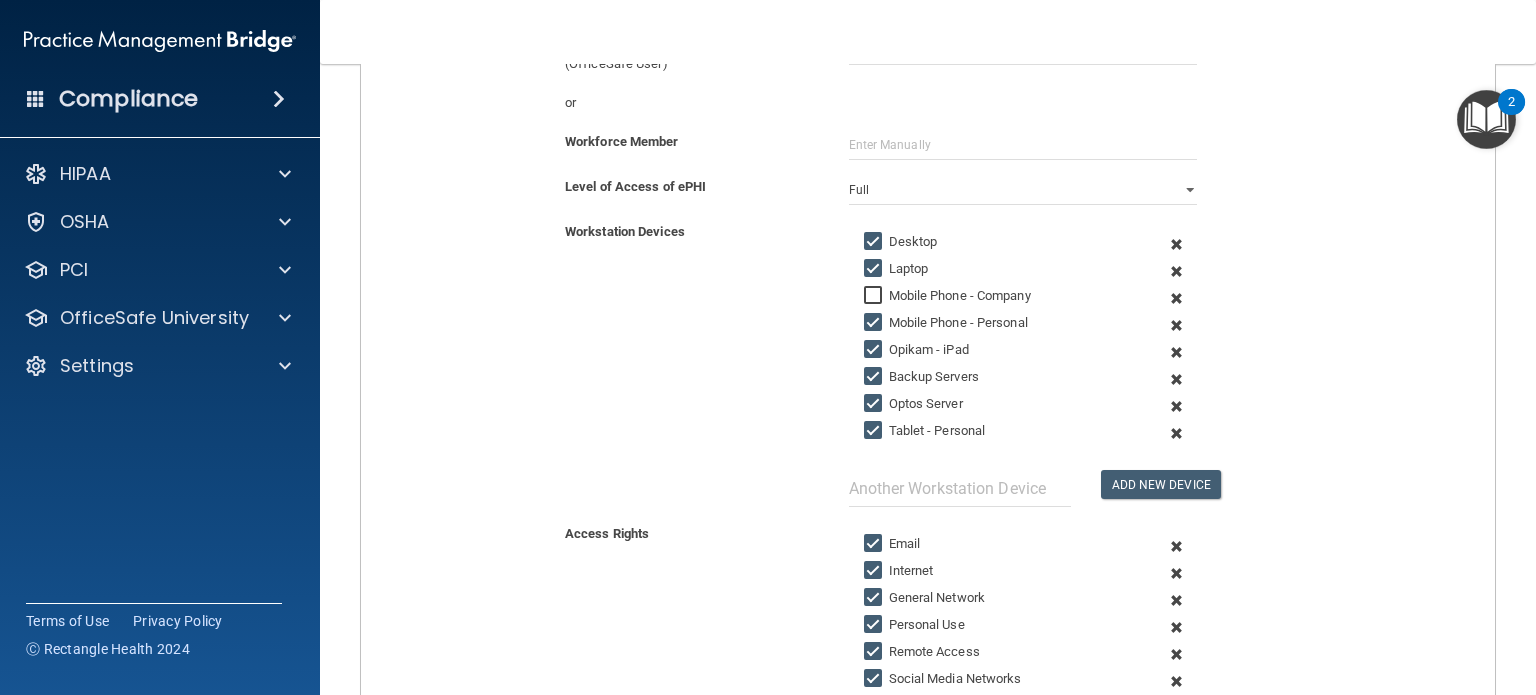 click on "Optos Server" at bounding box center [875, 404] 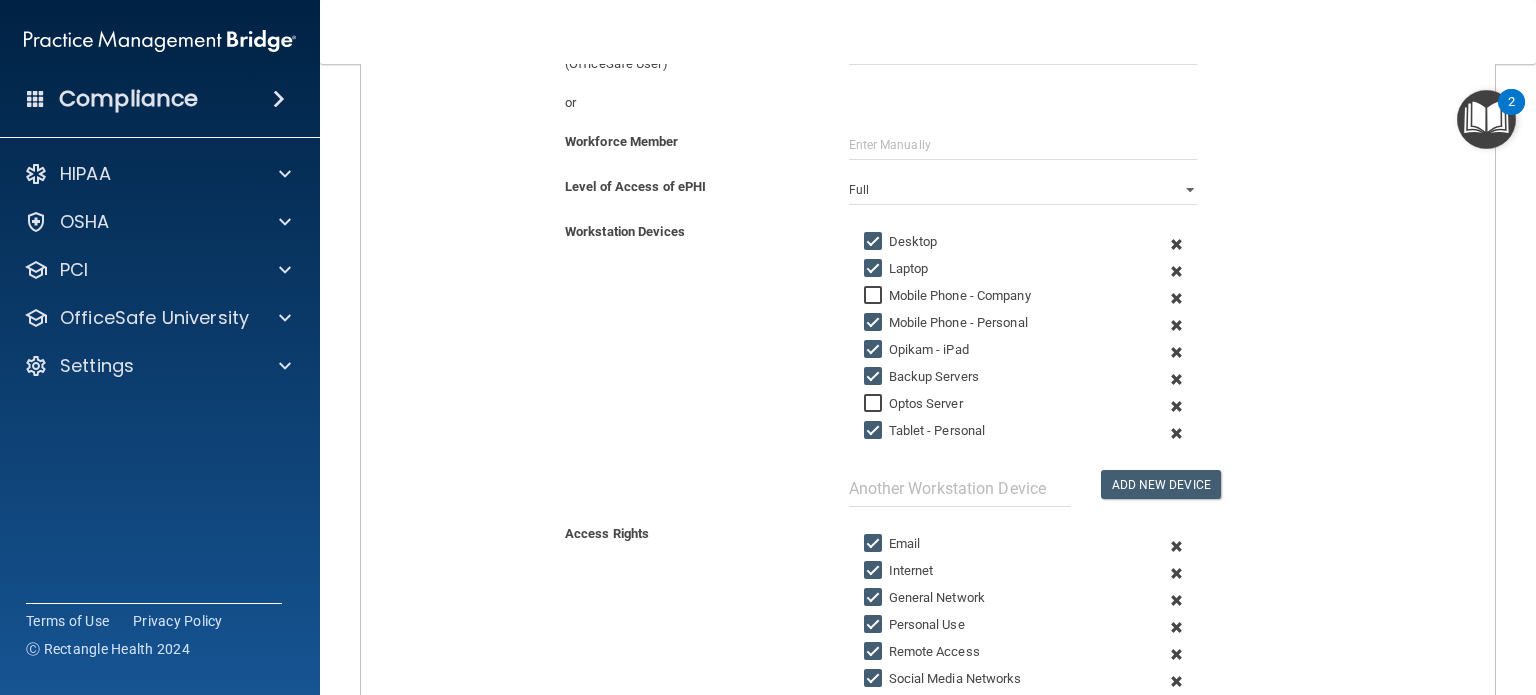 click on "Backup Servers" at bounding box center (875, 377) 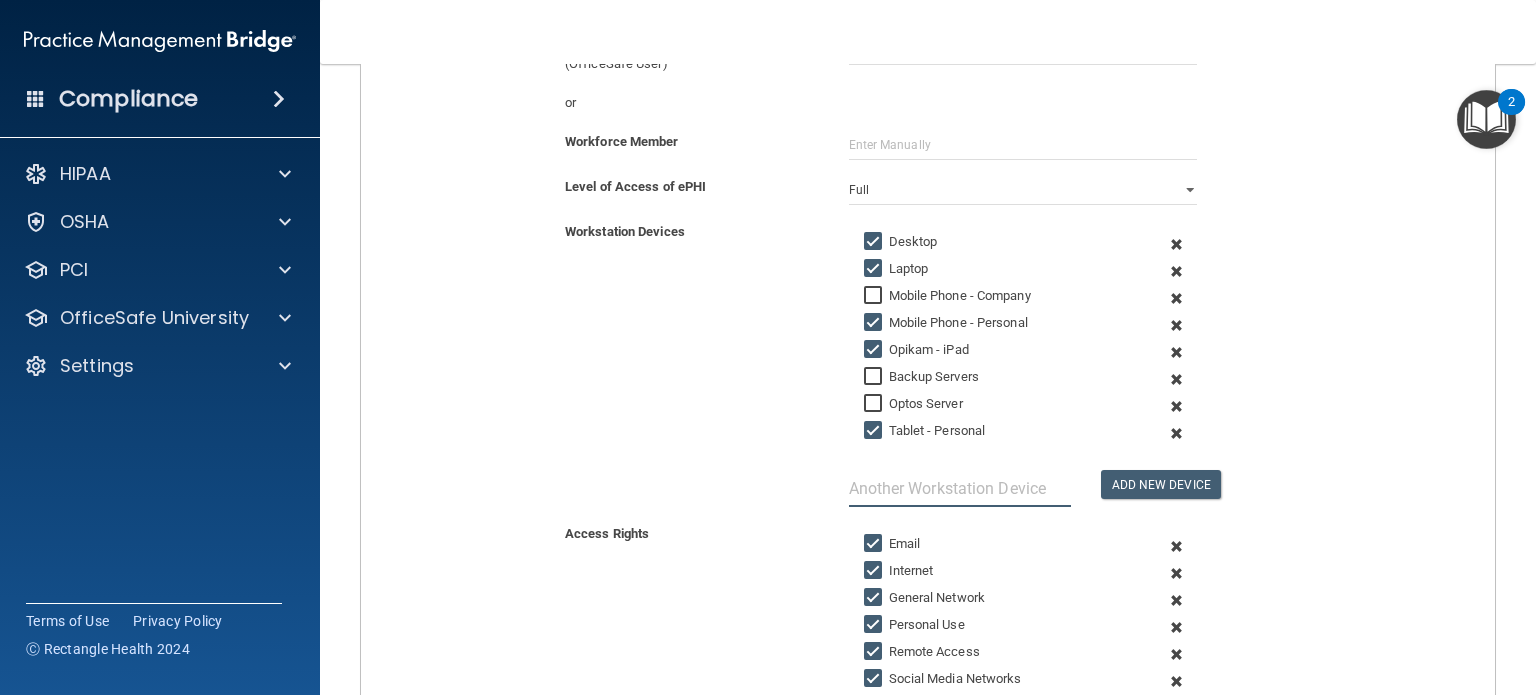 click at bounding box center (960, 488) 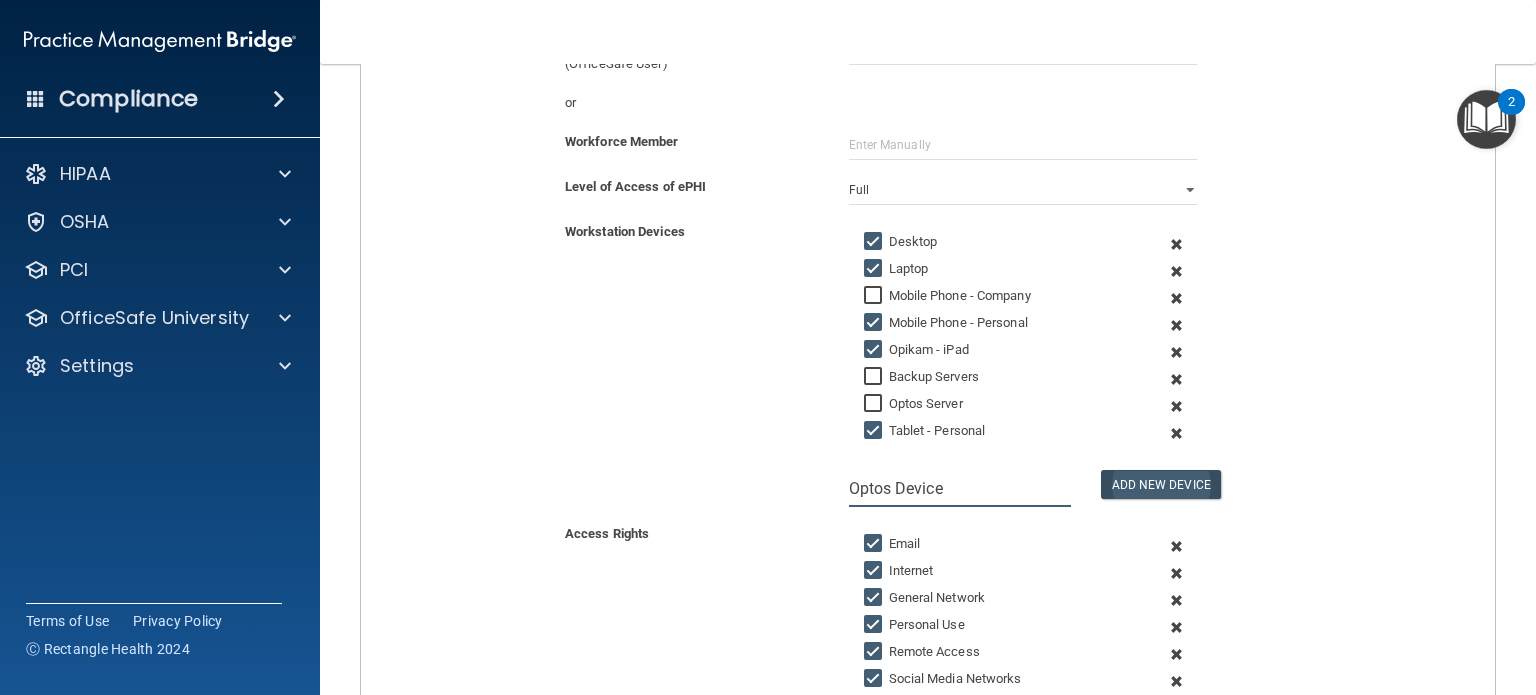 type on "Optos Device" 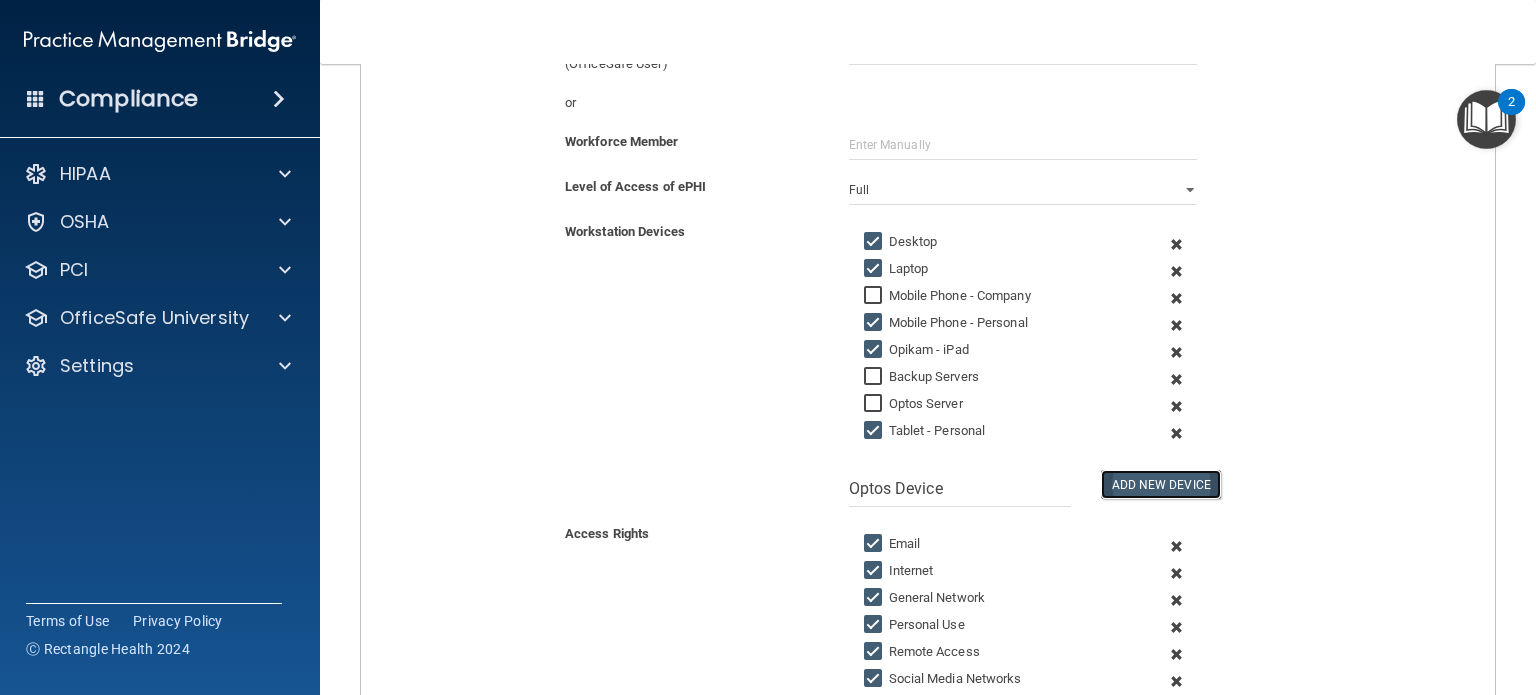 click on "Add New Device" at bounding box center (1161, 484) 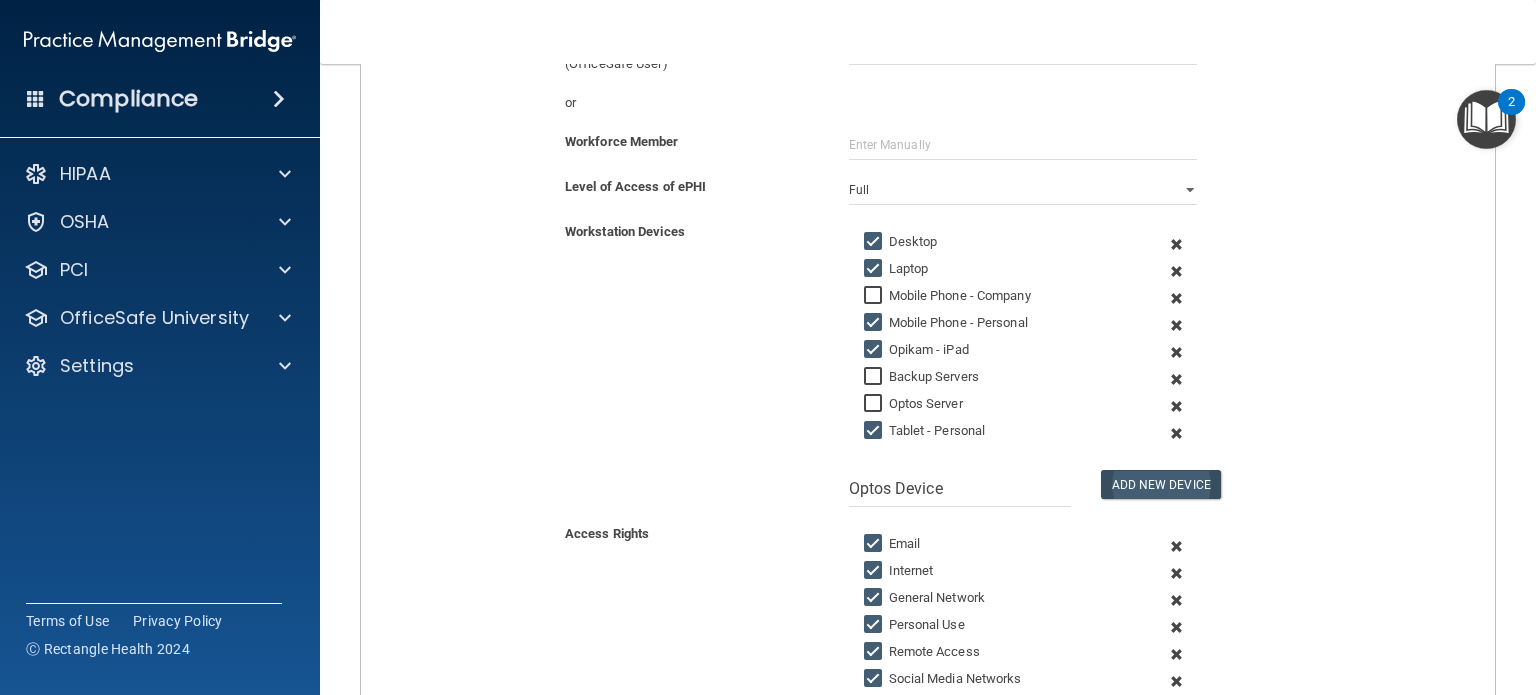 type 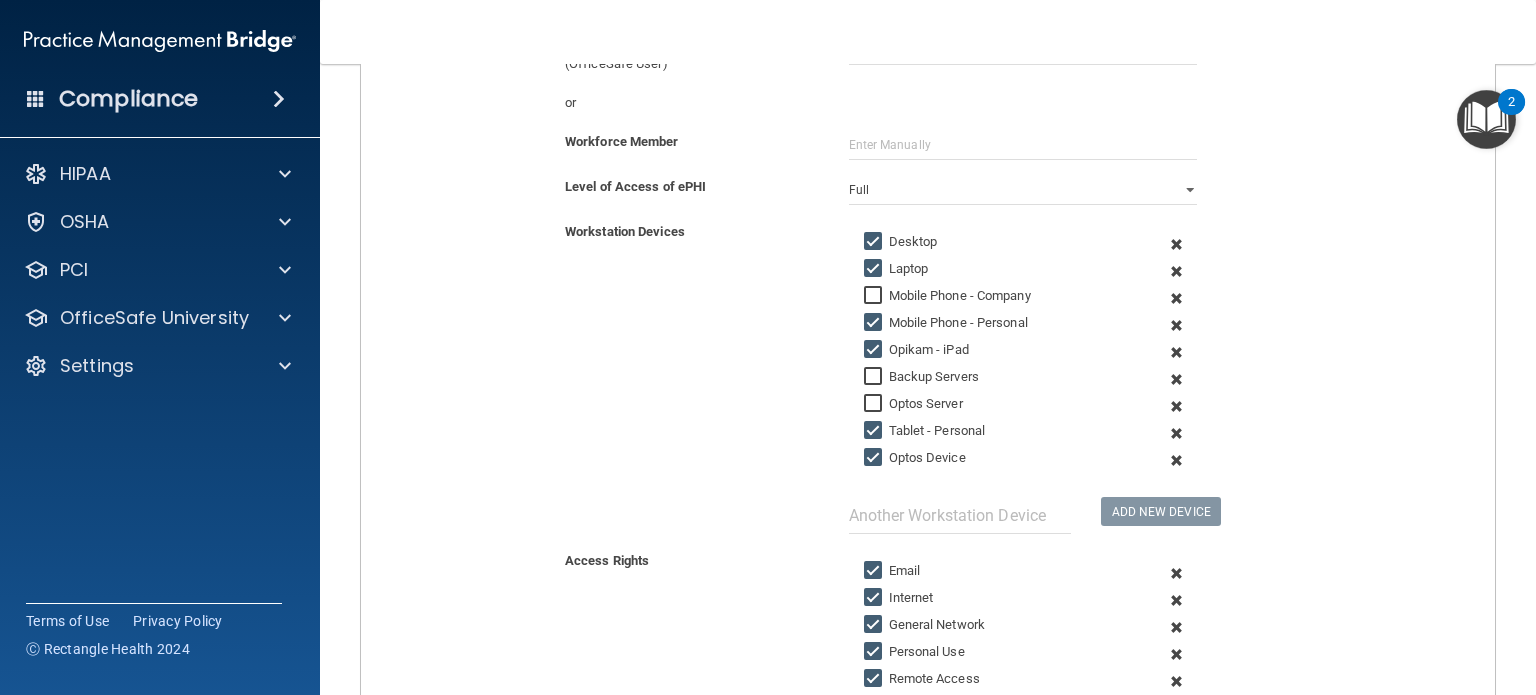 scroll, scrollTop: 700, scrollLeft: 0, axis: vertical 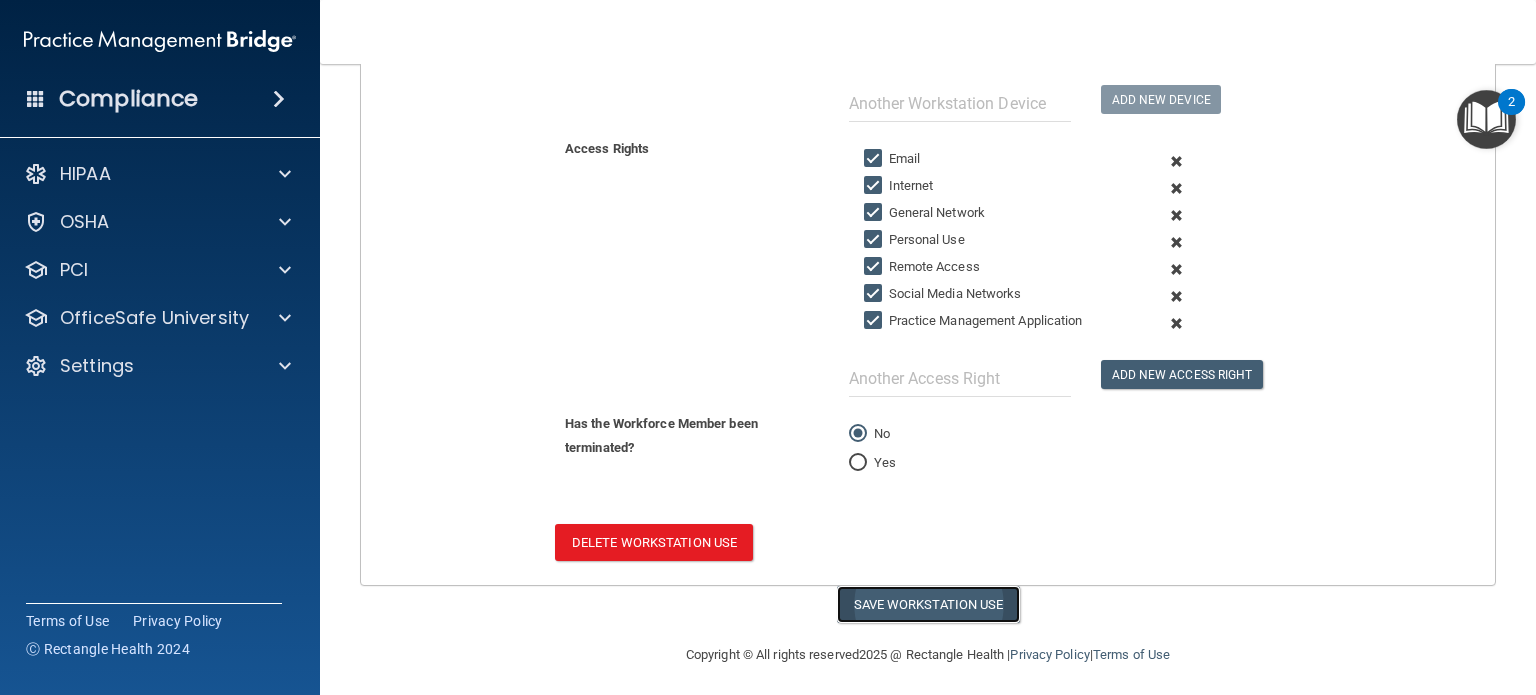click on "Save Workstation Use" at bounding box center [928, 604] 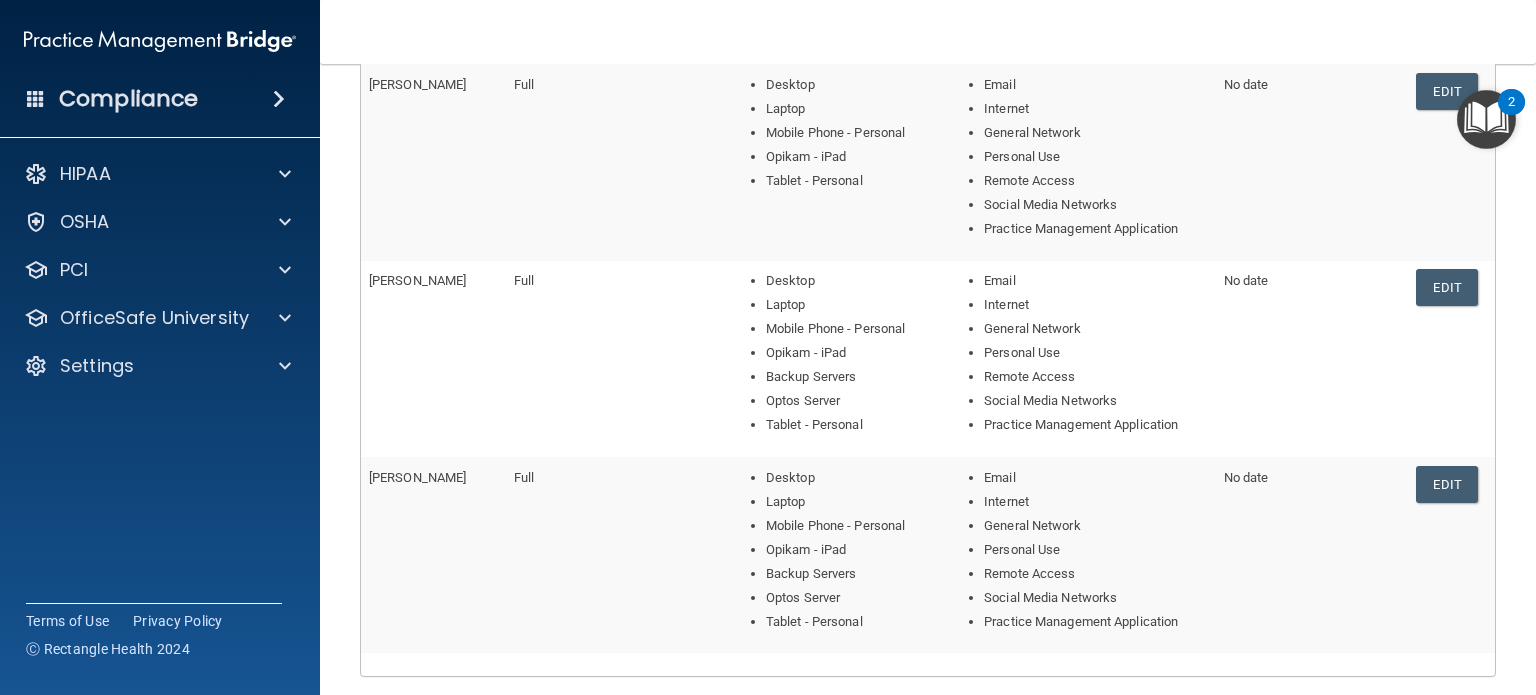 scroll, scrollTop: 698, scrollLeft: 0, axis: vertical 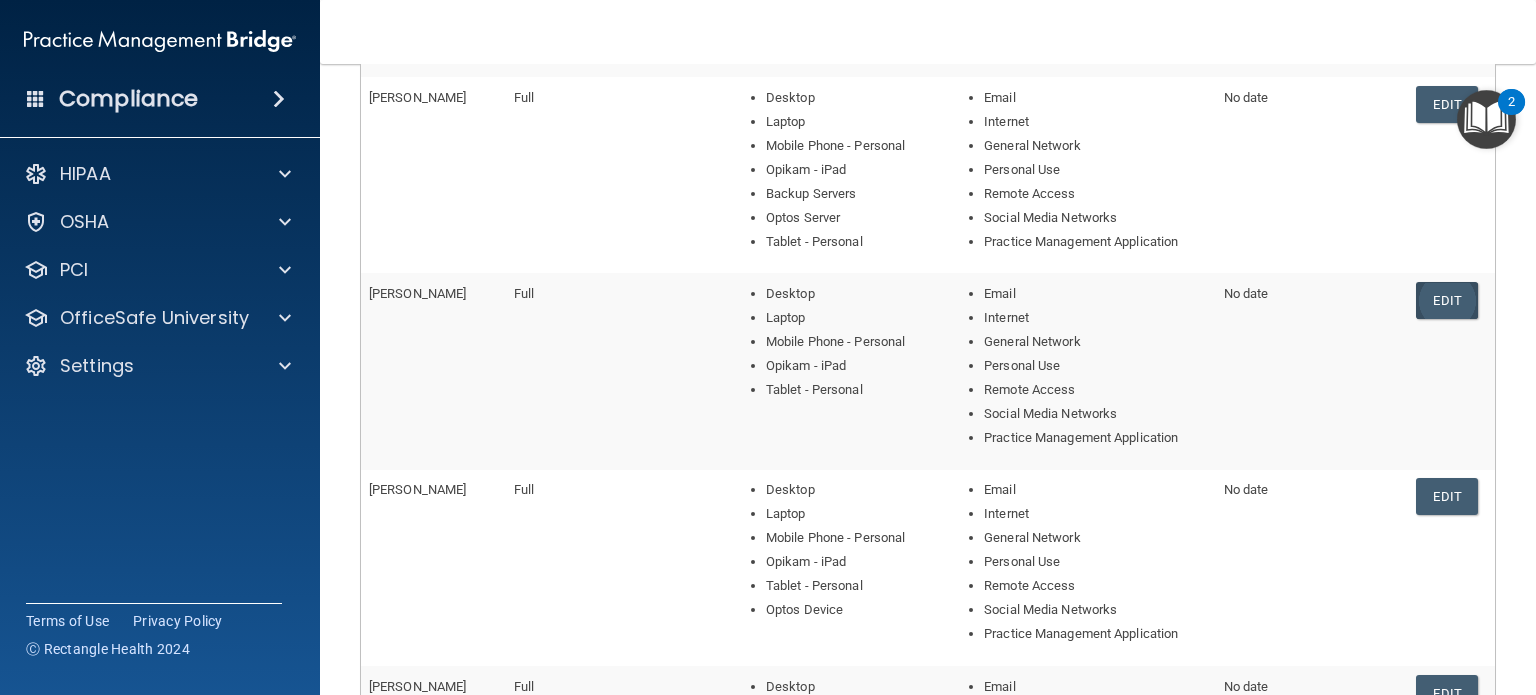 click on "Edit" at bounding box center [1446, 300] 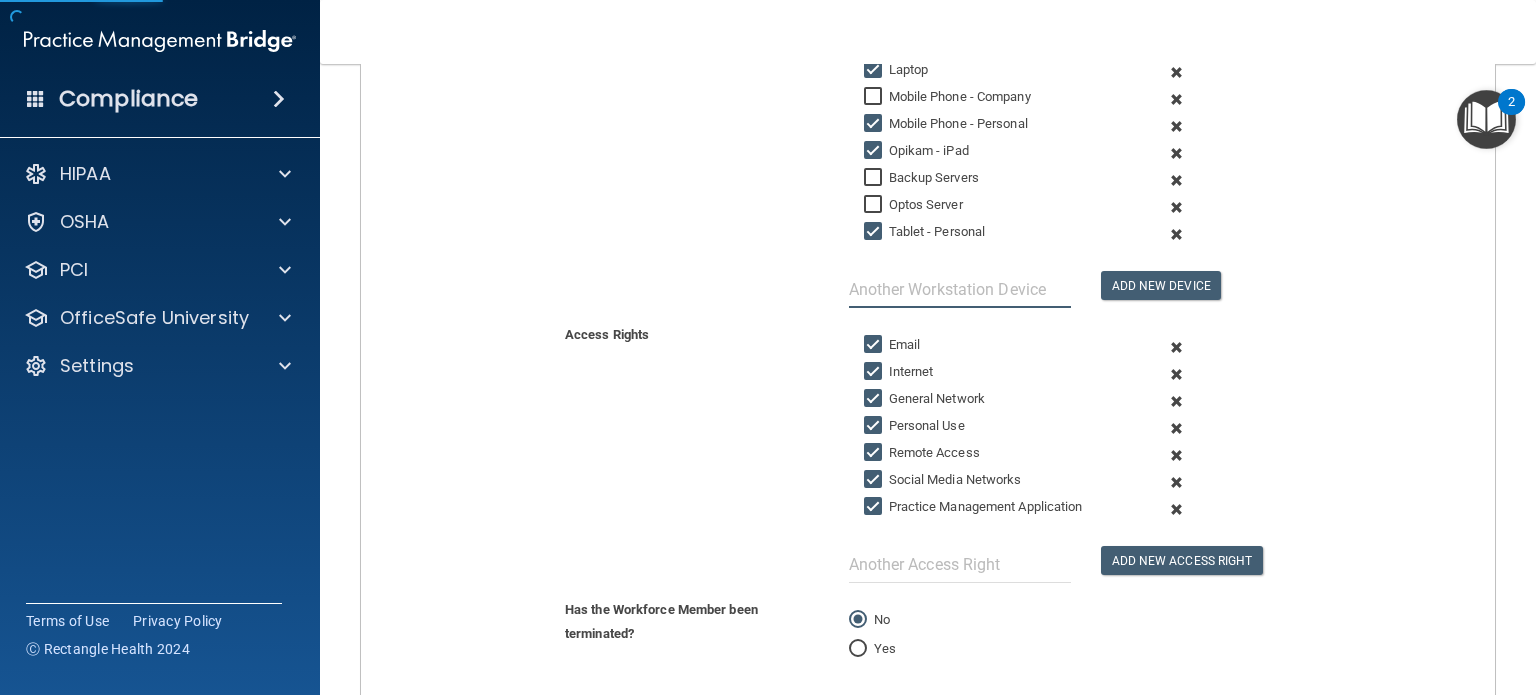 click at bounding box center [960, 289] 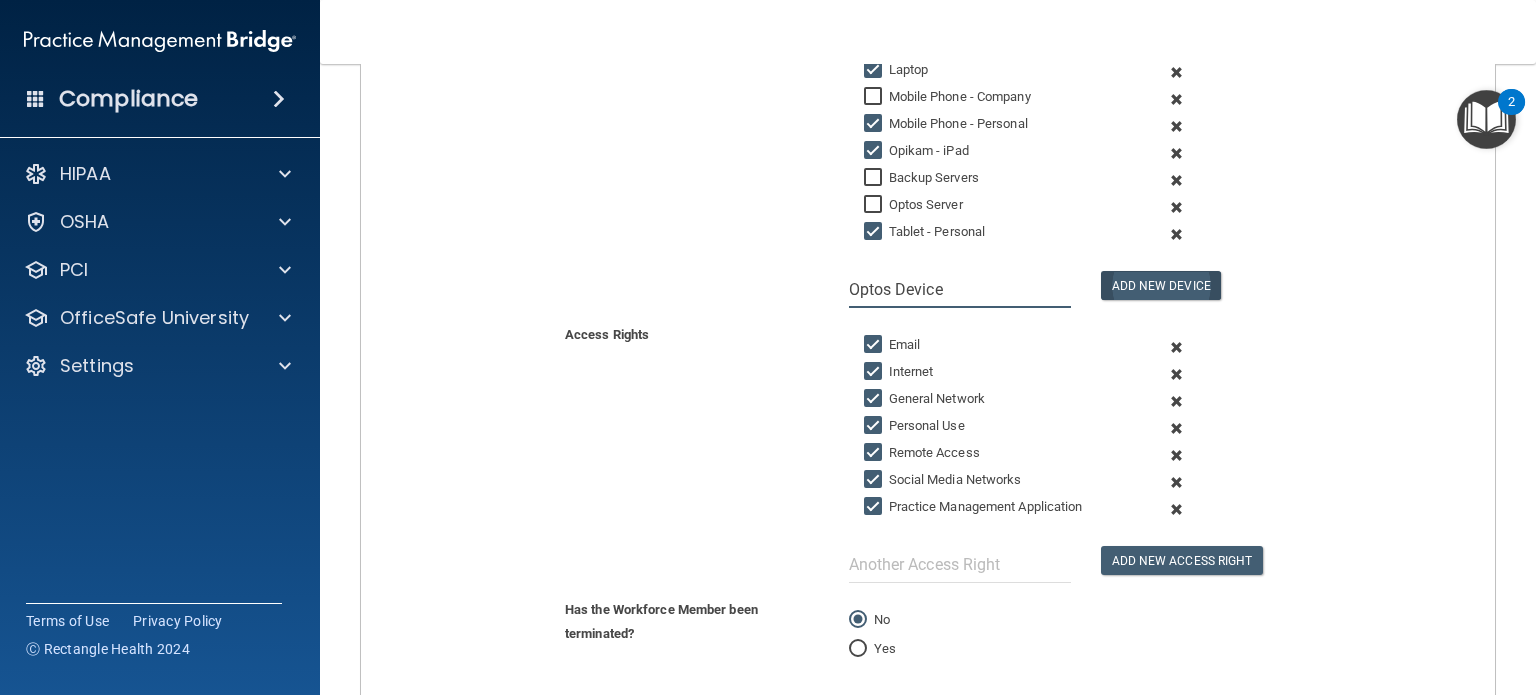 type on "Optos Device" 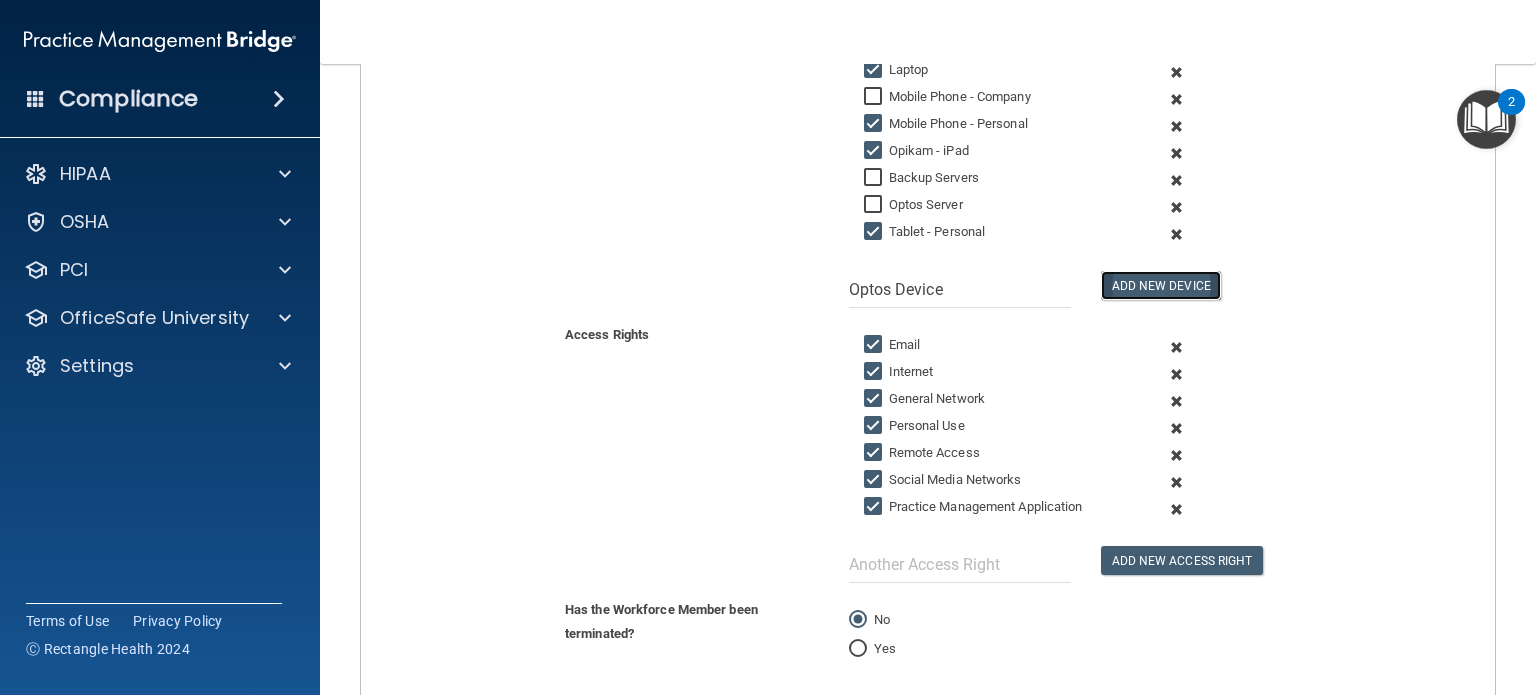 click on "Add New Device" at bounding box center (1161, 285) 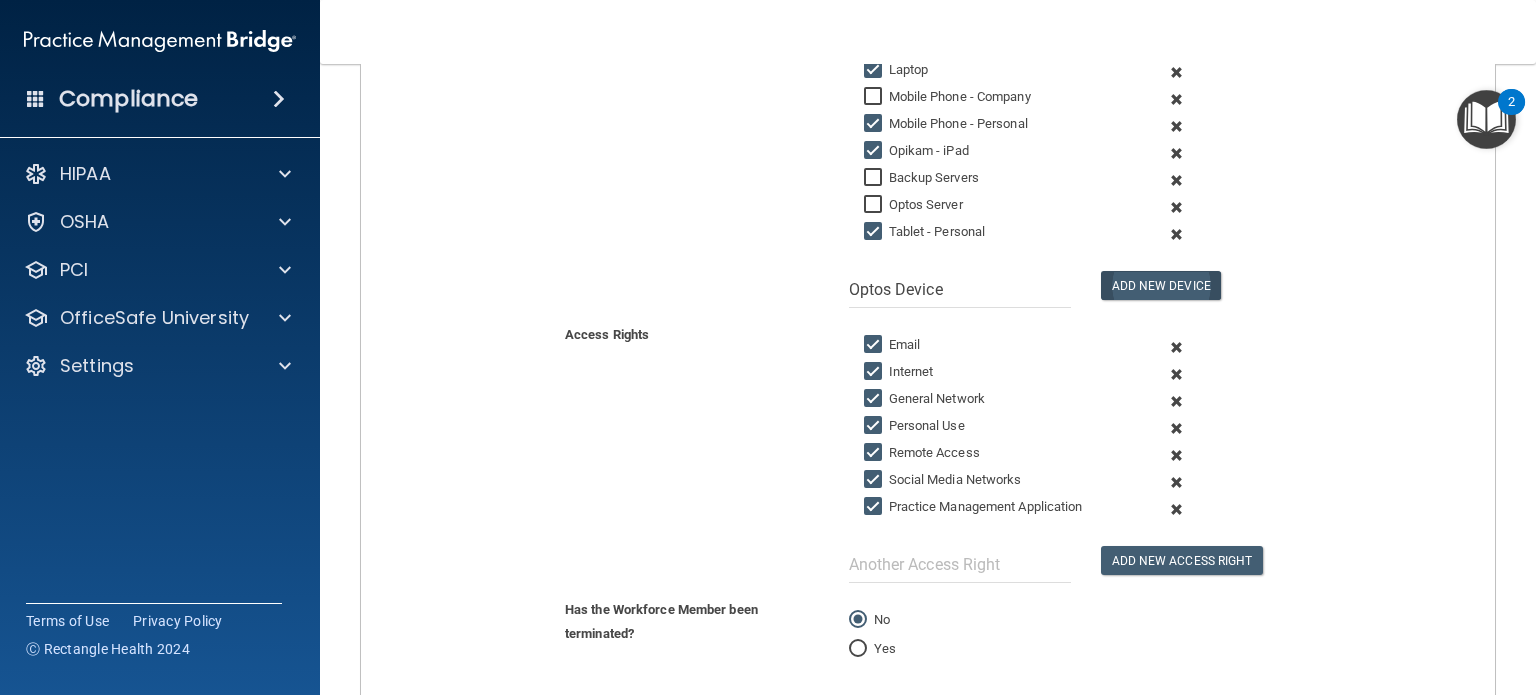 type 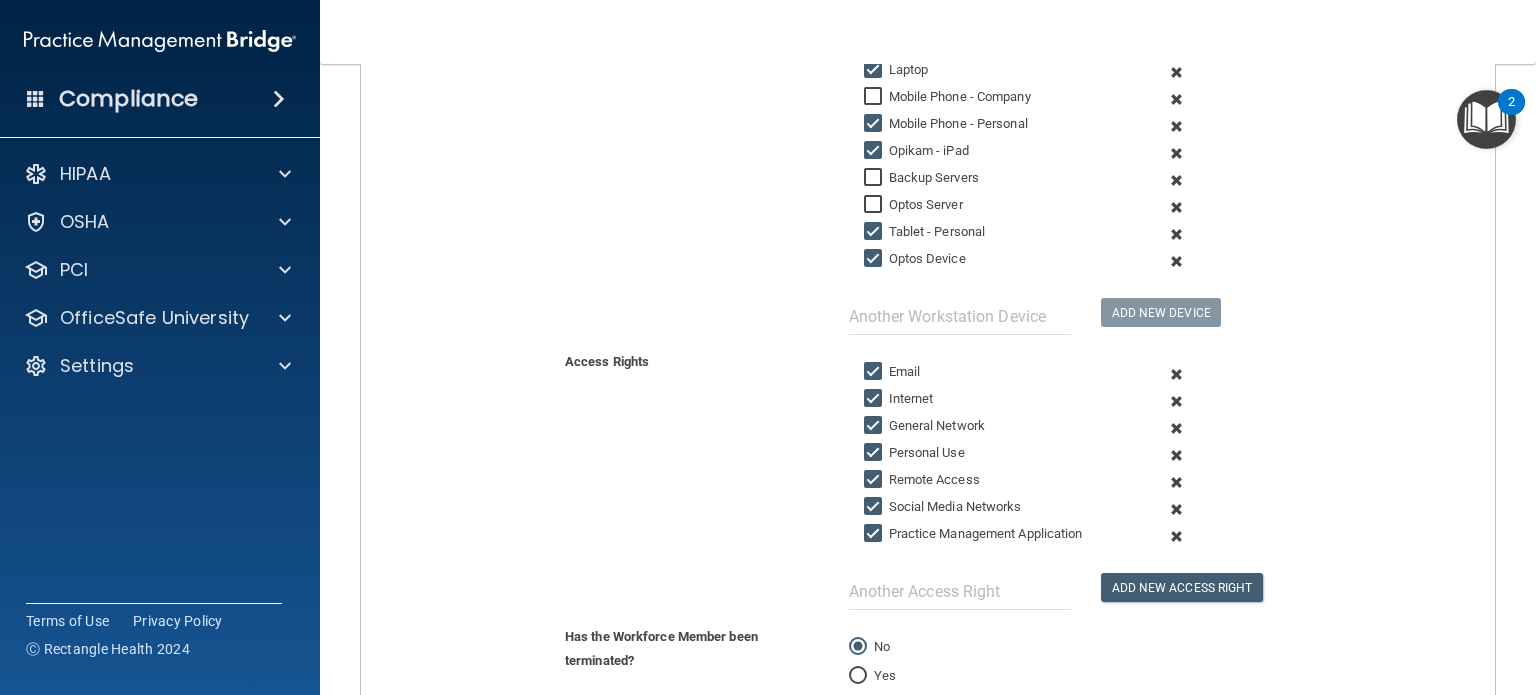 scroll, scrollTop: 700, scrollLeft: 0, axis: vertical 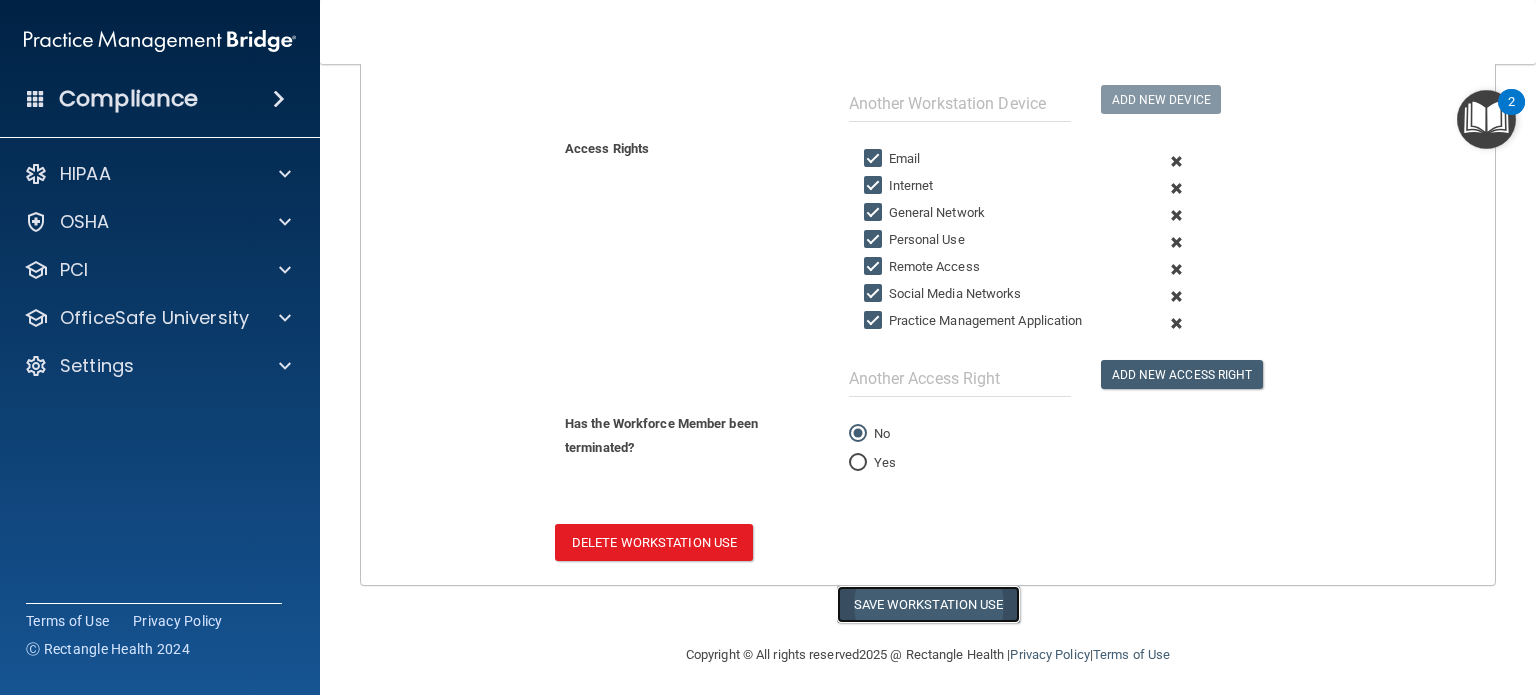 click on "Save Workstation Use" at bounding box center (928, 604) 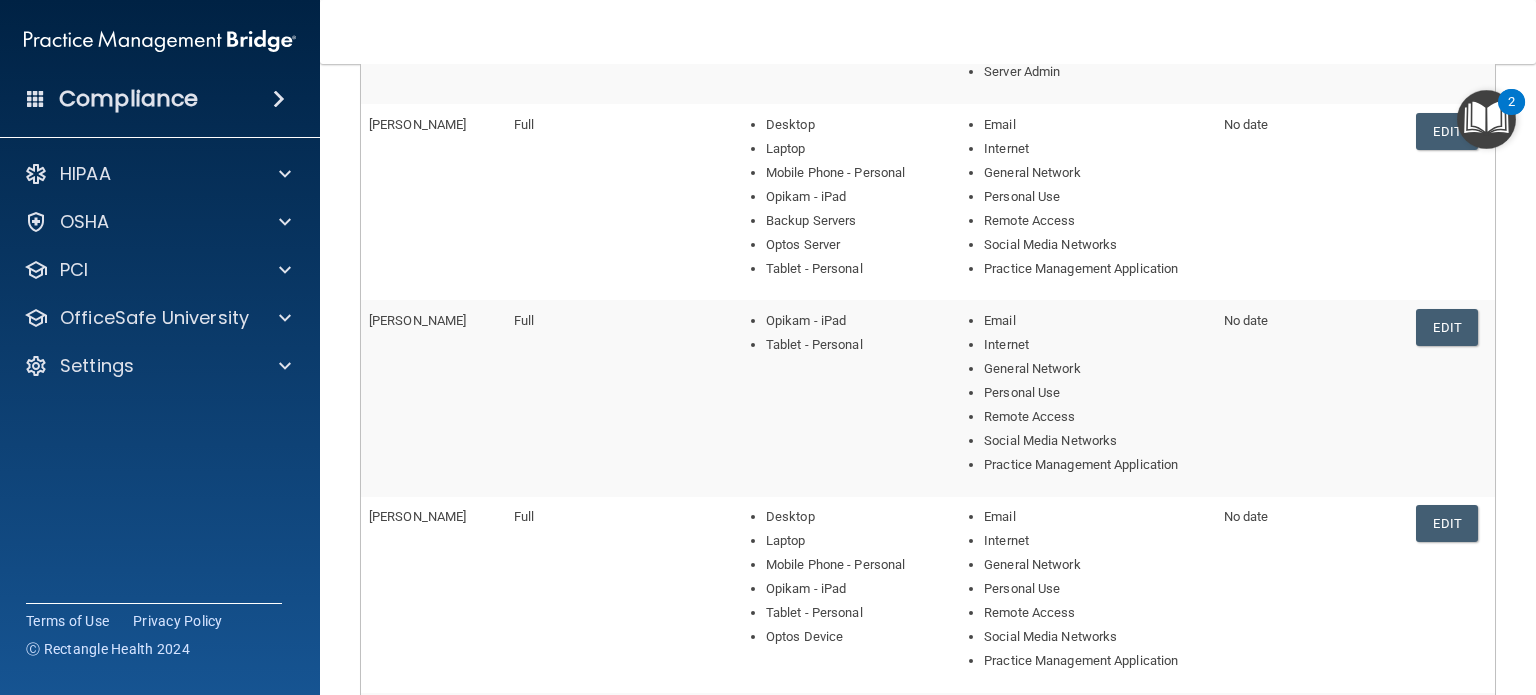 scroll, scrollTop: 464, scrollLeft: 0, axis: vertical 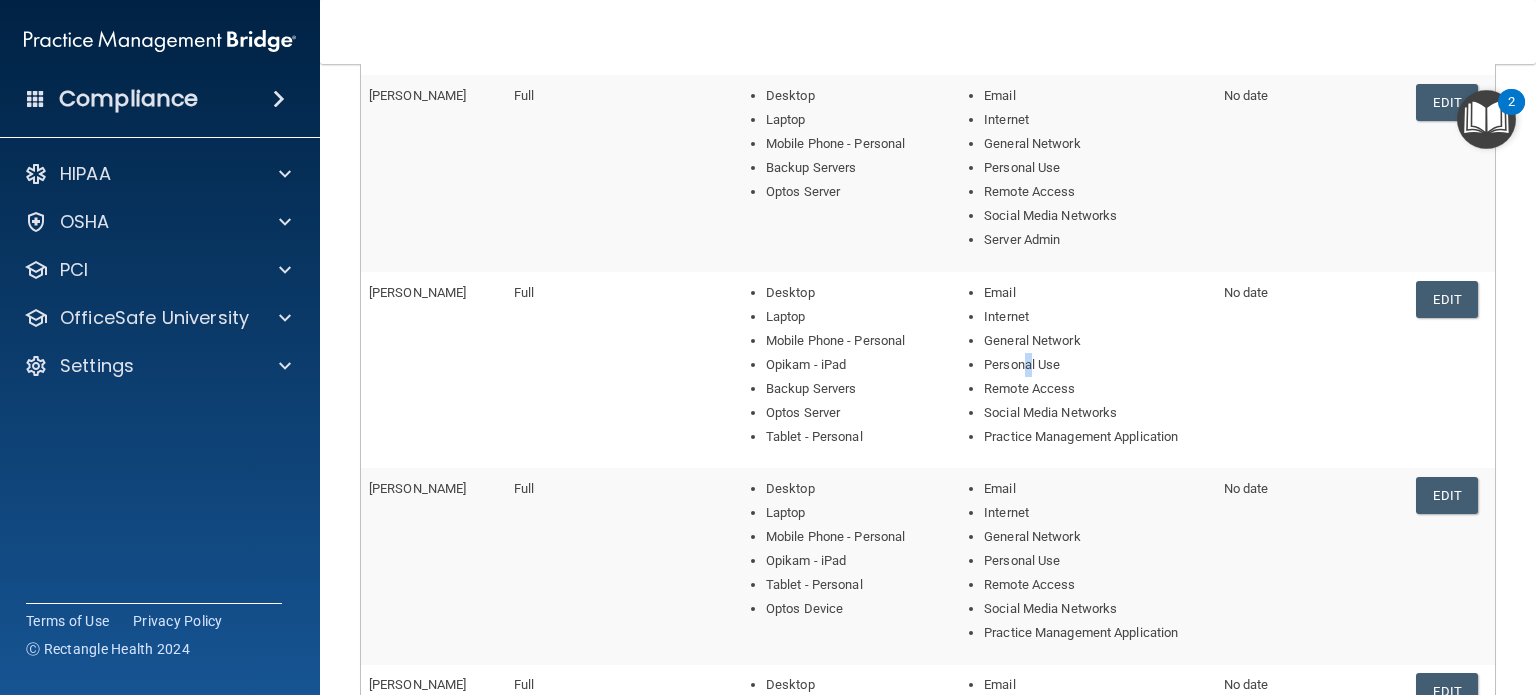 drag, startPoint x: 1429, startPoint y: 292, endPoint x: 1021, endPoint y: 366, distance: 414.6565 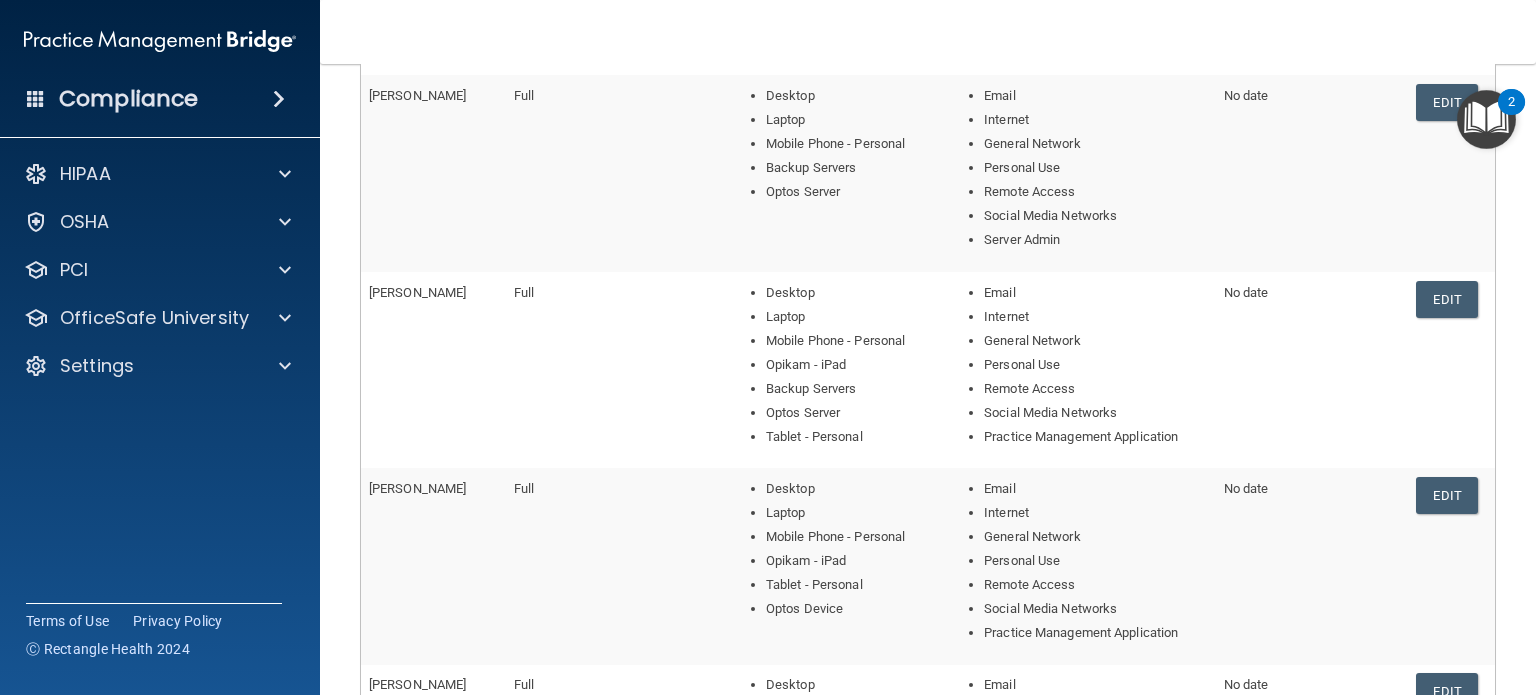 click on "Full" at bounding box center [612, 173] 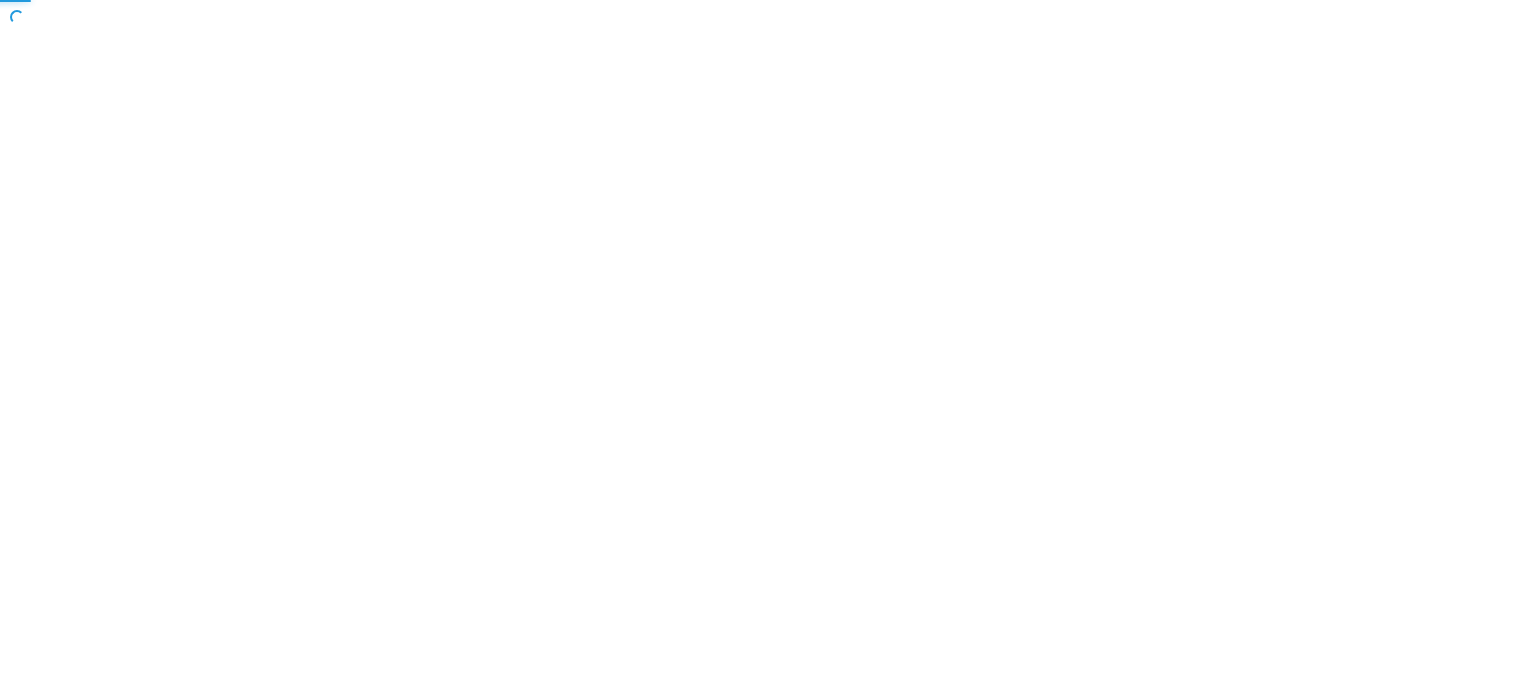 scroll, scrollTop: 0, scrollLeft: 0, axis: both 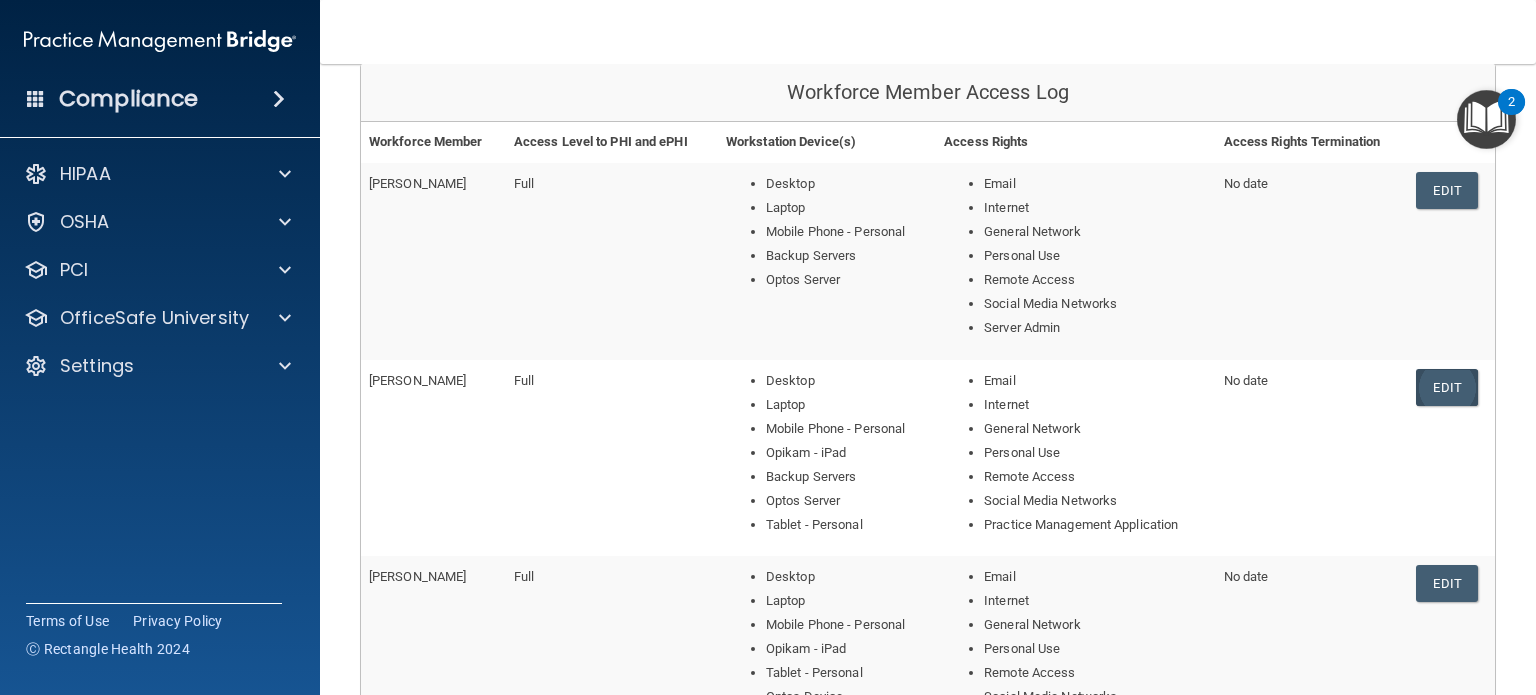 click on "Edit" at bounding box center (1446, 387) 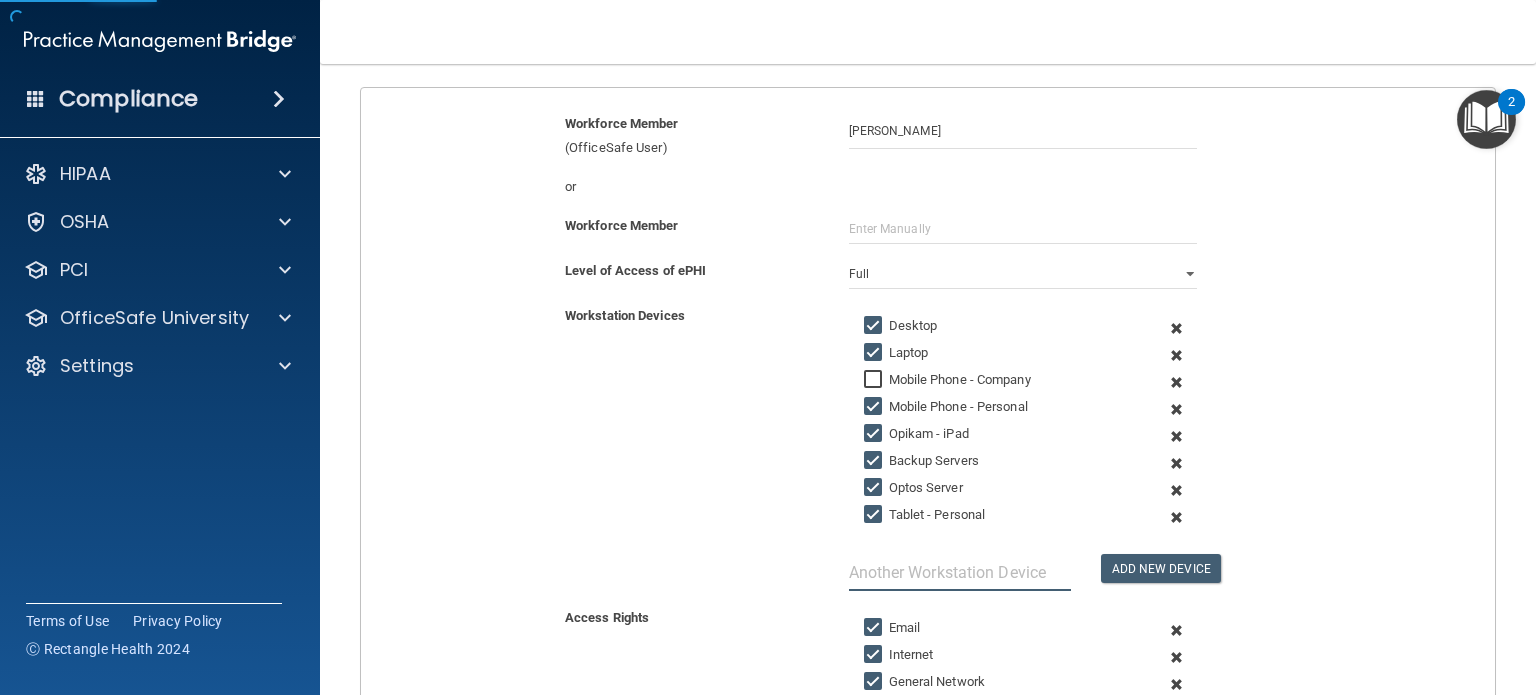 click at bounding box center (960, 572) 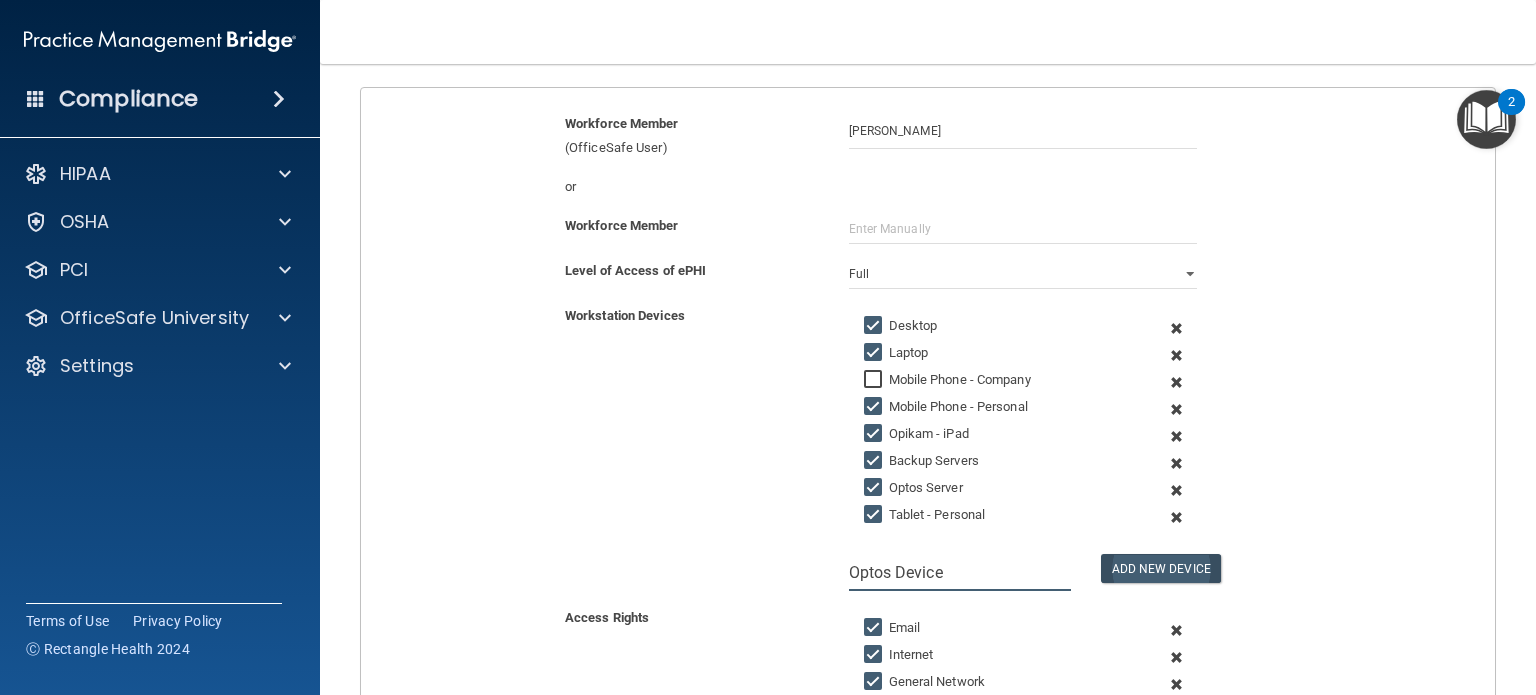 type on "Optos Device" 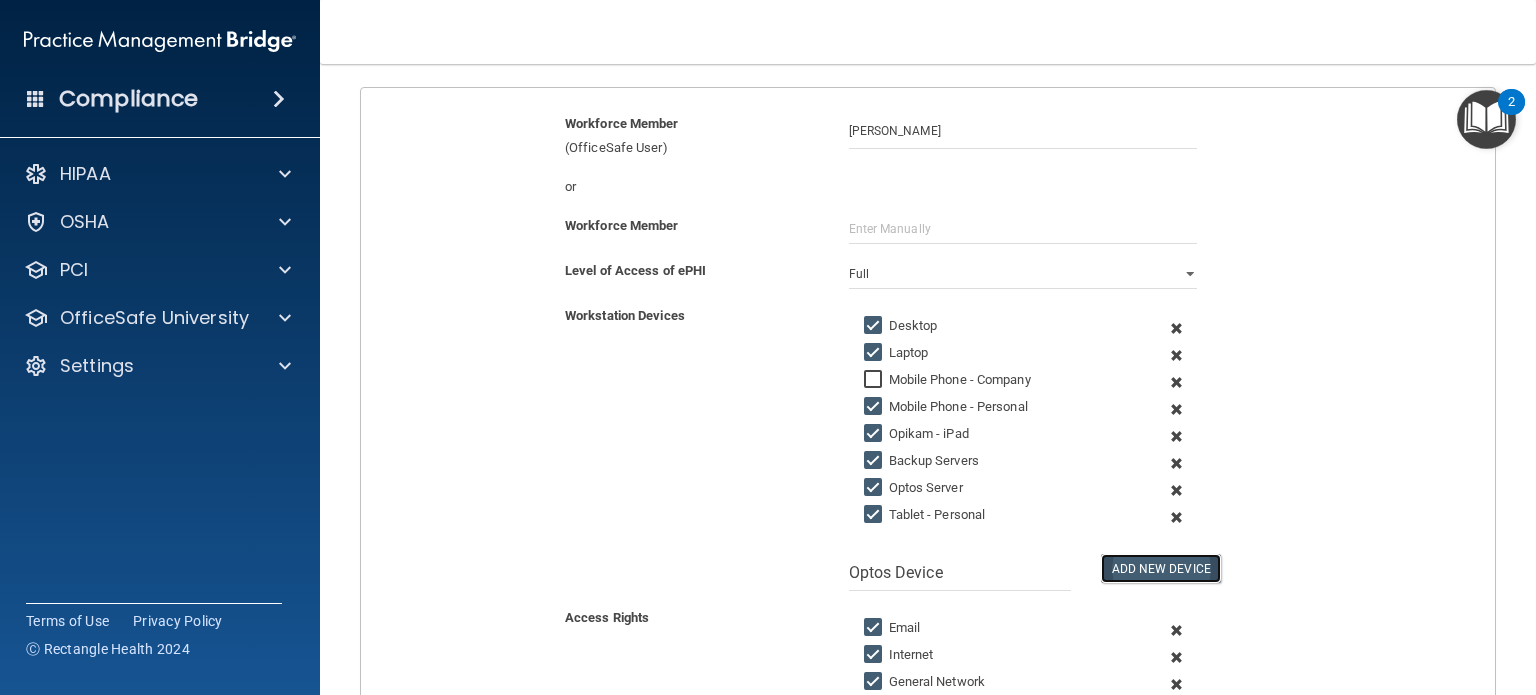 click on "Add New Device" at bounding box center (1161, 568) 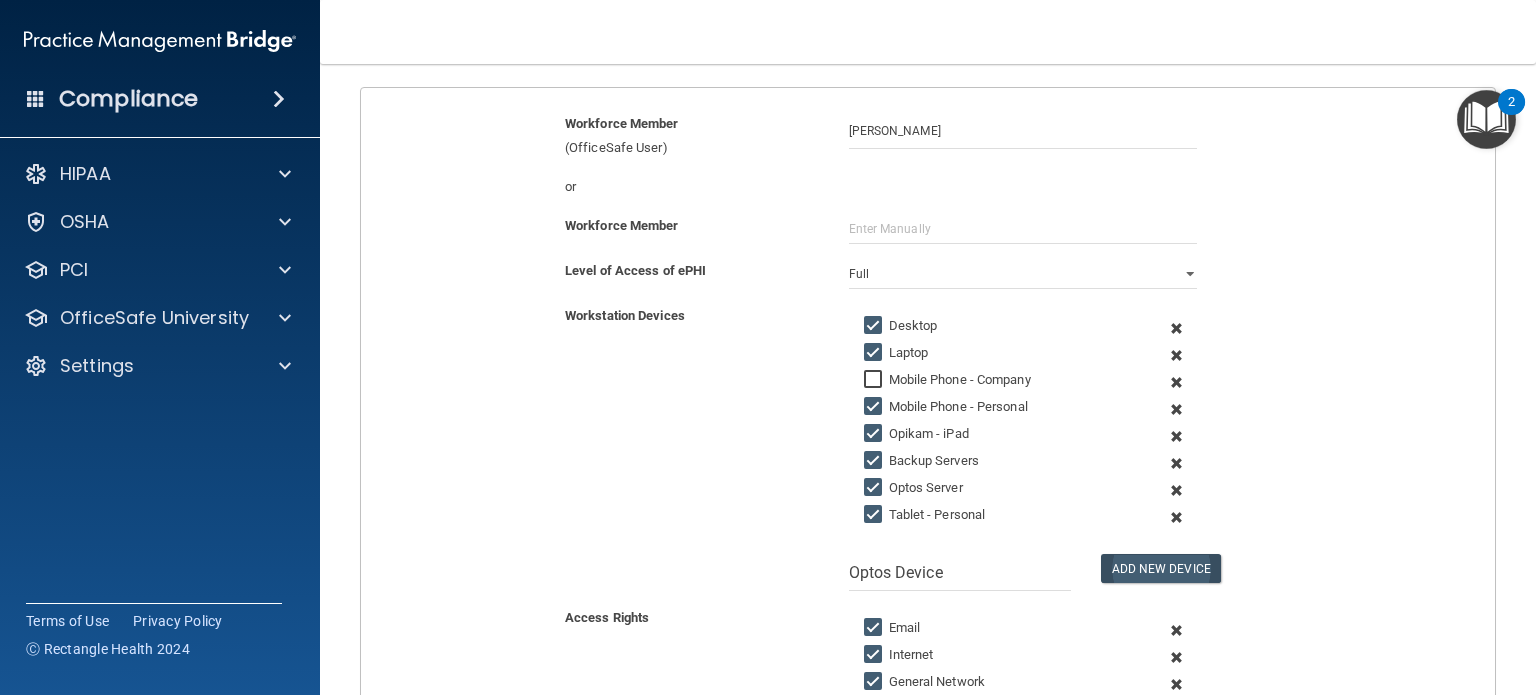 type 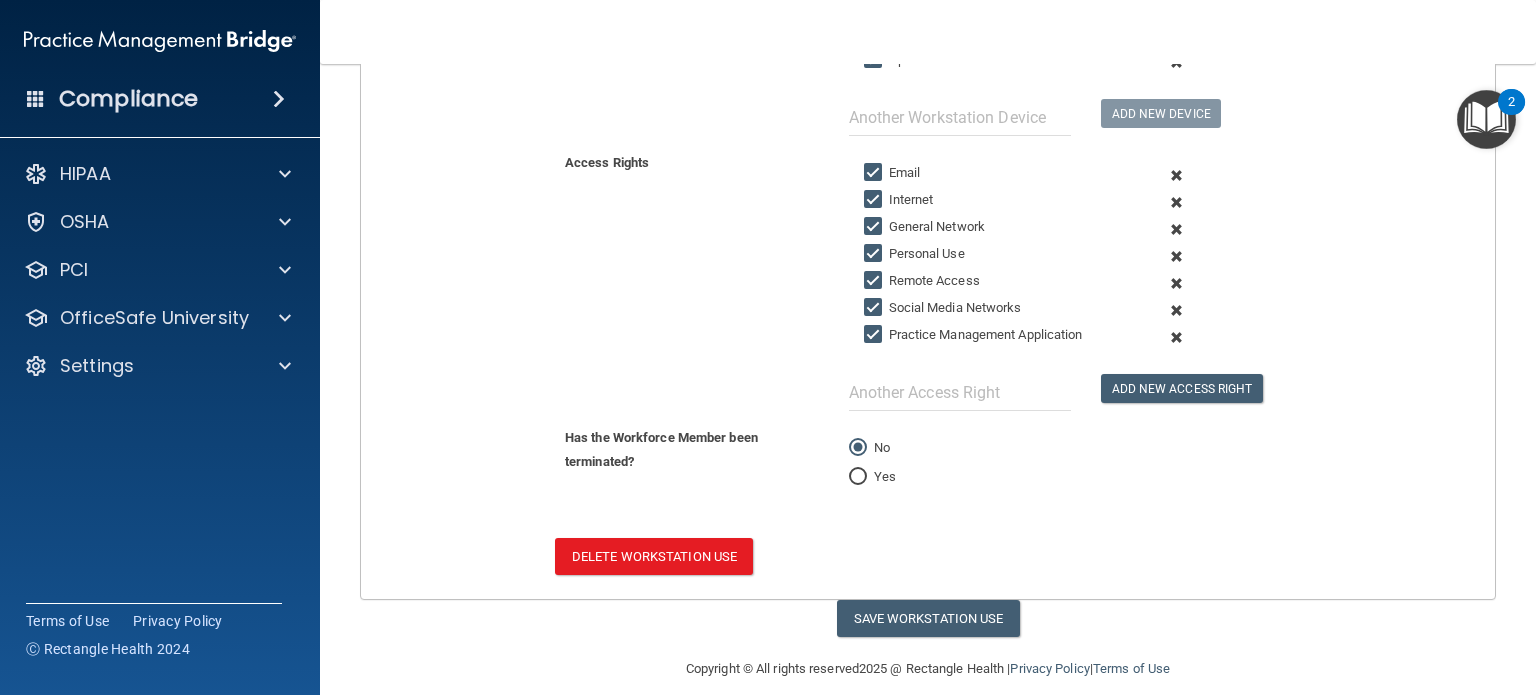 scroll, scrollTop: 700, scrollLeft: 0, axis: vertical 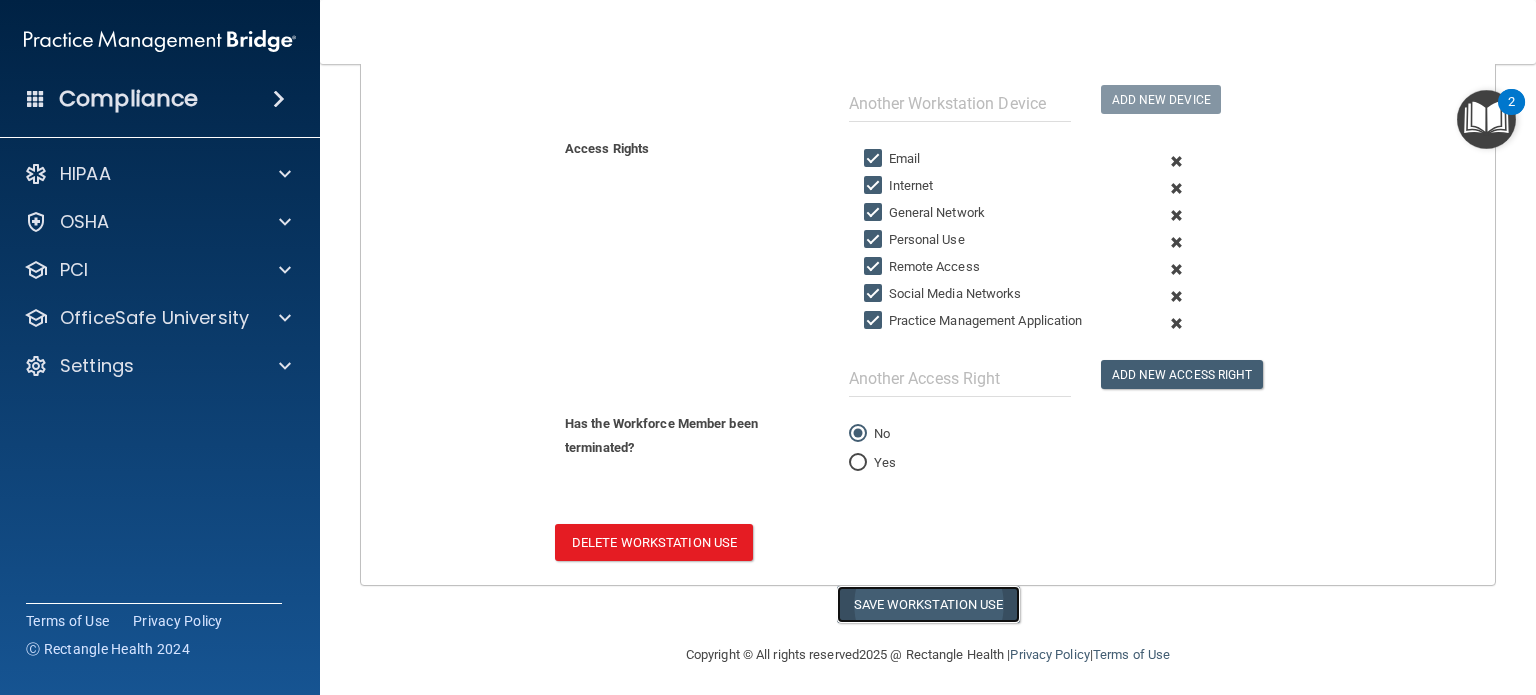 click on "Save Workstation Use" at bounding box center (928, 604) 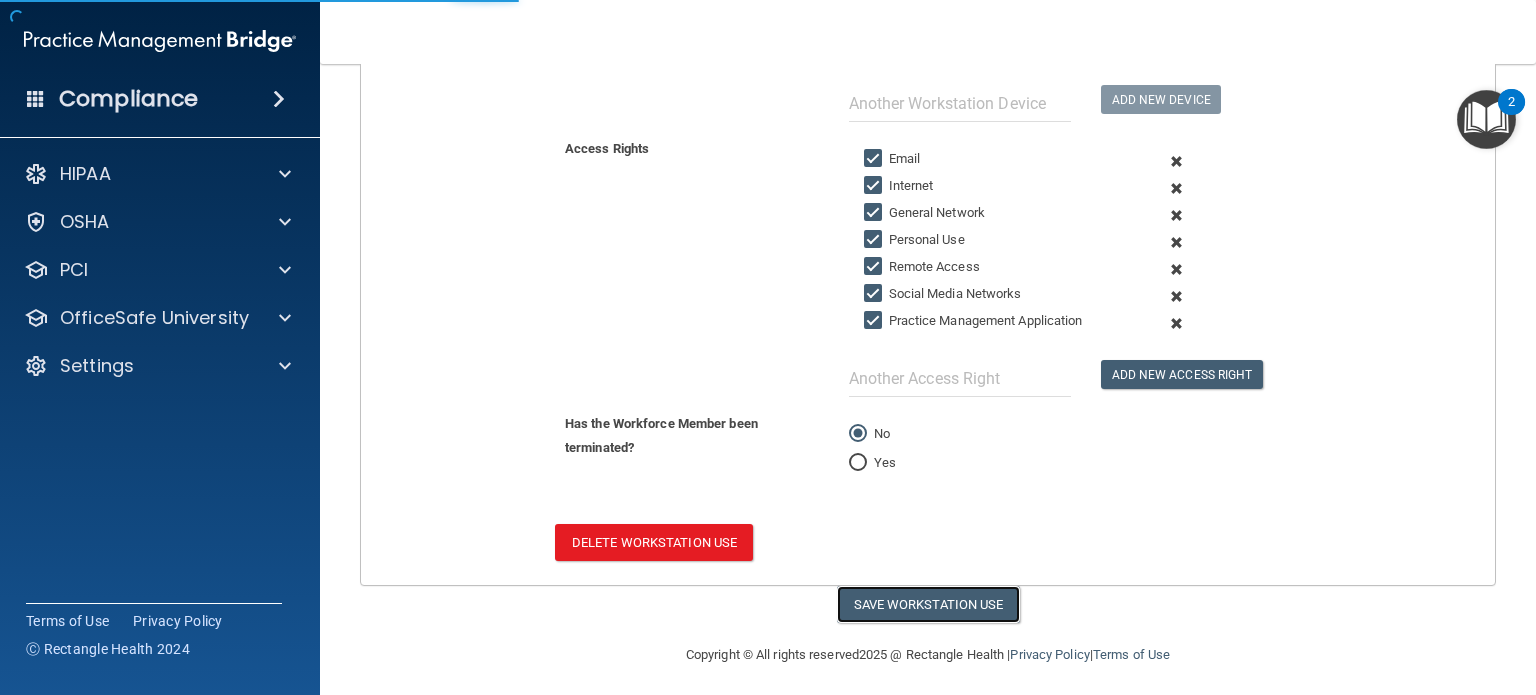 select on "? string:Full ?" 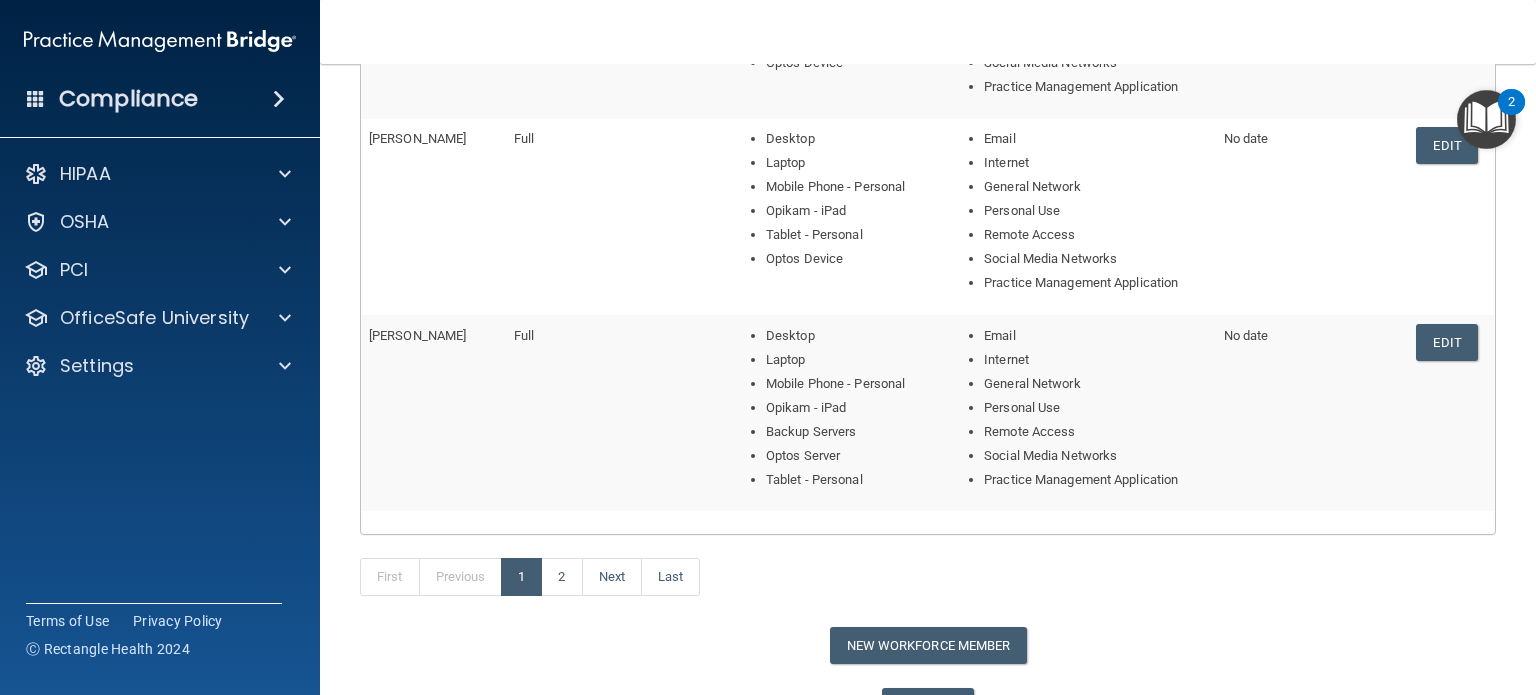 scroll, scrollTop: 864, scrollLeft: 0, axis: vertical 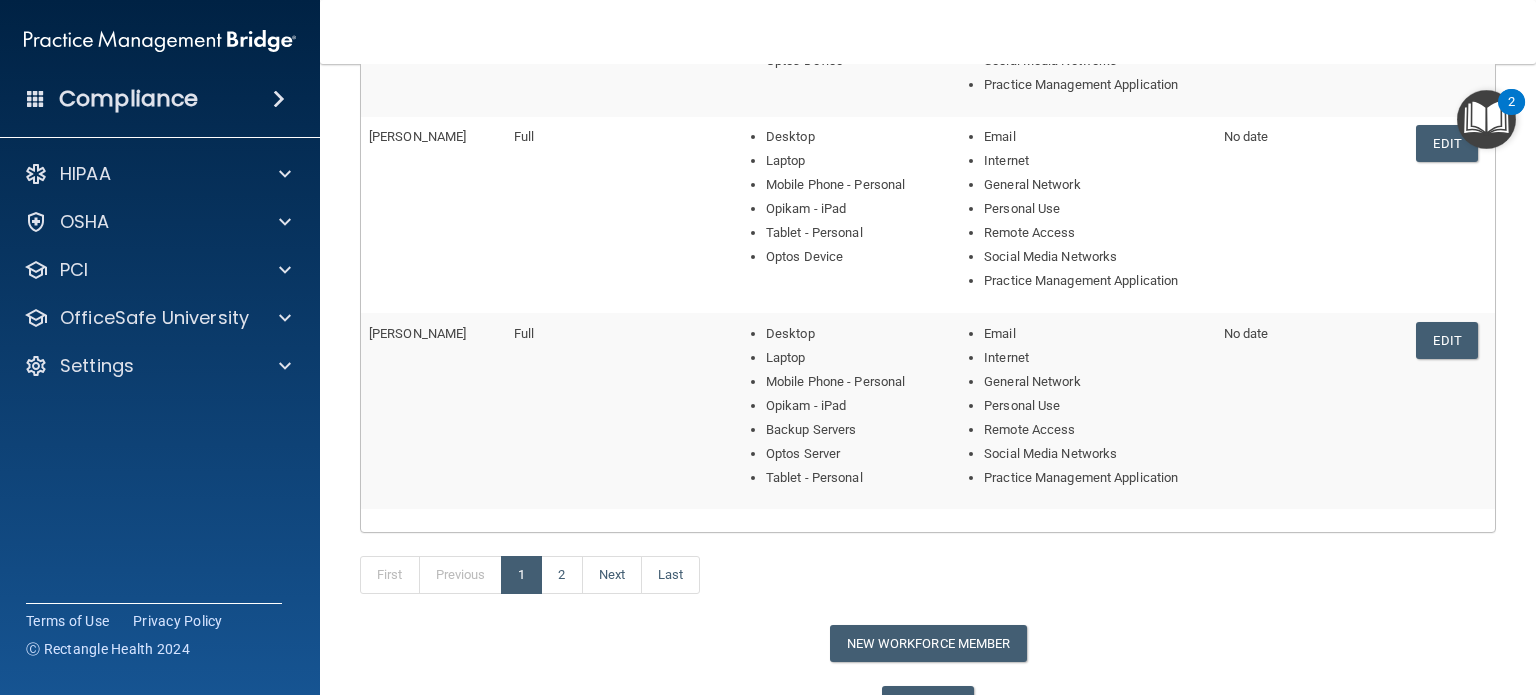 click on "Edit" at bounding box center [1451, 411] 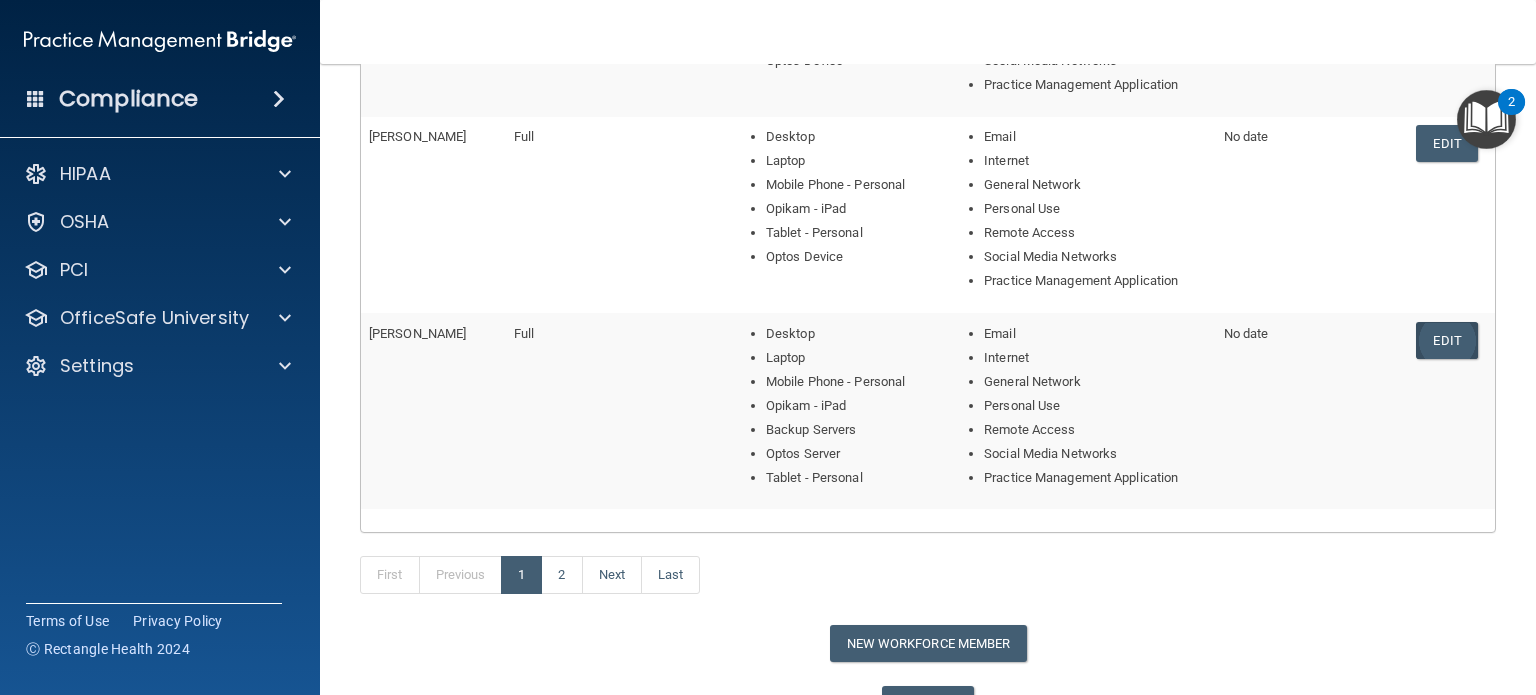 click on "Edit" at bounding box center (1446, 340) 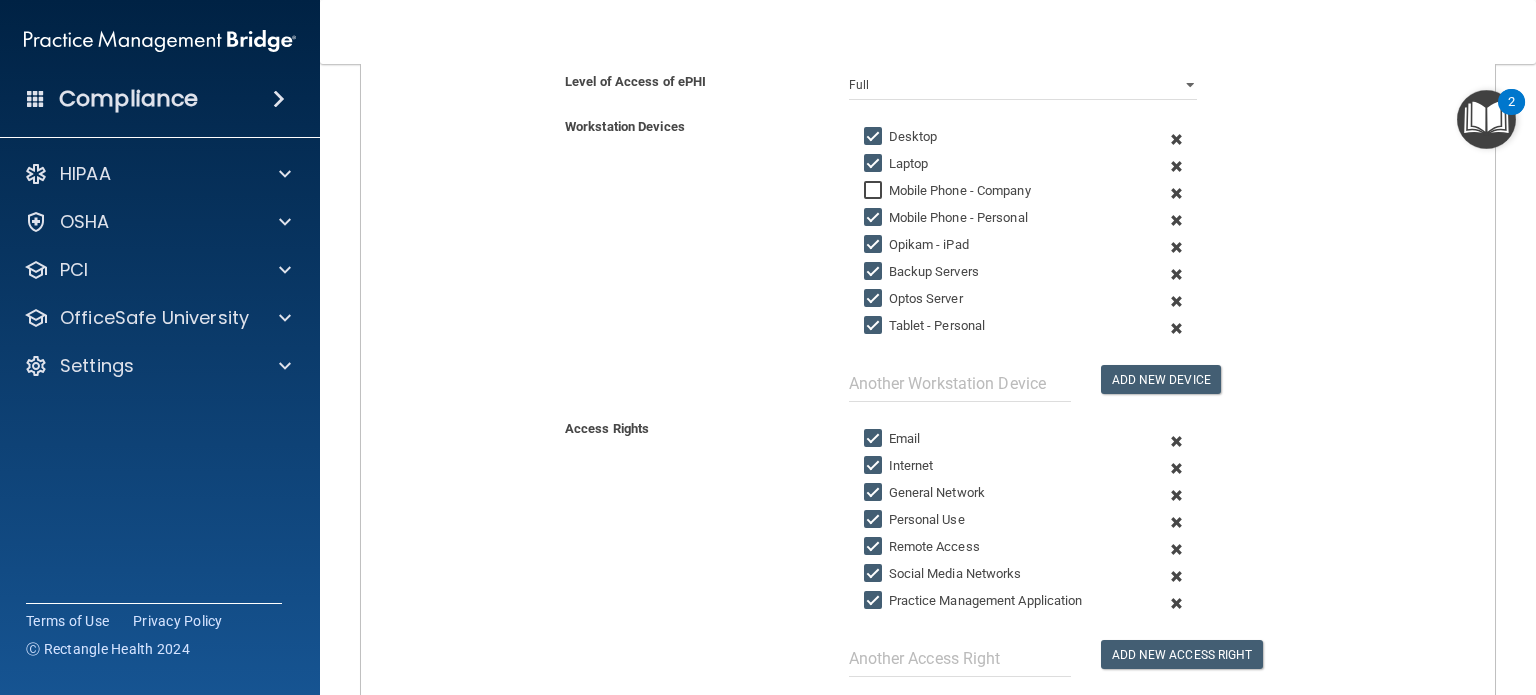 scroll, scrollTop: 392, scrollLeft: 0, axis: vertical 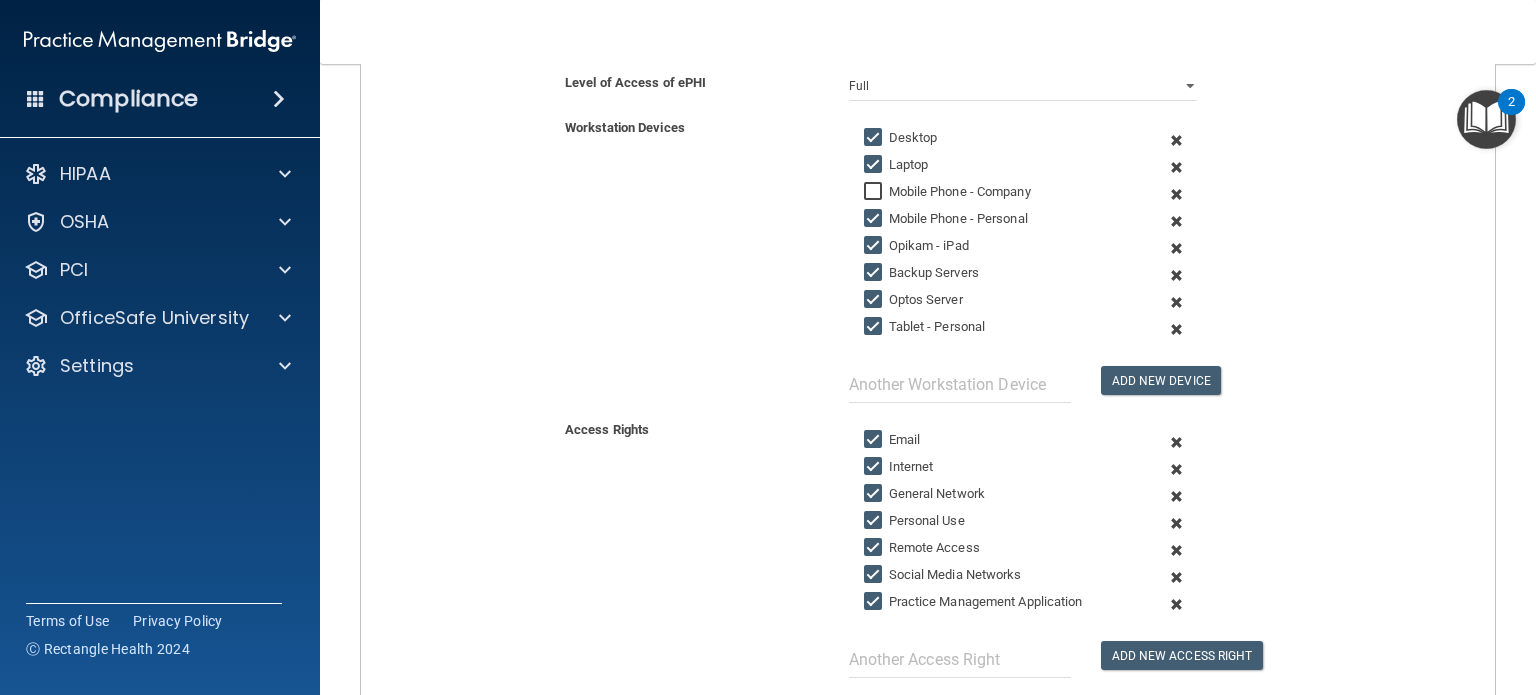click on "Backup Servers" at bounding box center [875, 273] 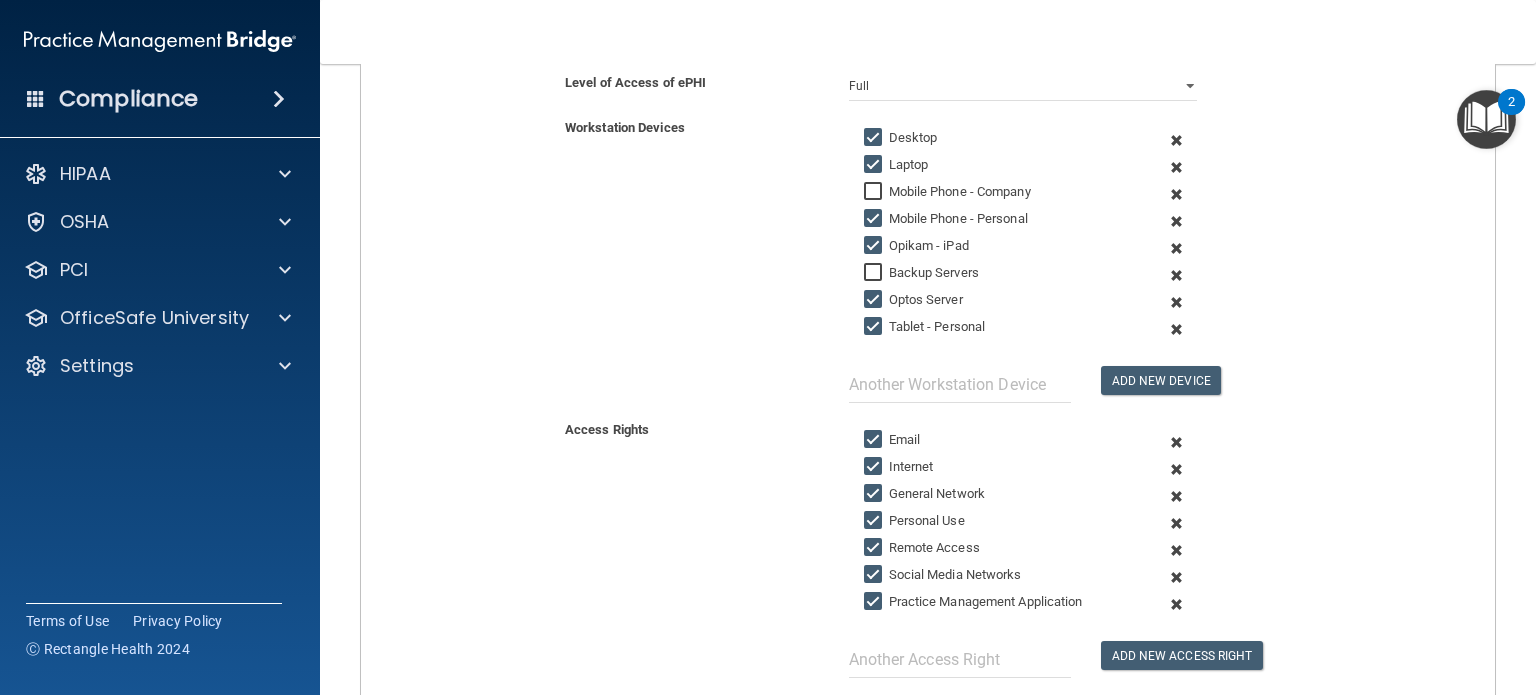 click on "Optos Server" at bounding box center (875, 300) 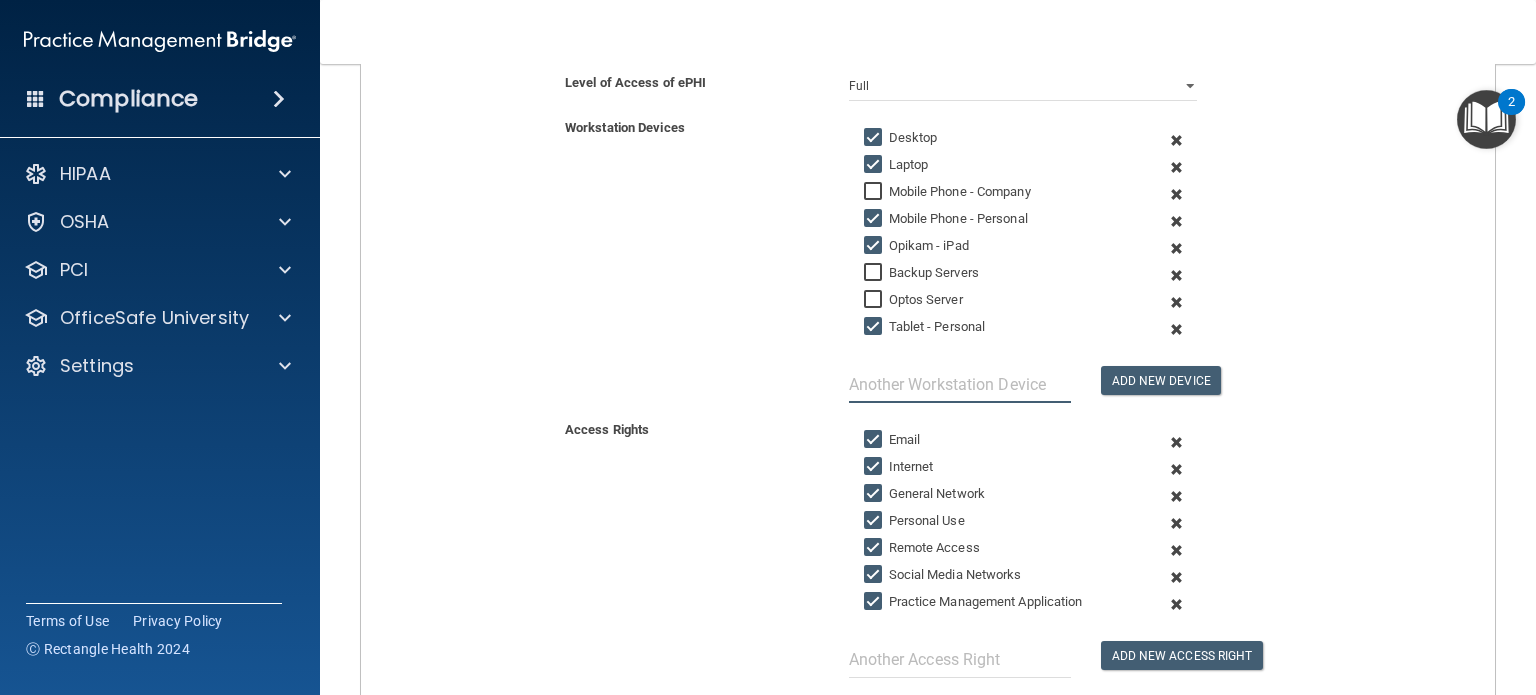 click at bounding box center [960, 384] 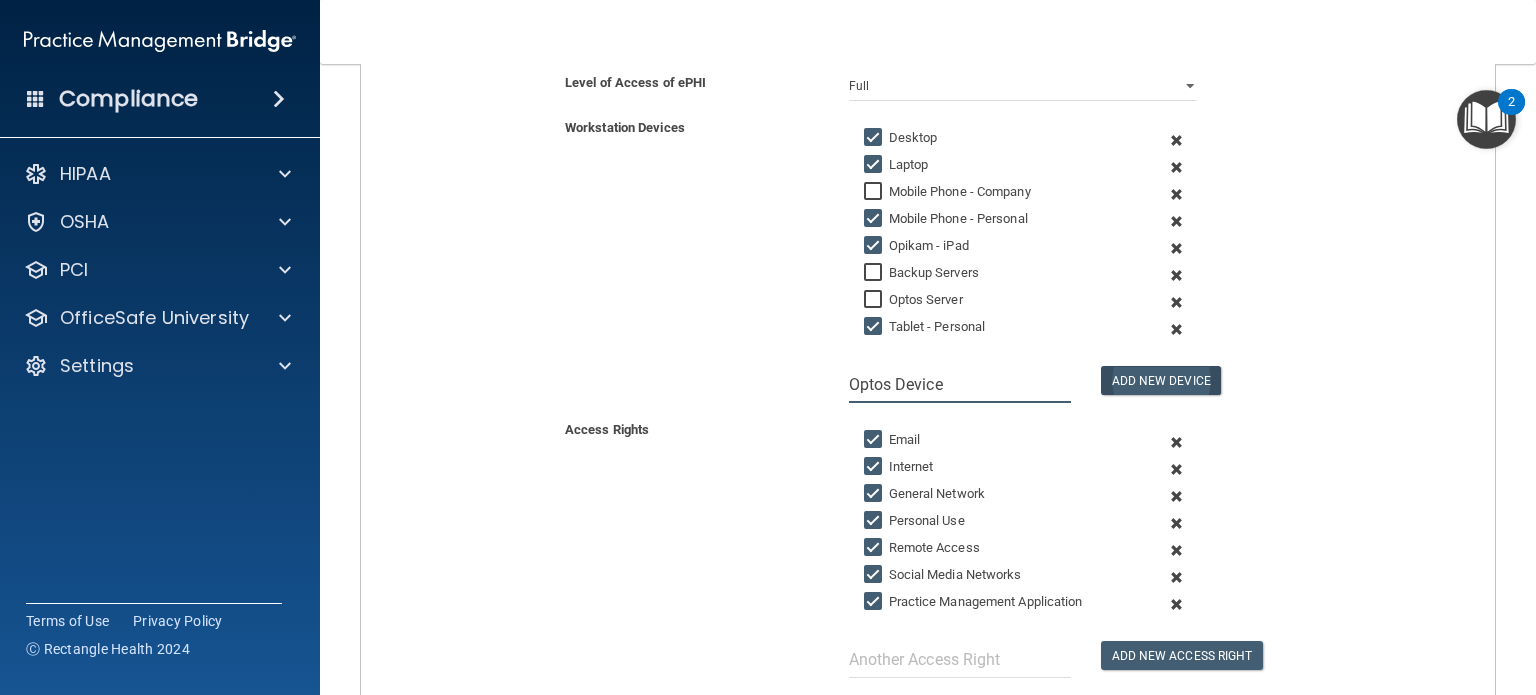 type on "Optos Device" 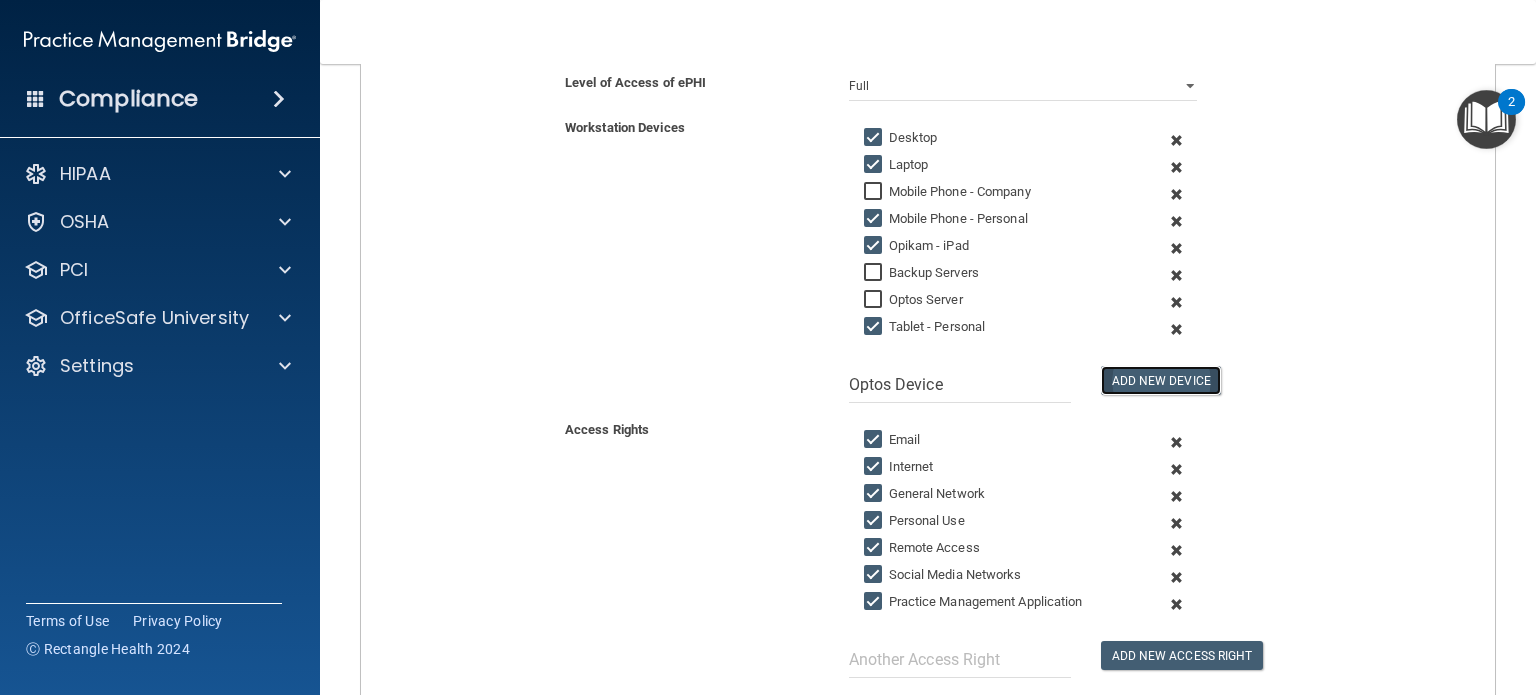 click on "Add New Device" at bounding box center (1161, 380) 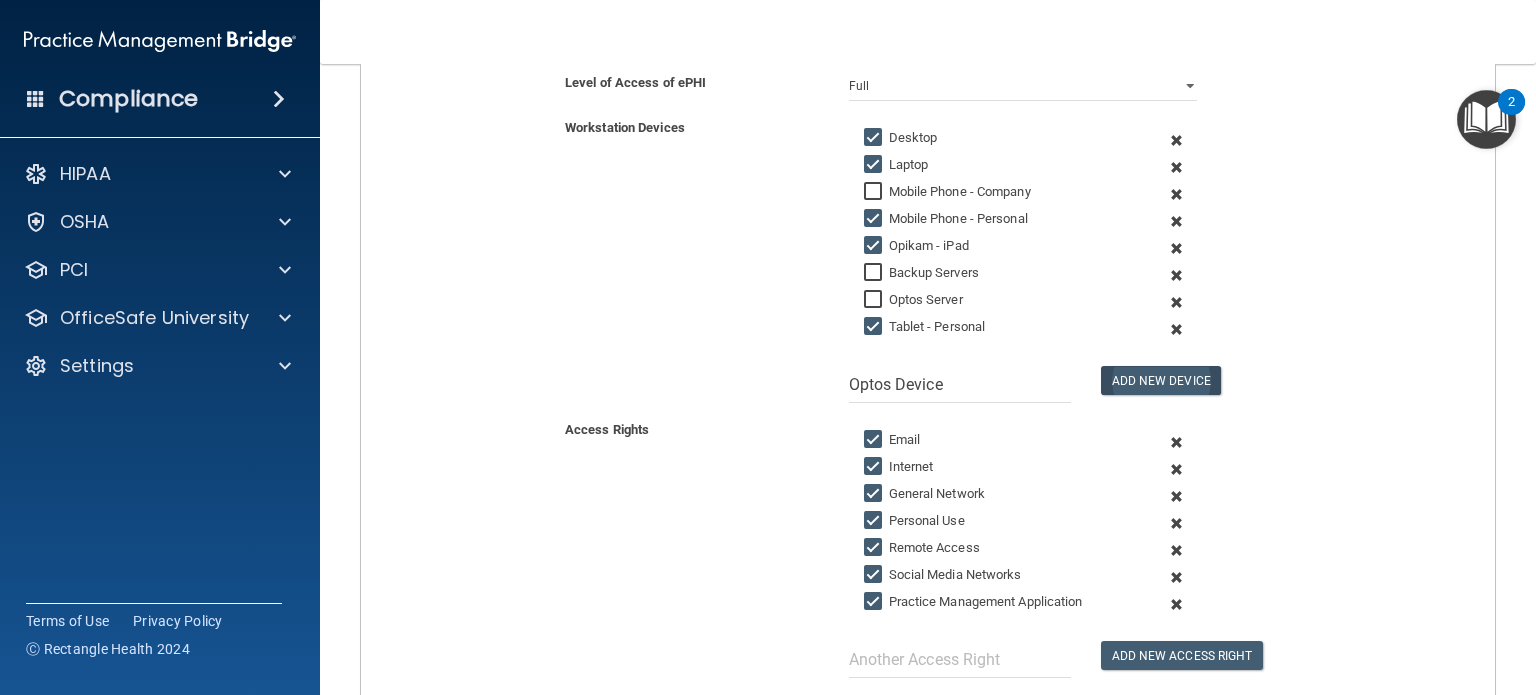 type 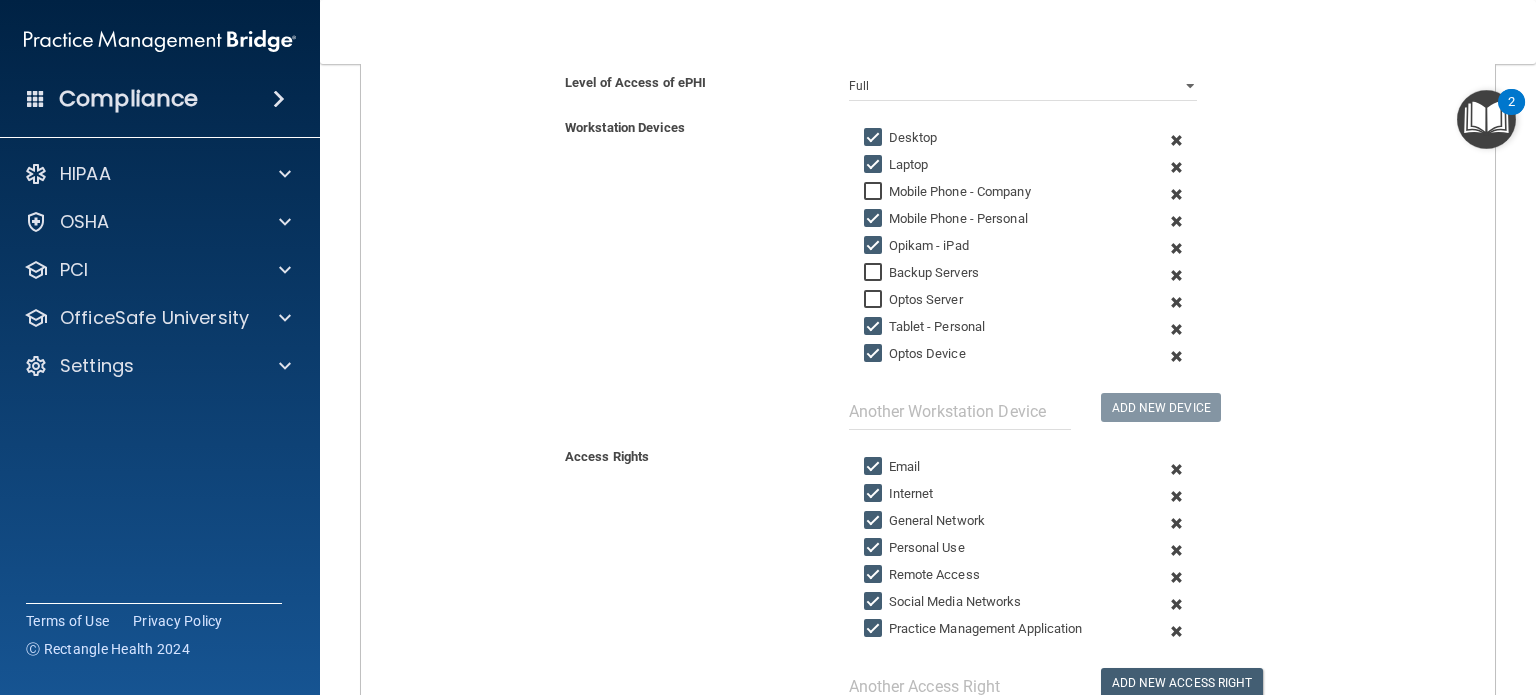 scroll, scrollTop: 700, scrollLeft: 0, axis: vertical 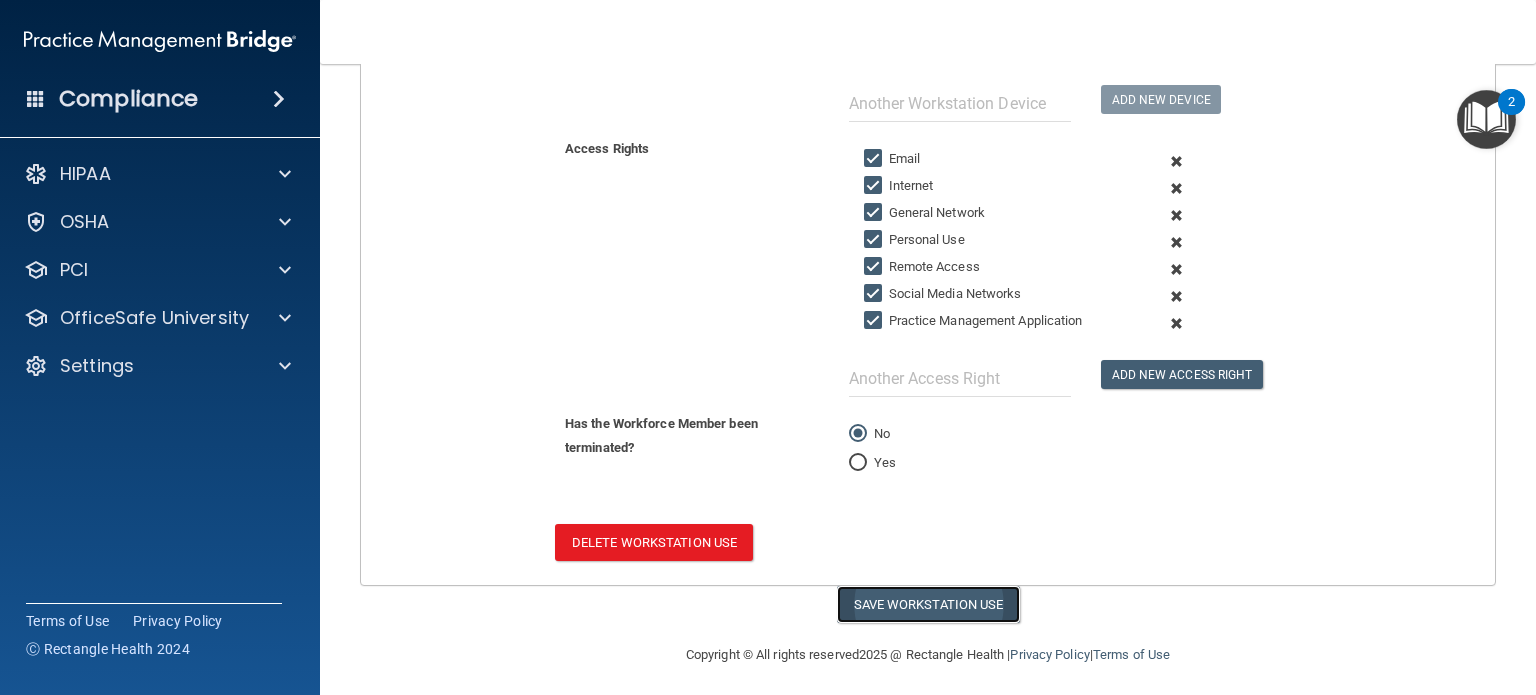 click on "Save Workstation Use" at bounding box center [928, 604] 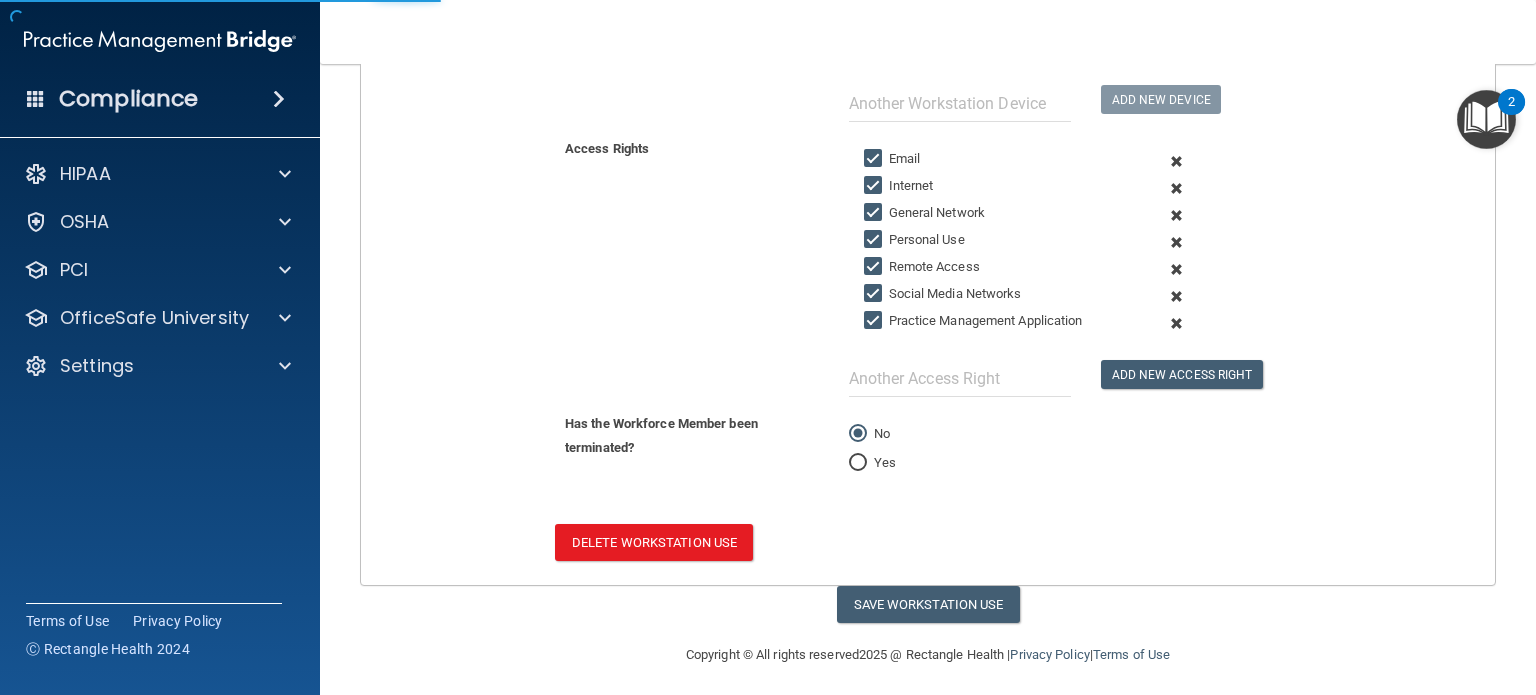 select on "? string:Full ?" 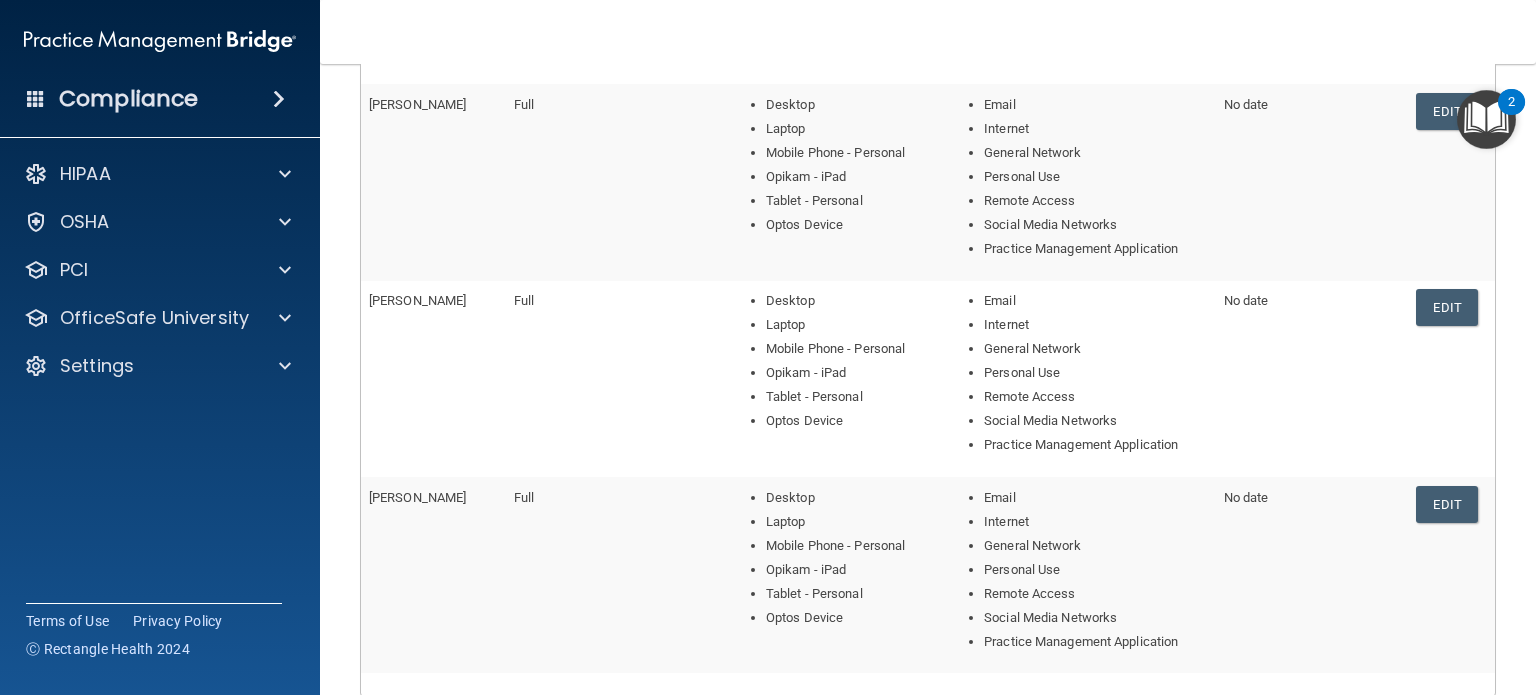 scroll, scrollTop: 0, scrollLeft: 0, axis: both 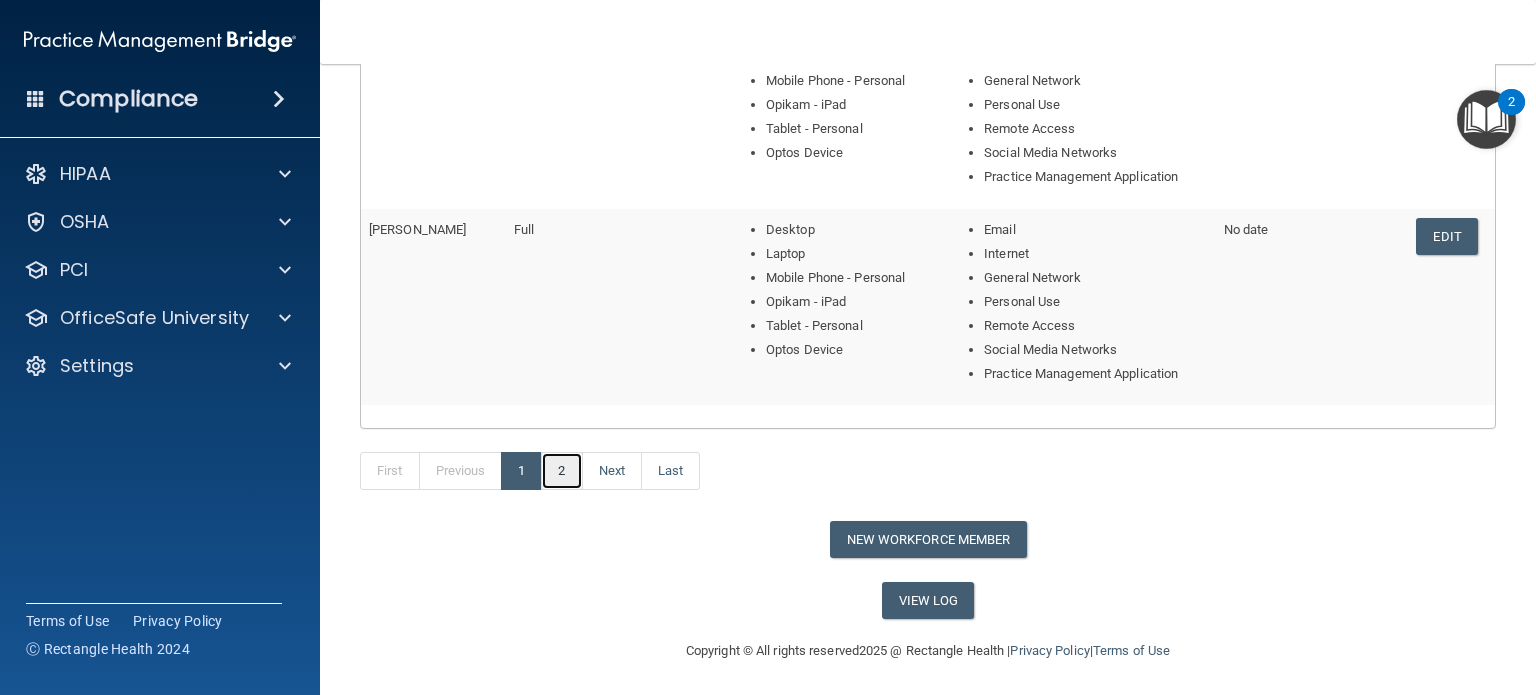 click on "2" at bounding box center [561, 471] 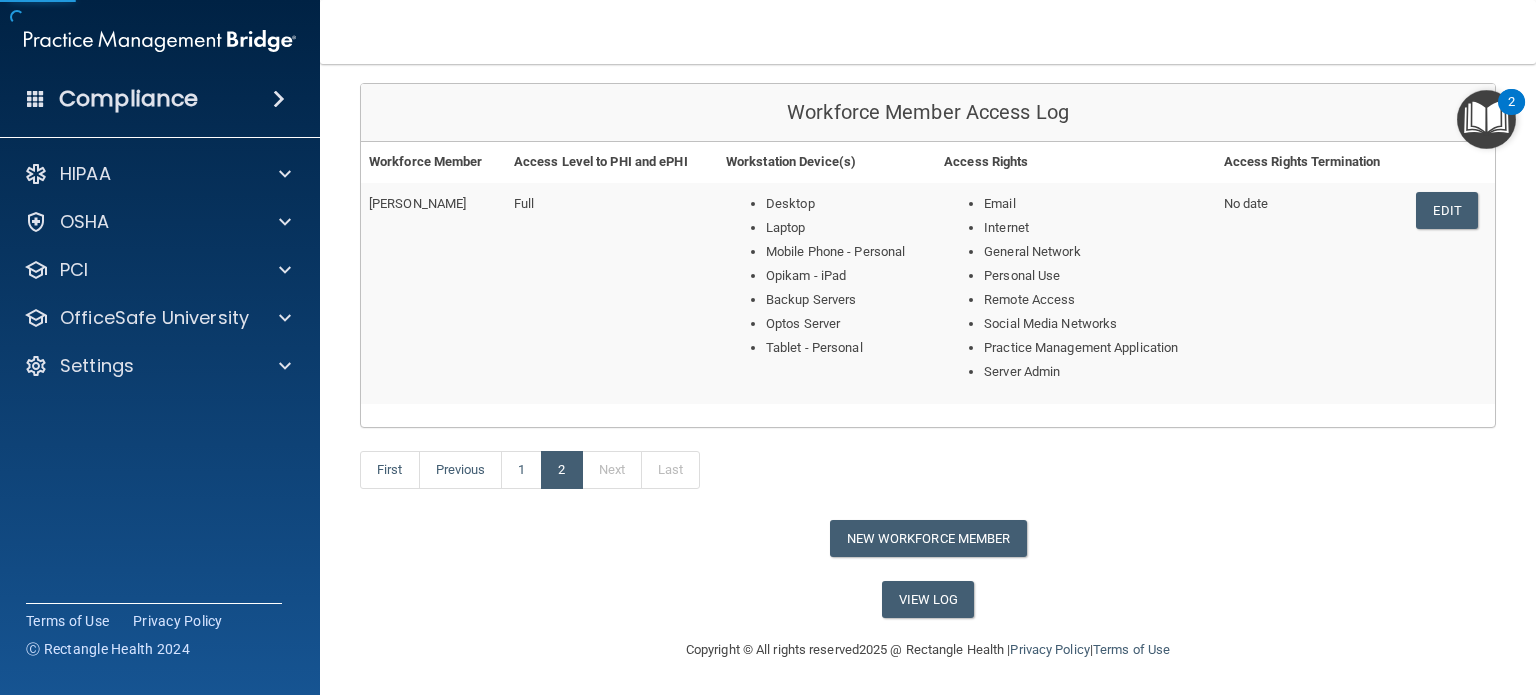 scroll, scrollTop: 156, scrollLeft: 0, axis: vertical 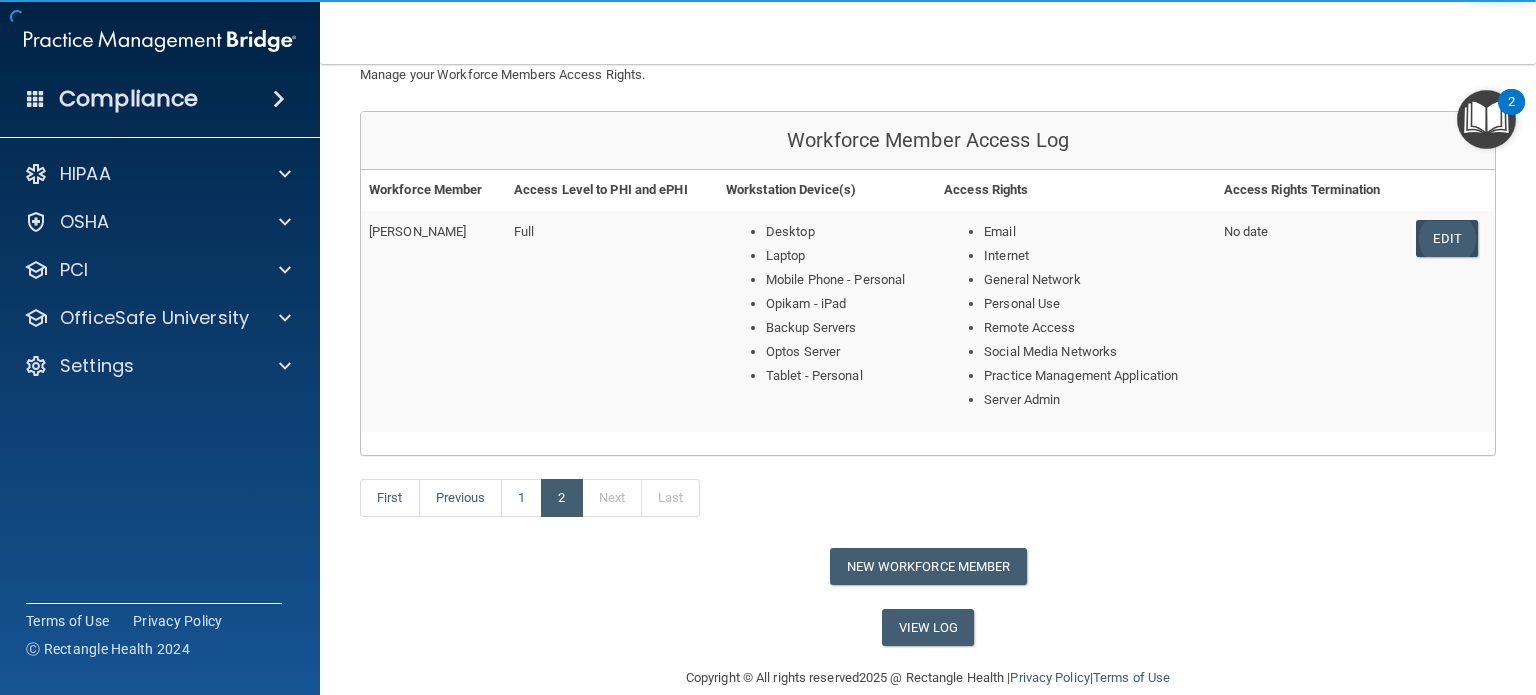 click on "Edit" at bounding box center [1446, 238] 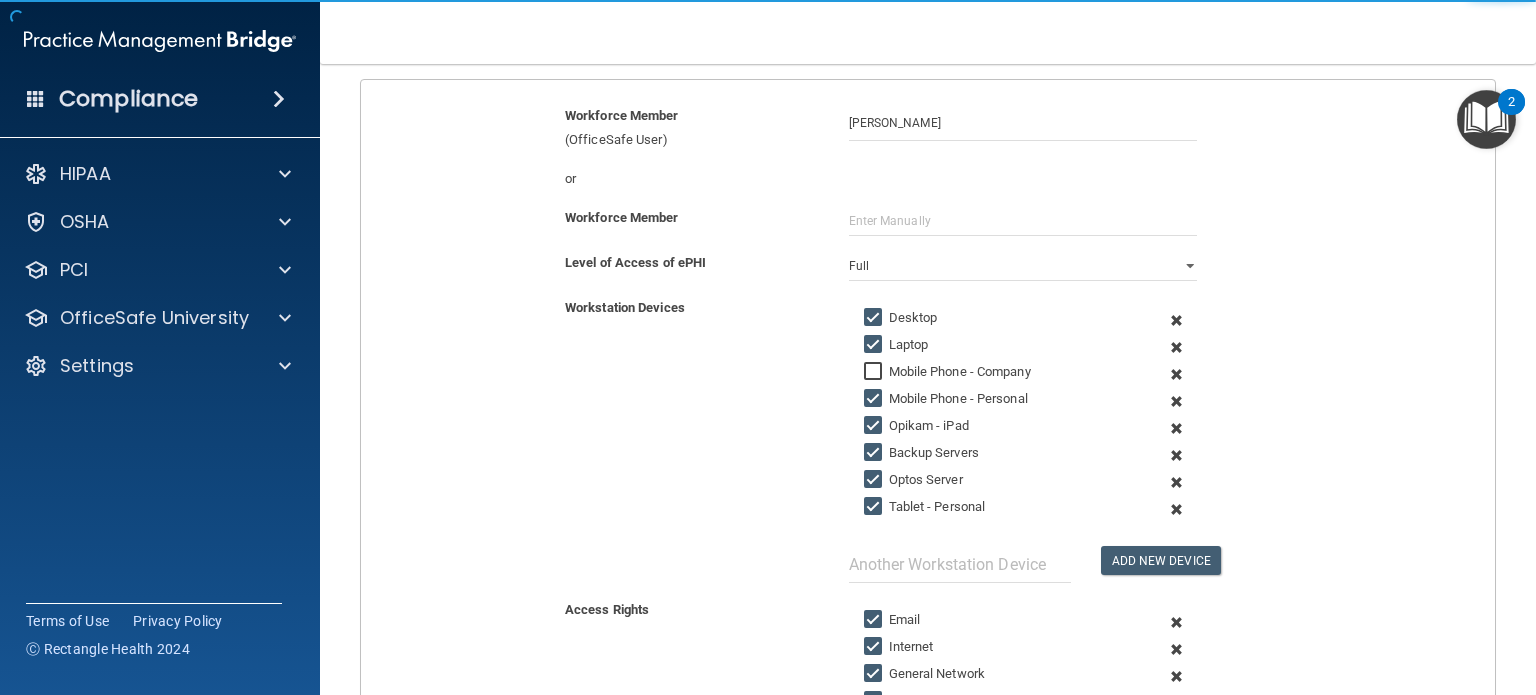 scroll, scrollTop: 210, scrollLeft: 0, axis: vertical 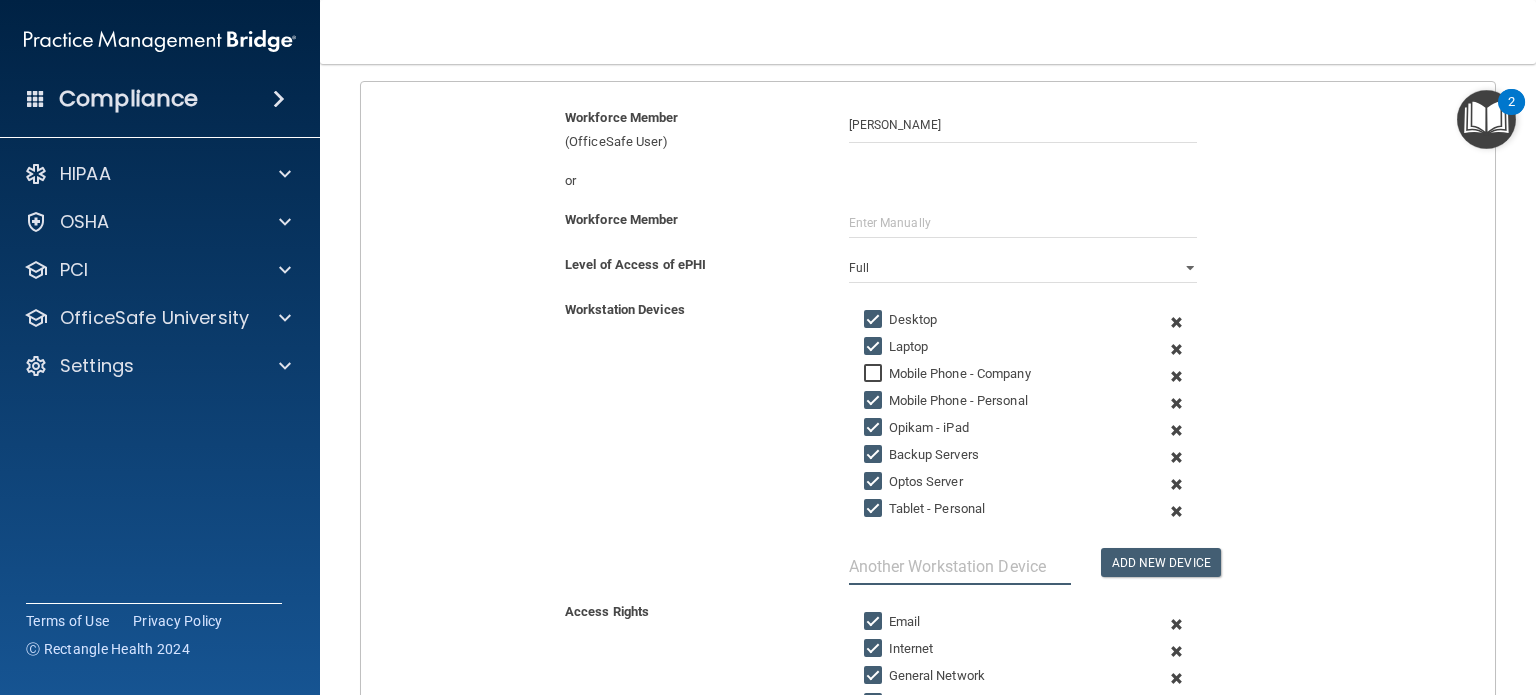 click at bounding box center (960, 566) 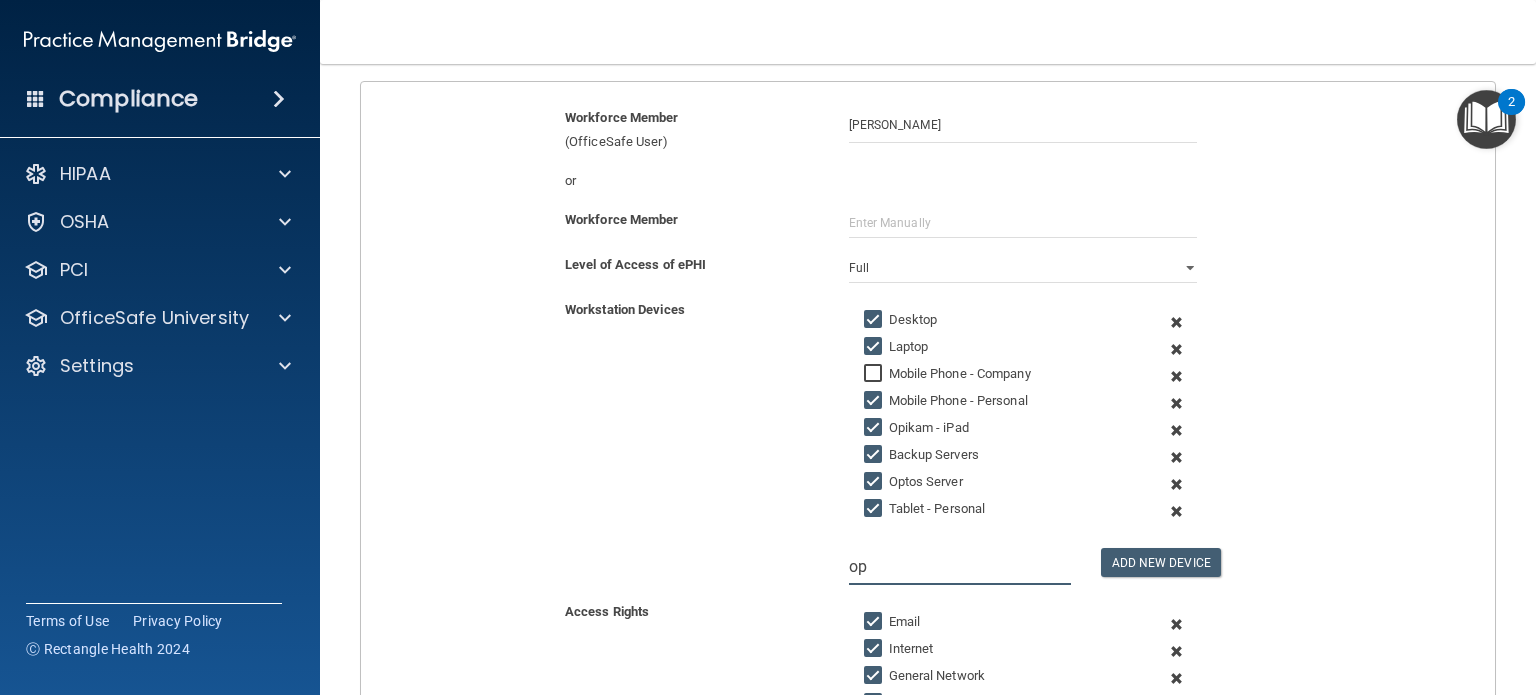 type on "o" 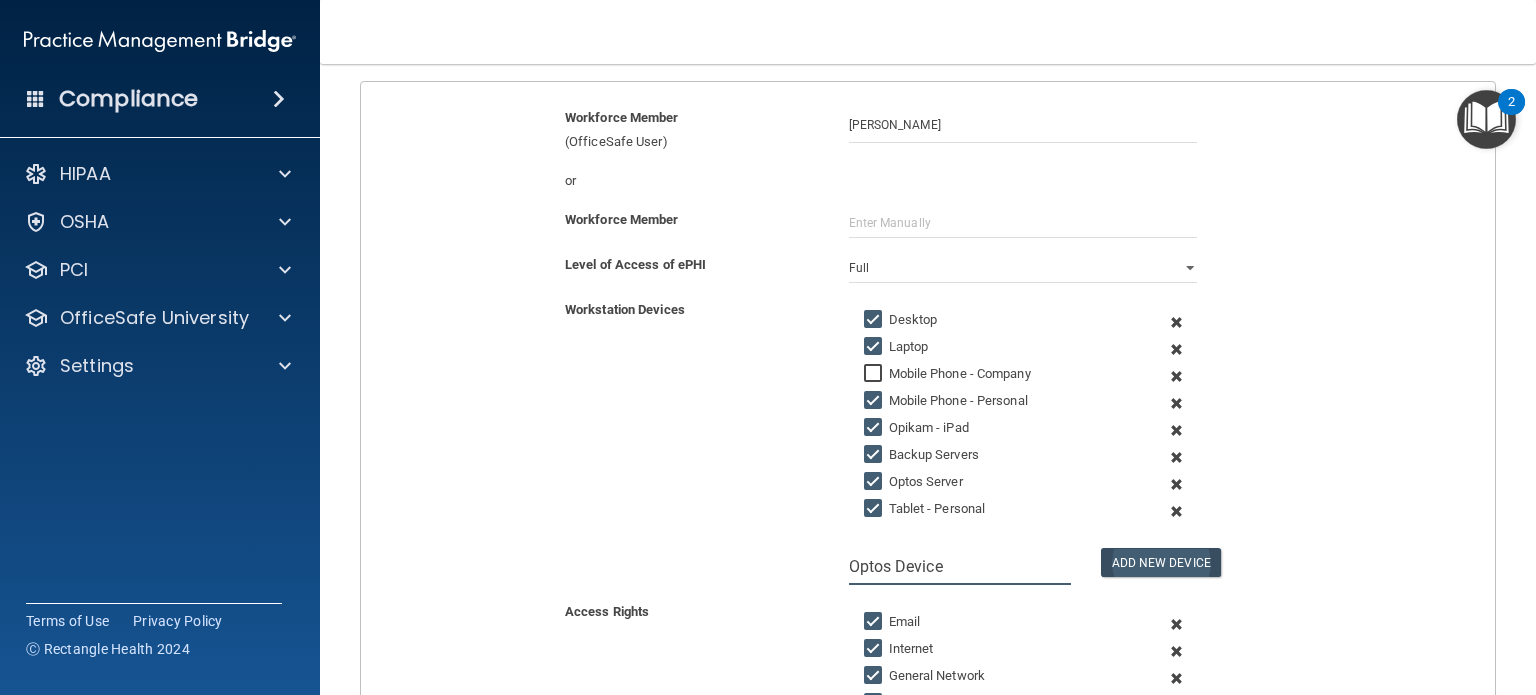 type on "Optos Device" 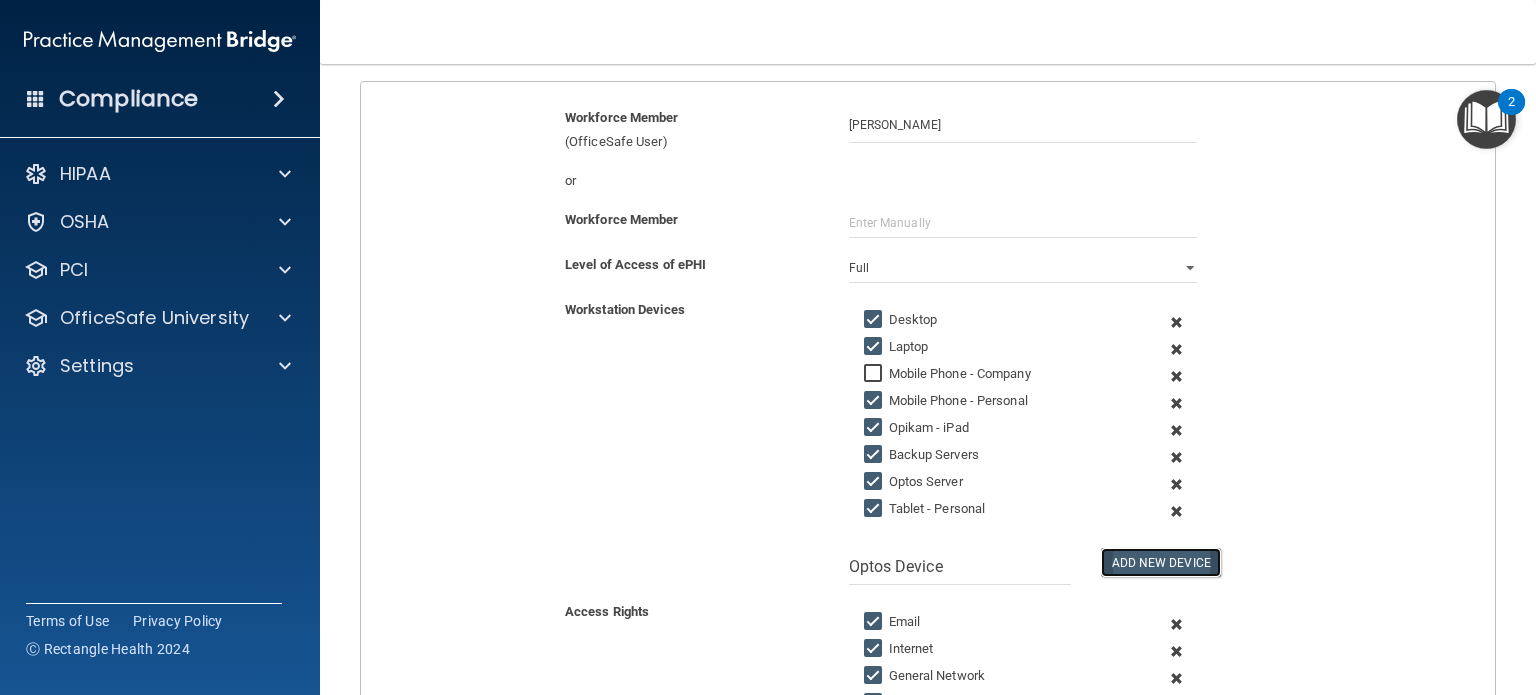 click on "Add New Device" at bounding box center (1161, 562) 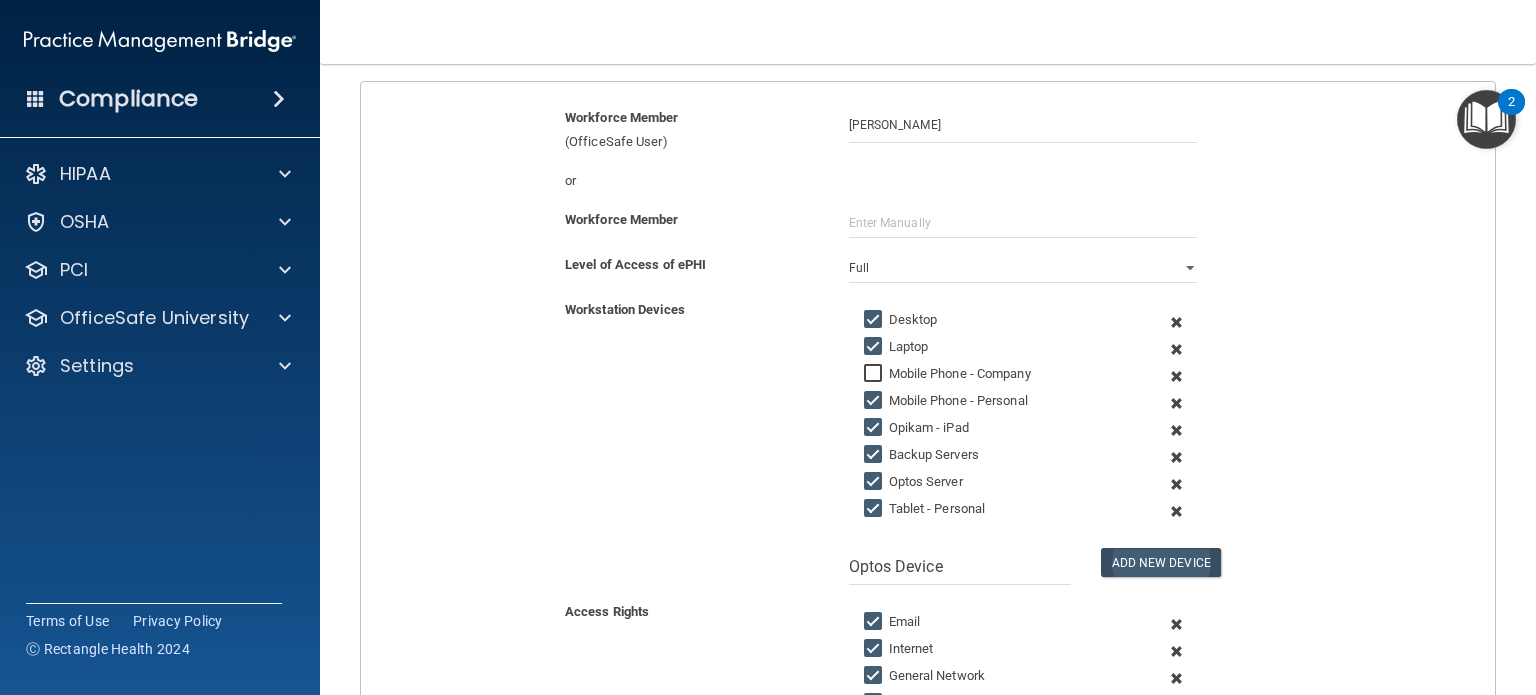 type 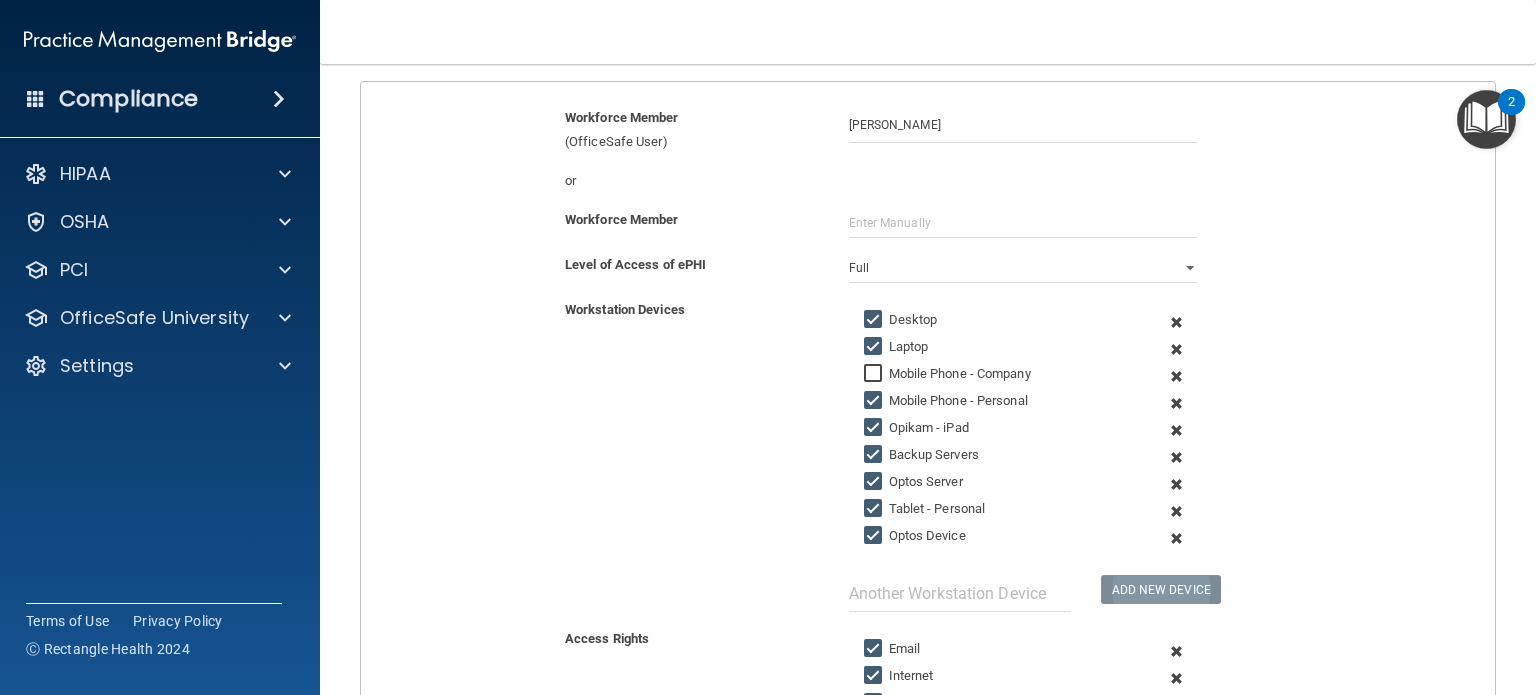 scroll, scrollTop: 727, scrollLeft: 0, axis: vertical 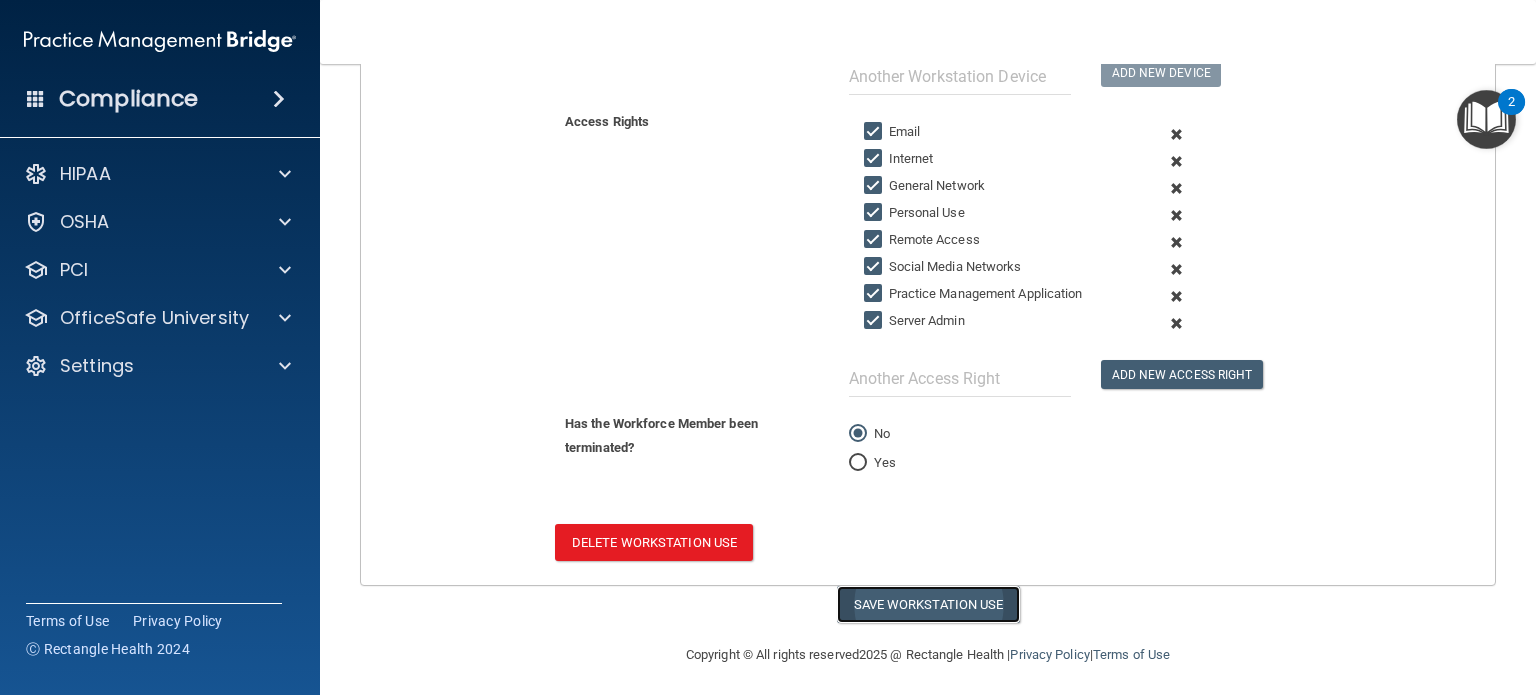 click on "Save Workstation Use" at bounding box center [928, 604] 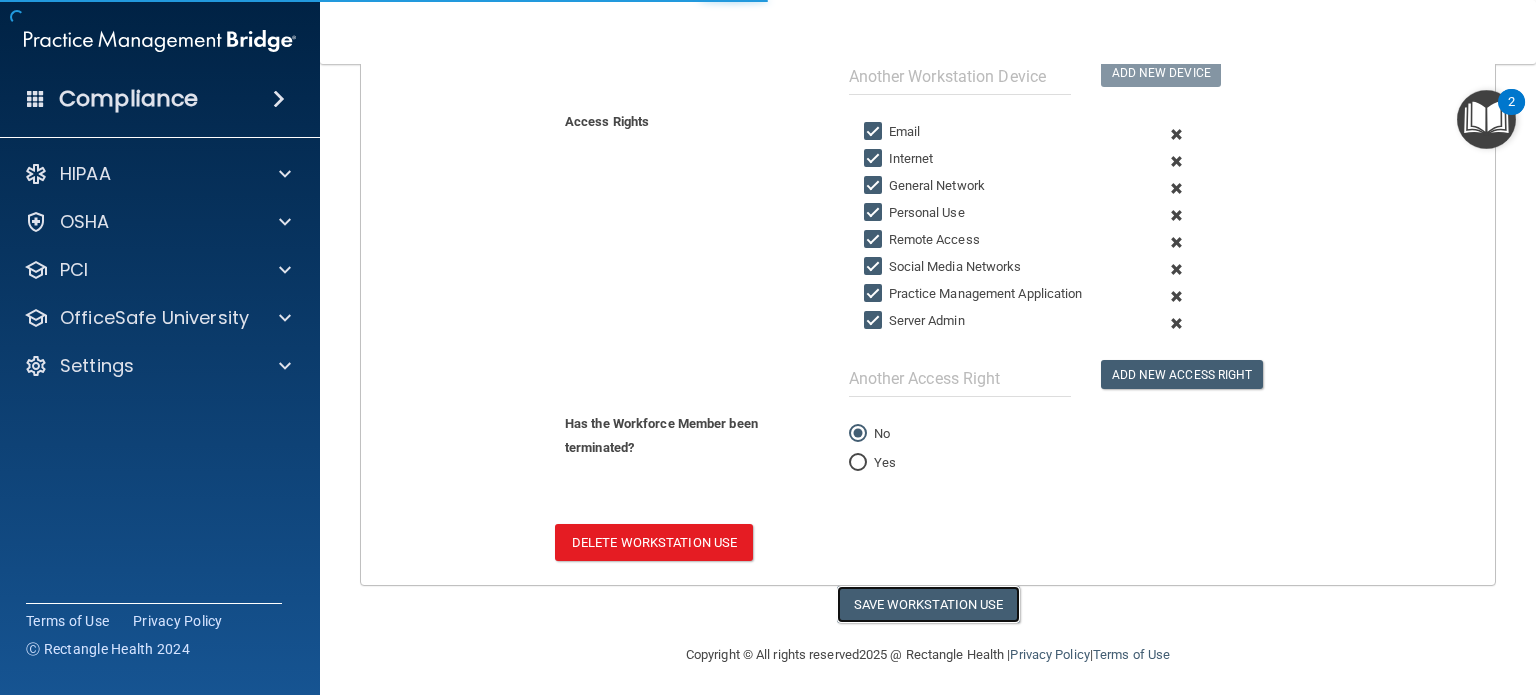 select on "? string:Full ?" 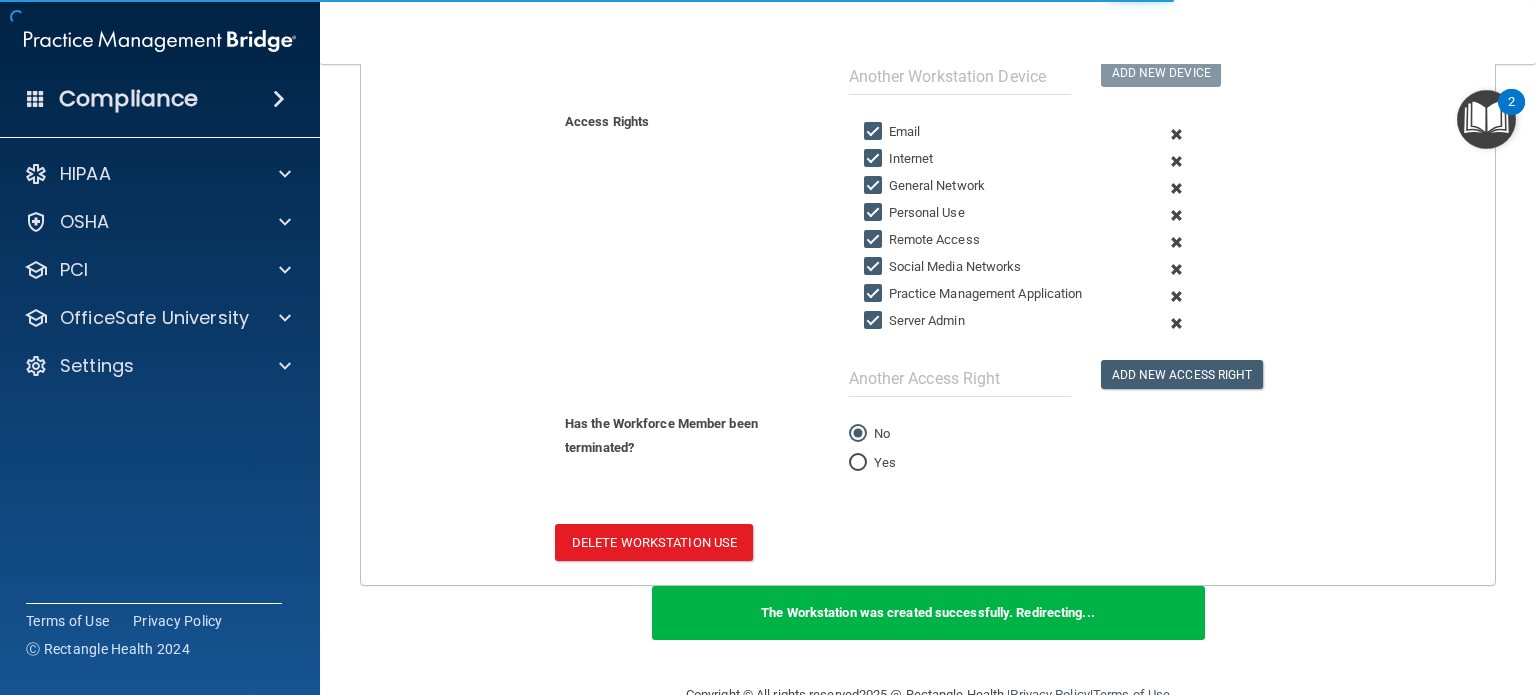 scroll, scrollTop: 144, scrollLeft: 0, axis: vertical 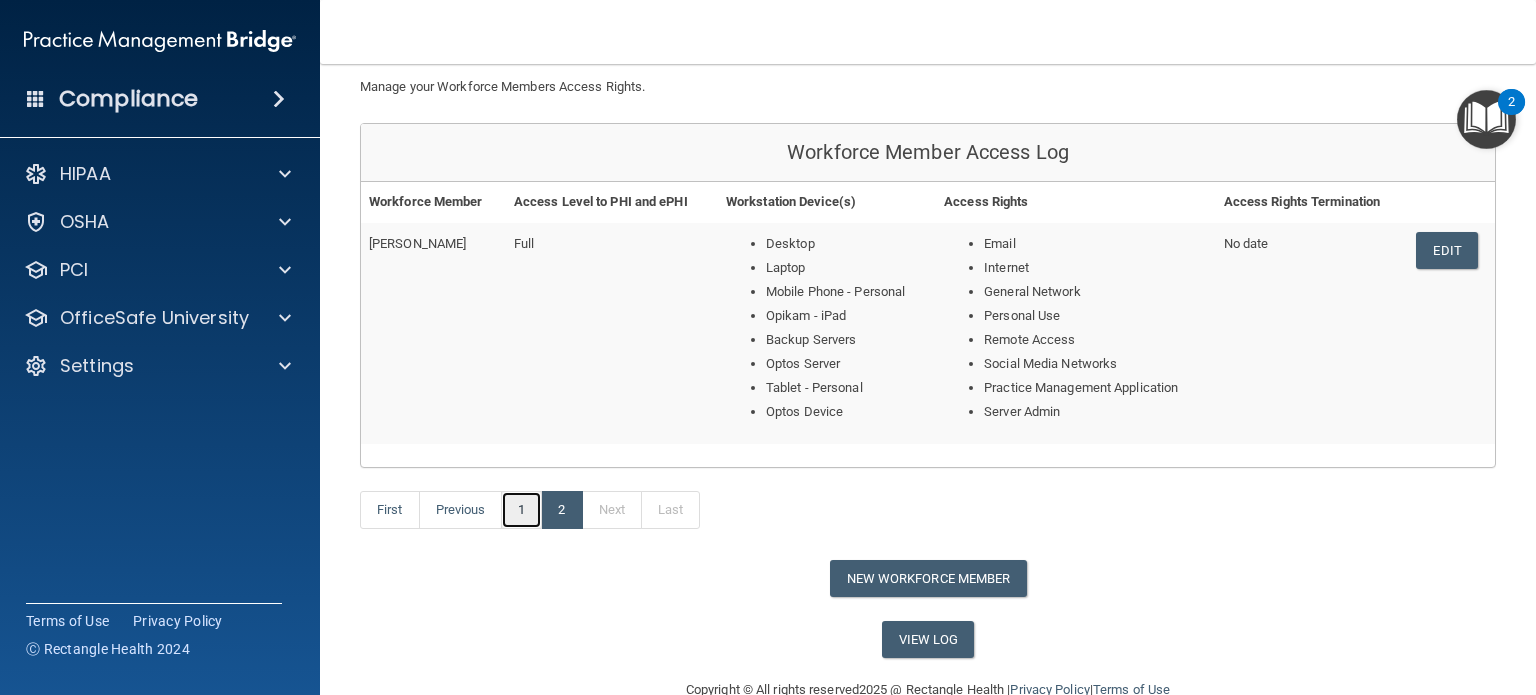 click on "1" at bounding box center (521, 510) 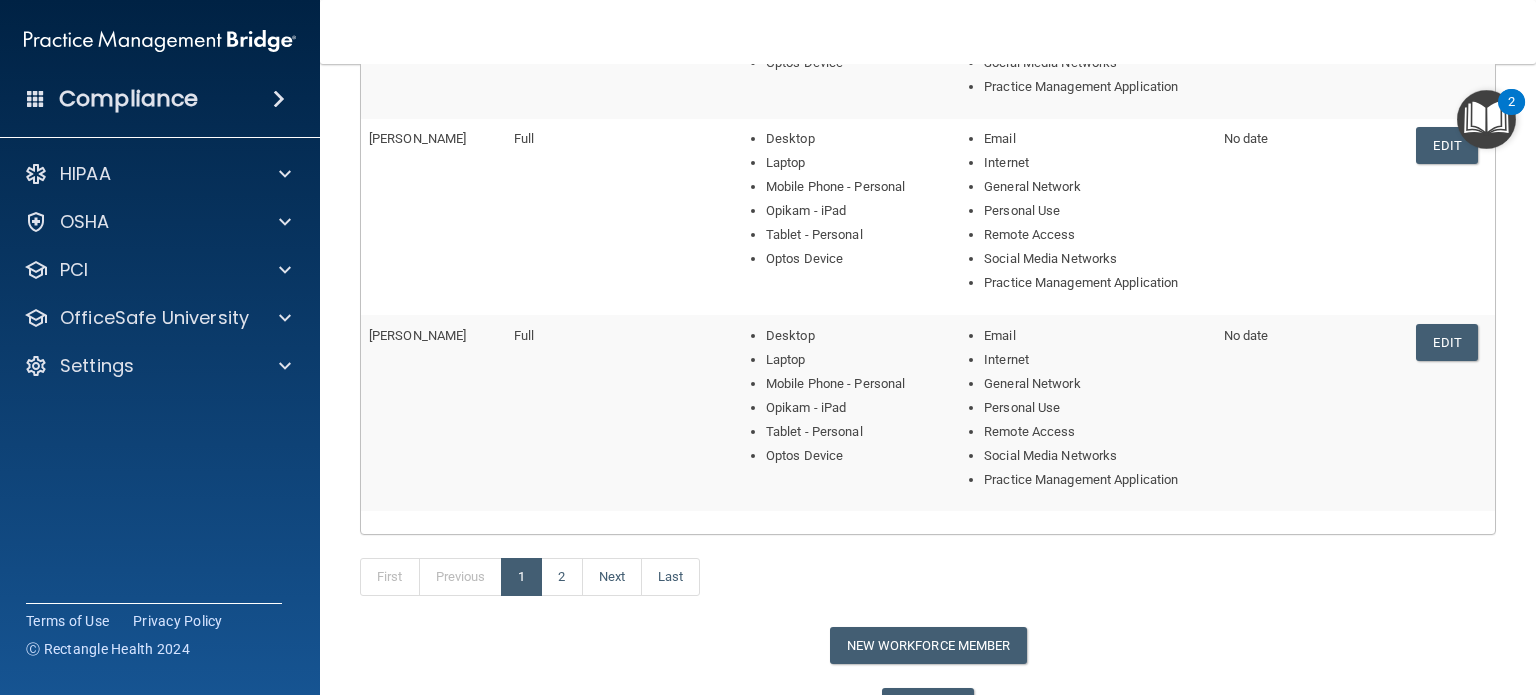 scroll, scrollTop: 864, scrollLeft: 0, axis: vertical 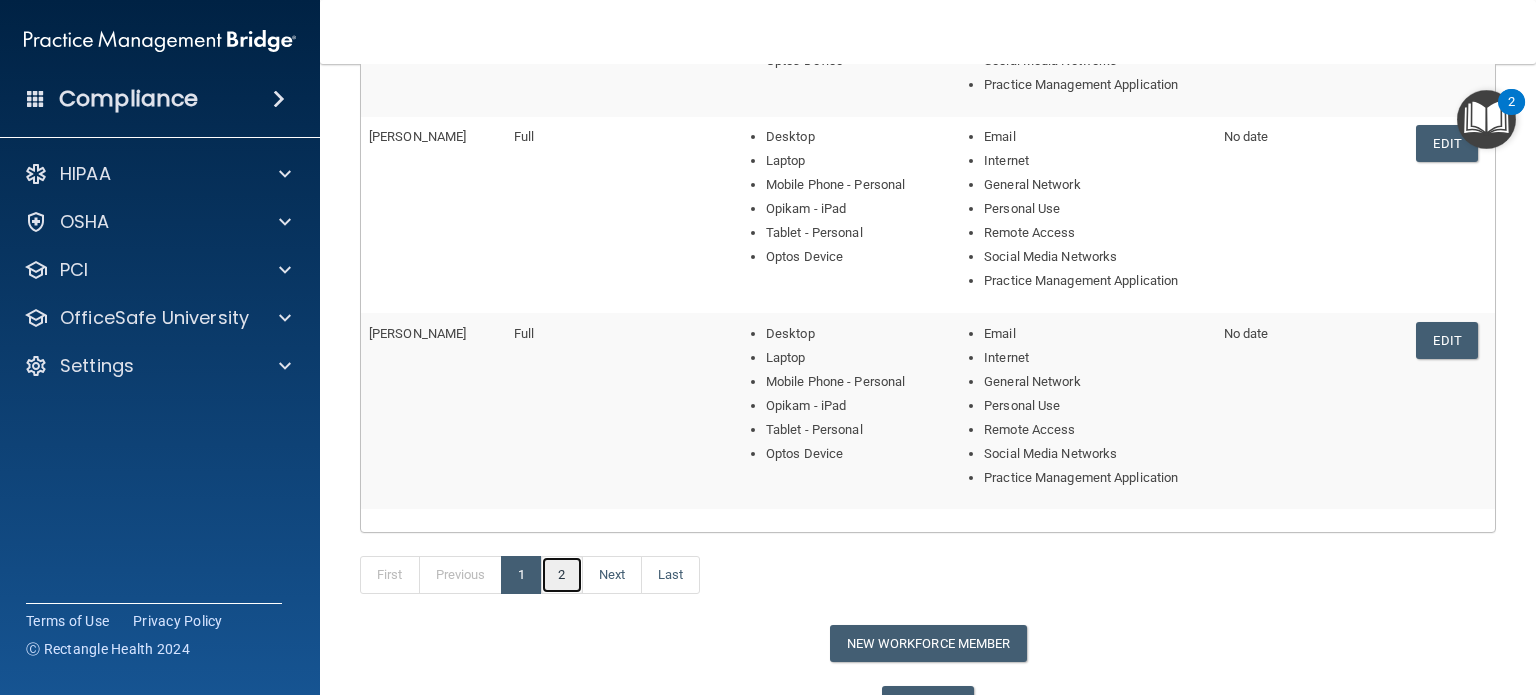 click on "2" at bounding box center (561, 575) 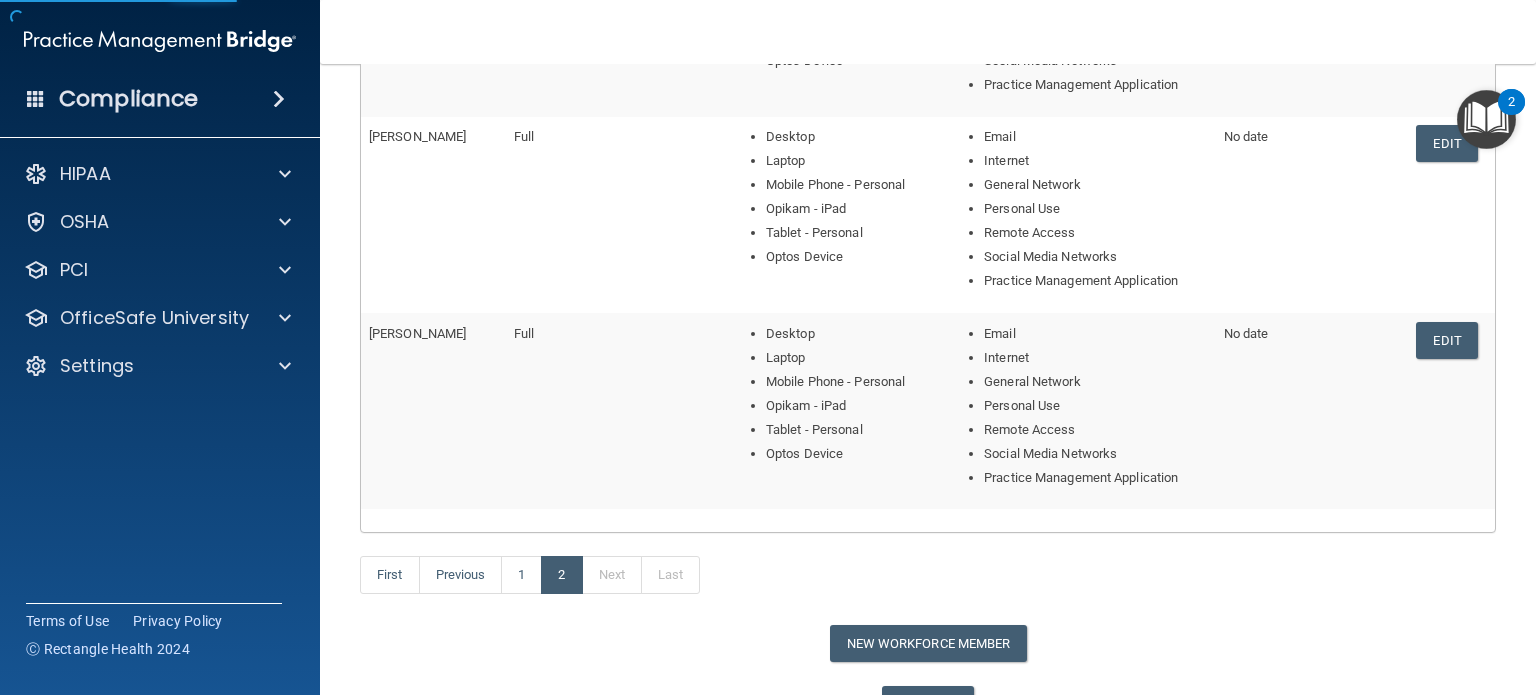 scroll, scrollTop: 184, scrollLeft: 0, axis: vertical 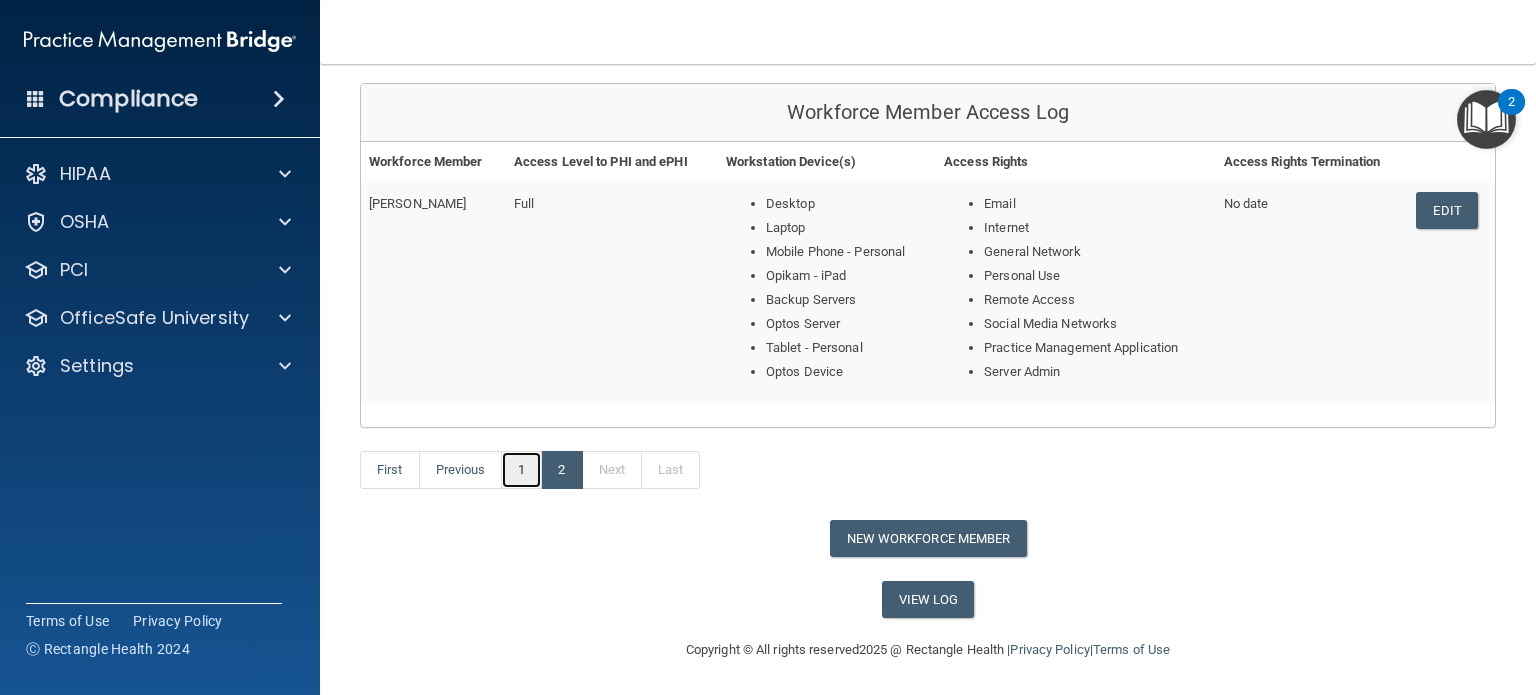 click on "1" at bounding box center [521, 470] 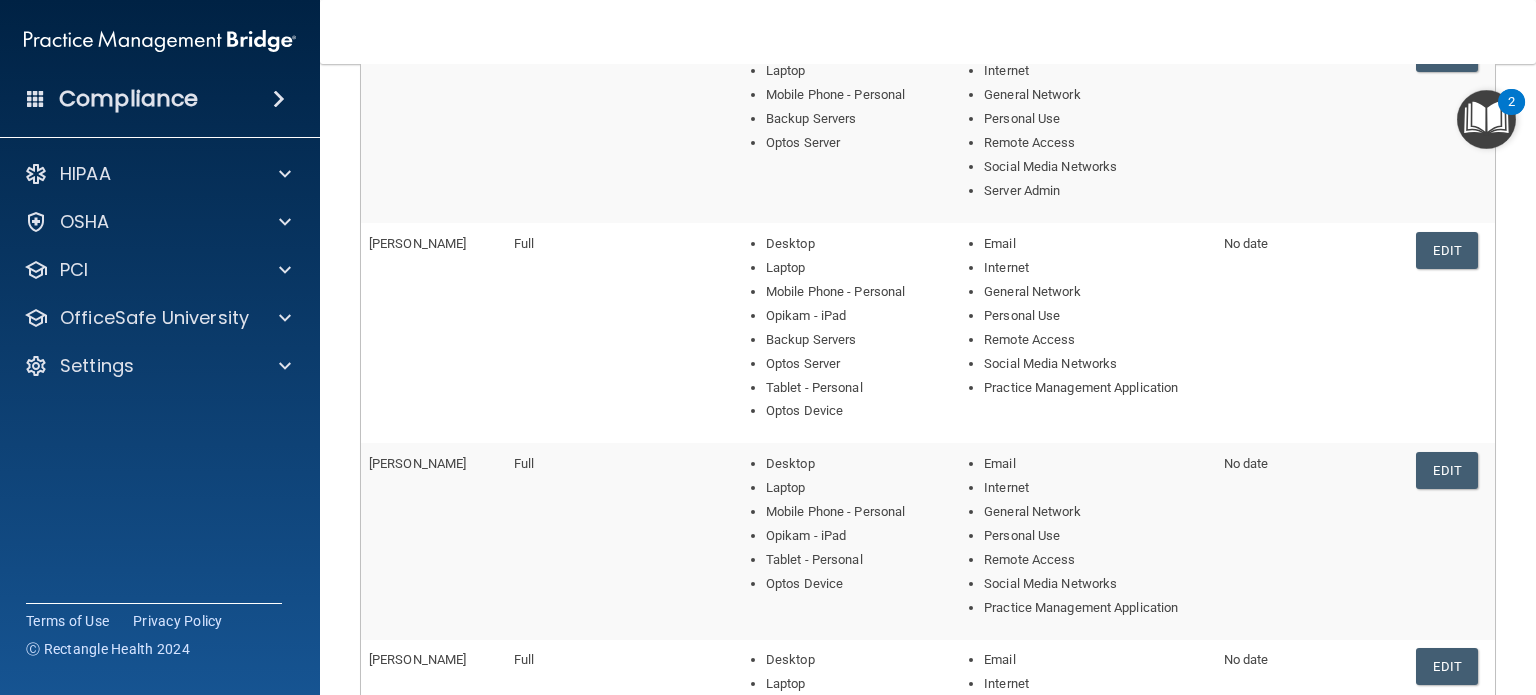 scroll, scrollTop: 340, scrollLeft: 0, axis: vertical 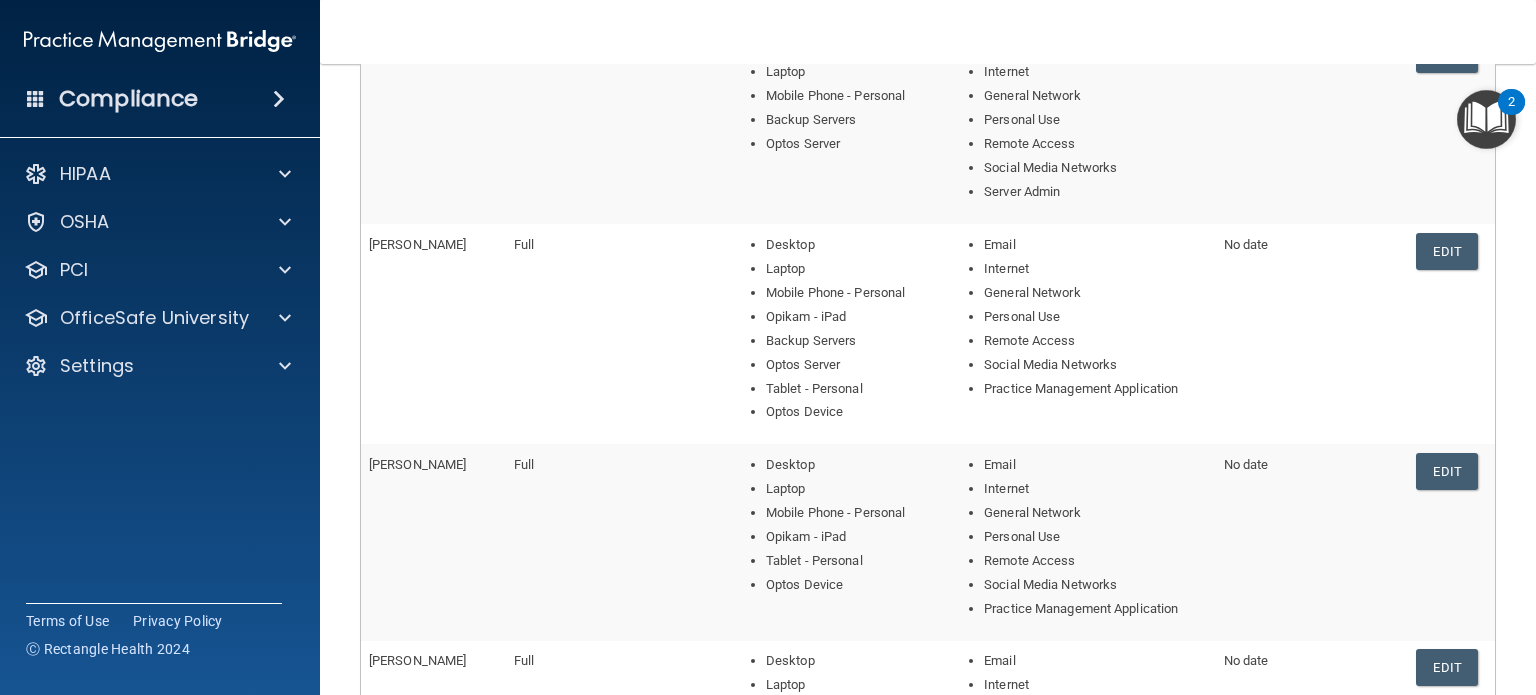 click at bounding box center [1486, 119] 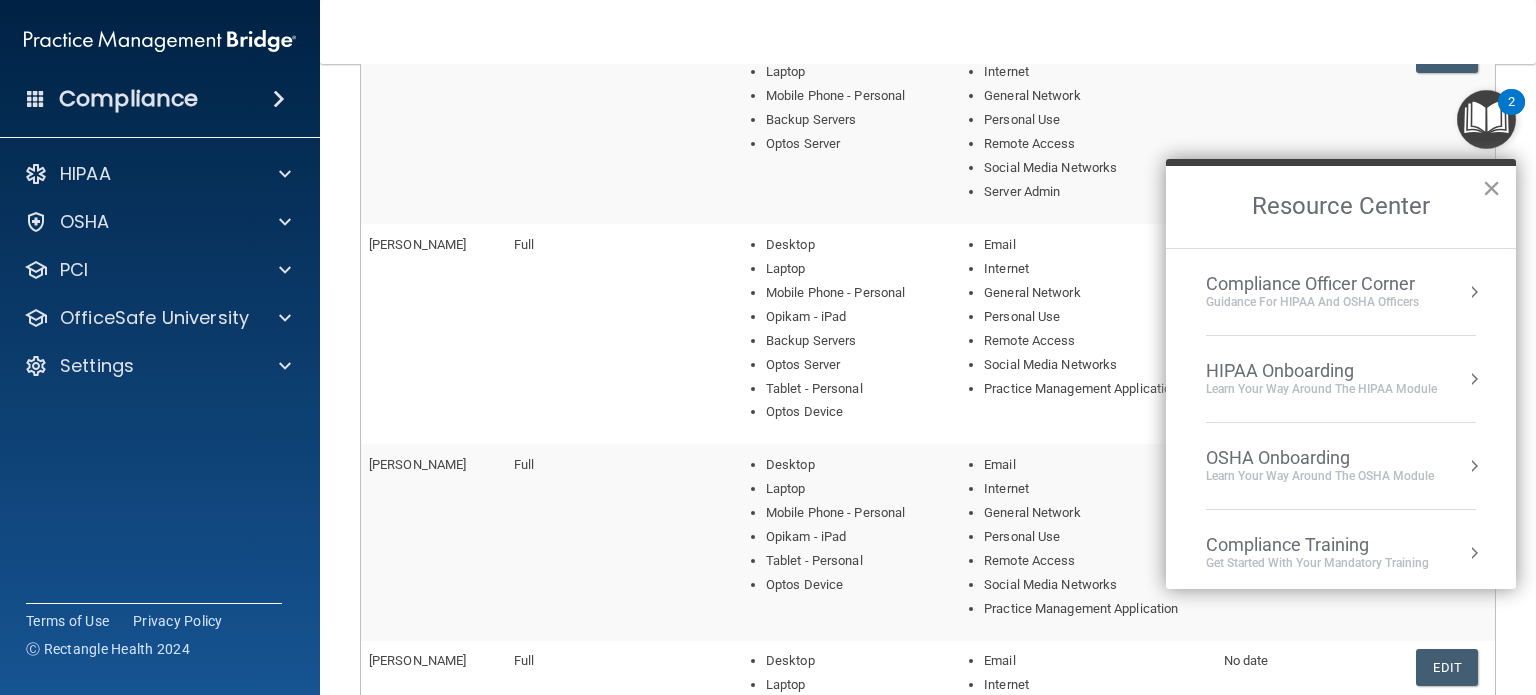 click on "×" at bounding box center [1491, 188] 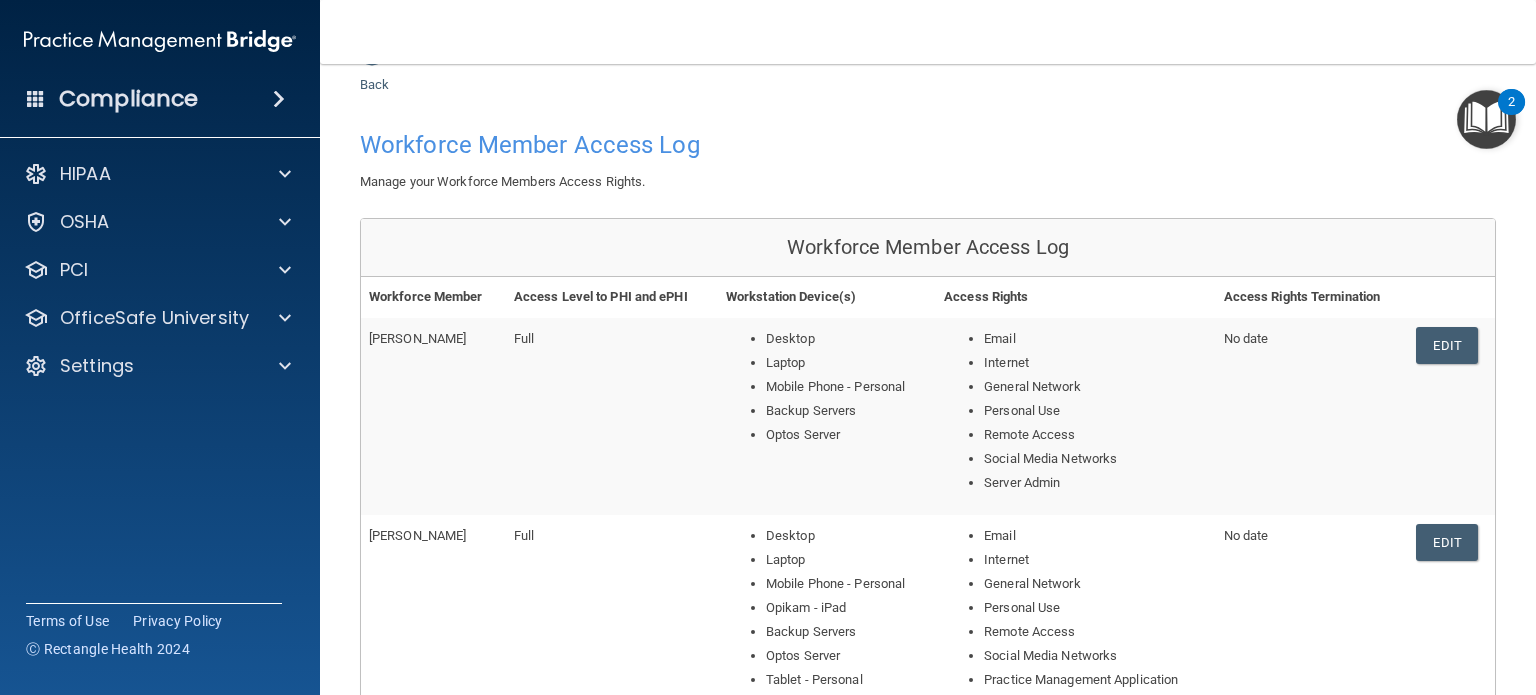 scroll, scrollTop: 0, scrollLeft: 0, axis: both 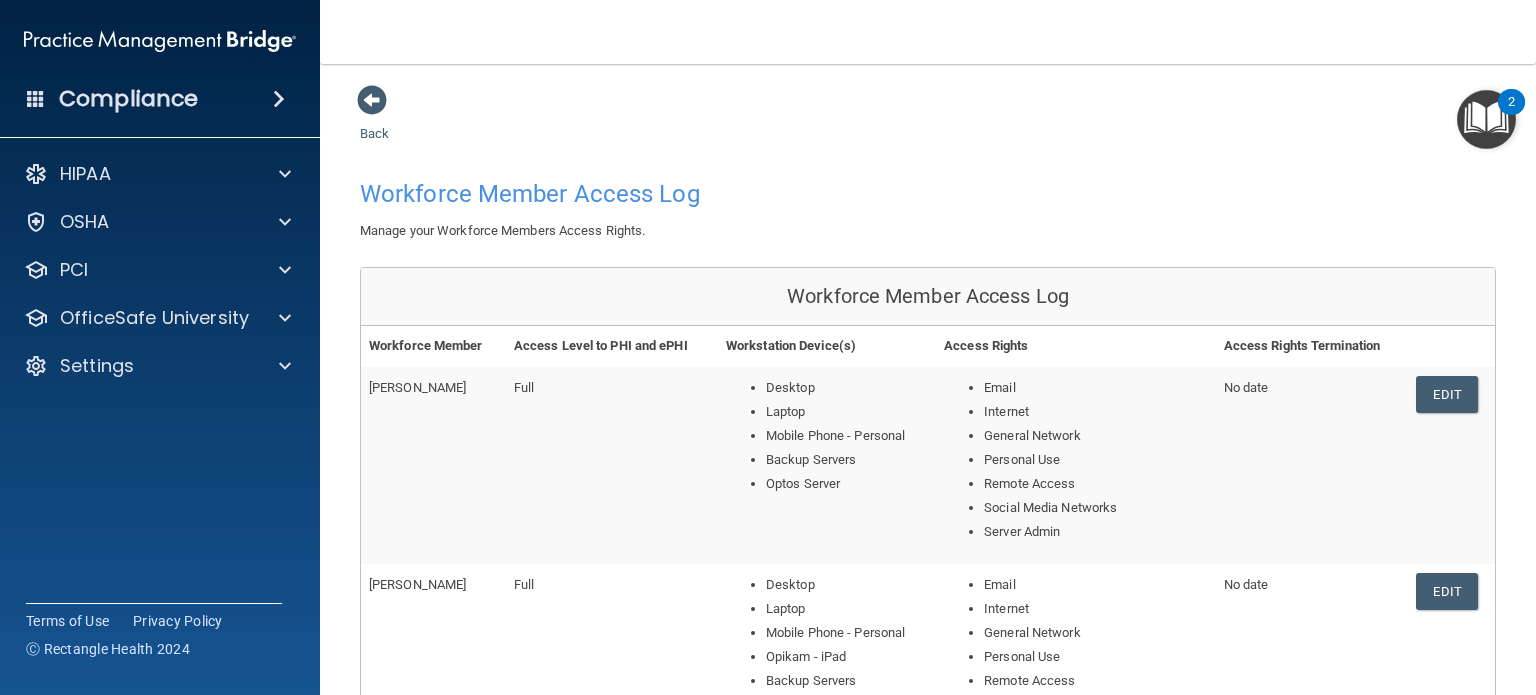 click on "Workforce Member Access Log       Manage your Workforce Members Access Rights." at bounding box center [928, 206] 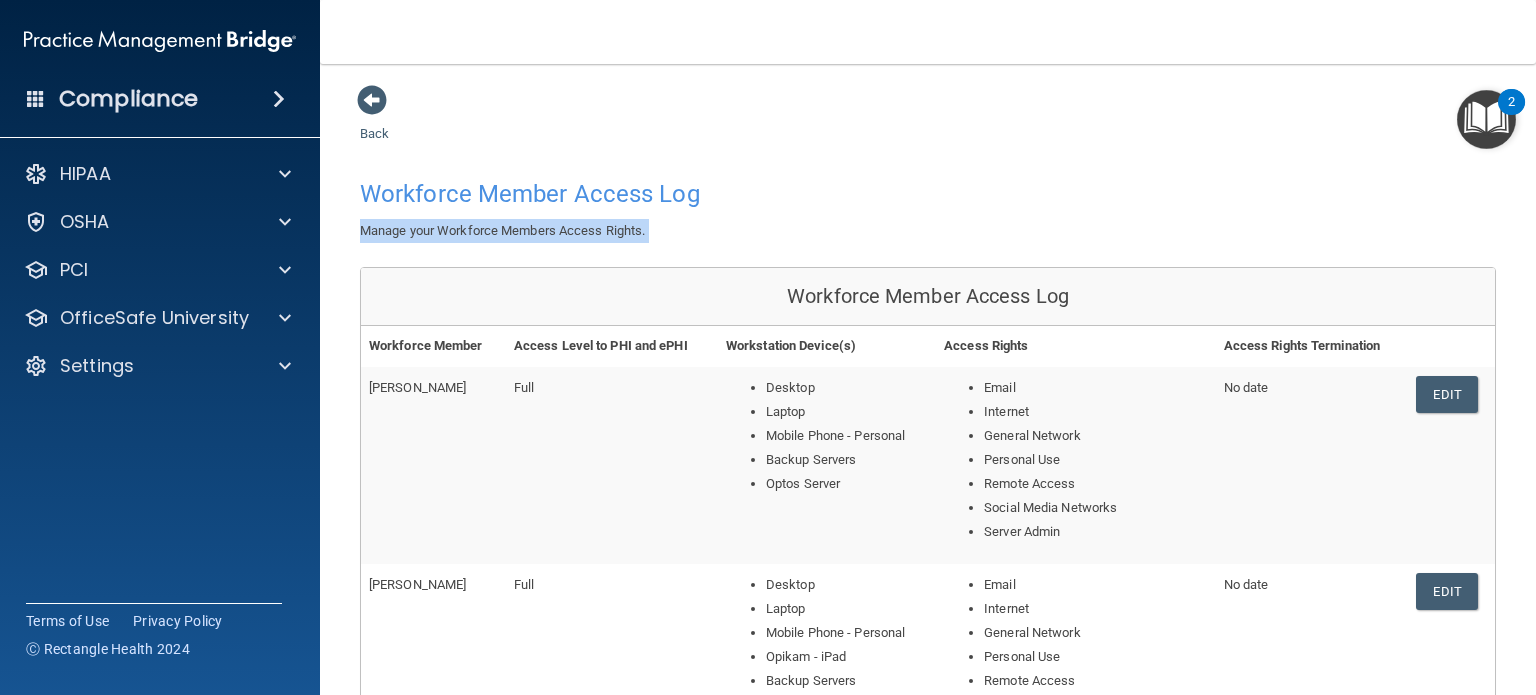 click on "Workforce Member Access Log       Manage your Workforce Members Access Rights." at bounding box center (928, 206) 